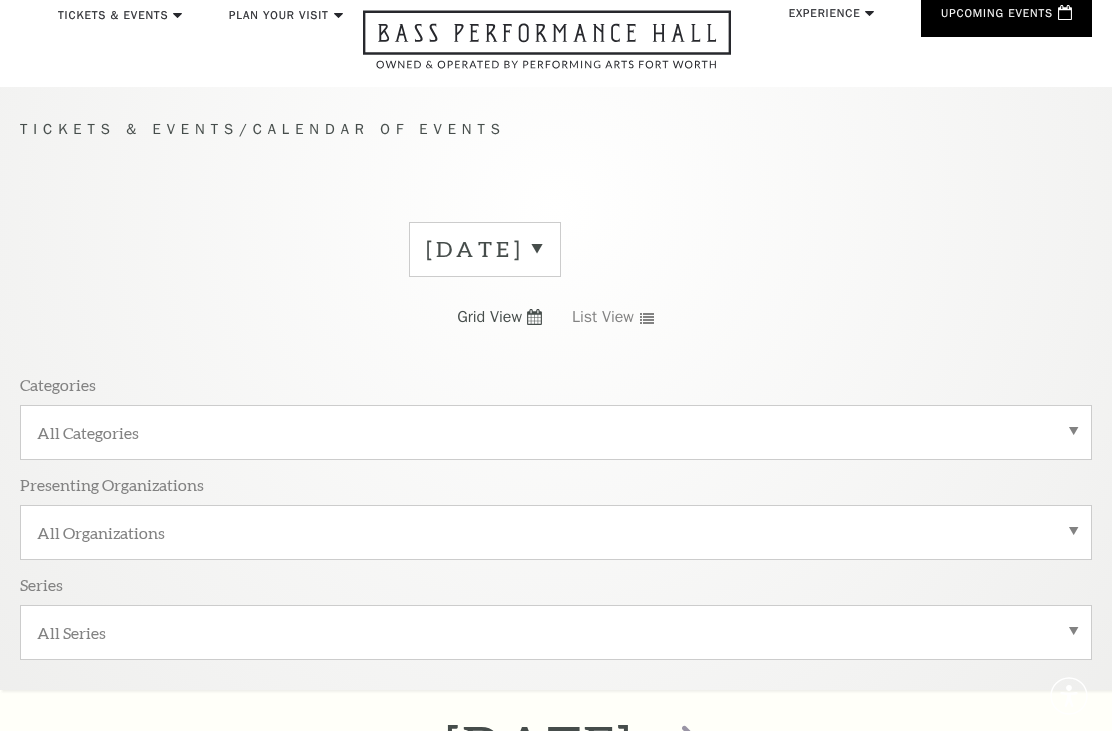 scroll, scrollTop: 0, scrollLeft: 0, axis: both 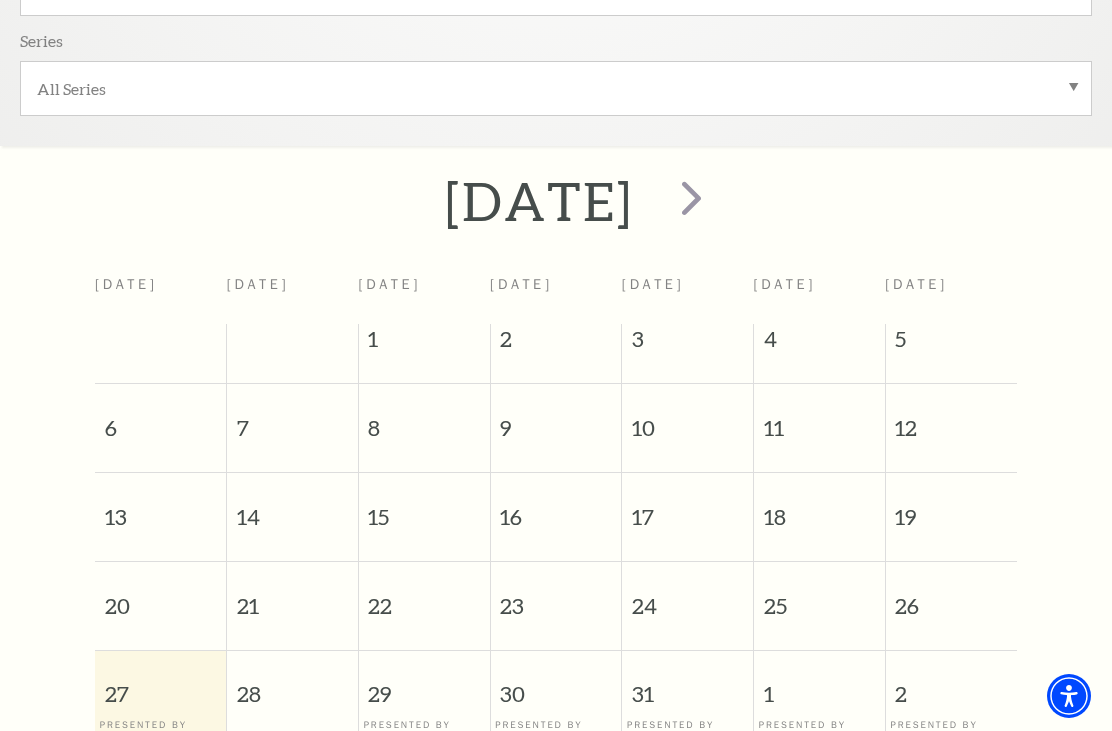 click at bounding box center [691, 197] 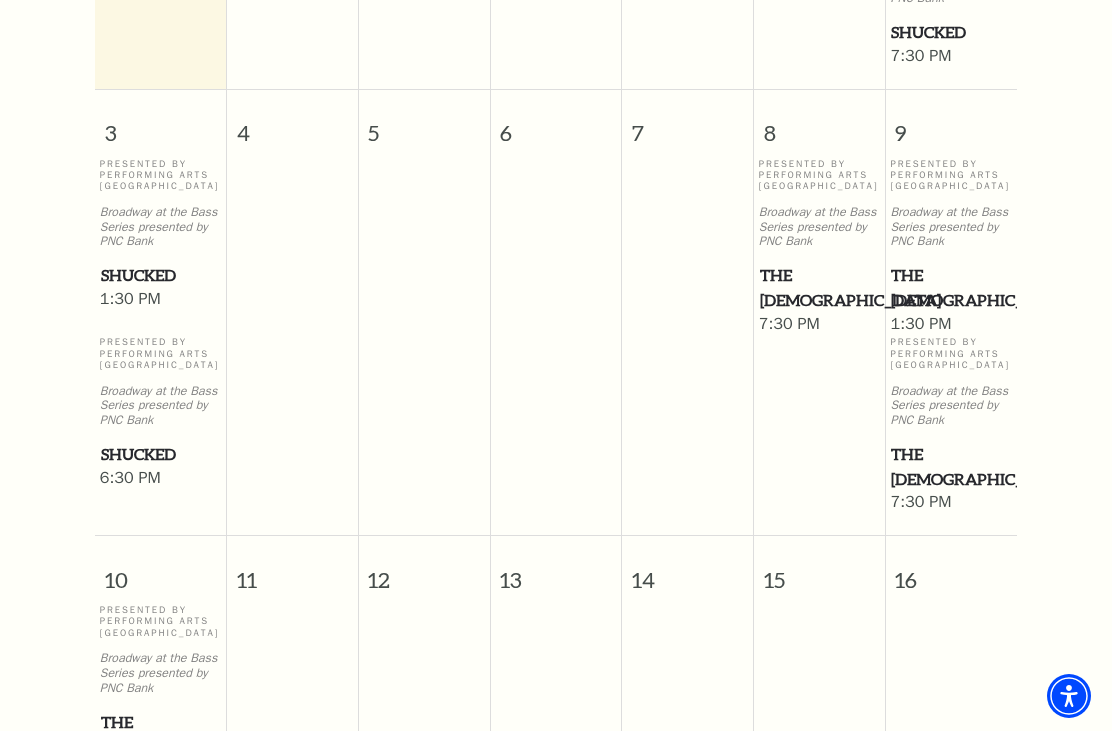 scroll, scrollTop: 1221, scrollLeft: 0, axis: vertical 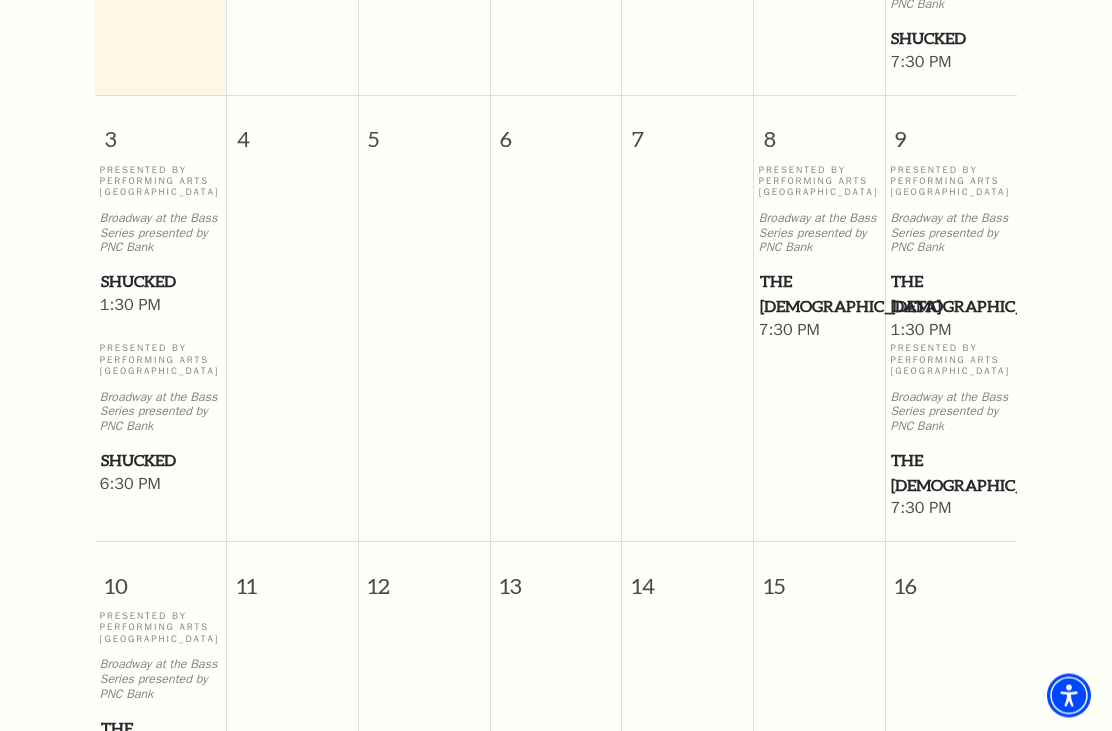 click on "The [DEMOGRAPHIC_DATA]" at bounding box center [951, 294] 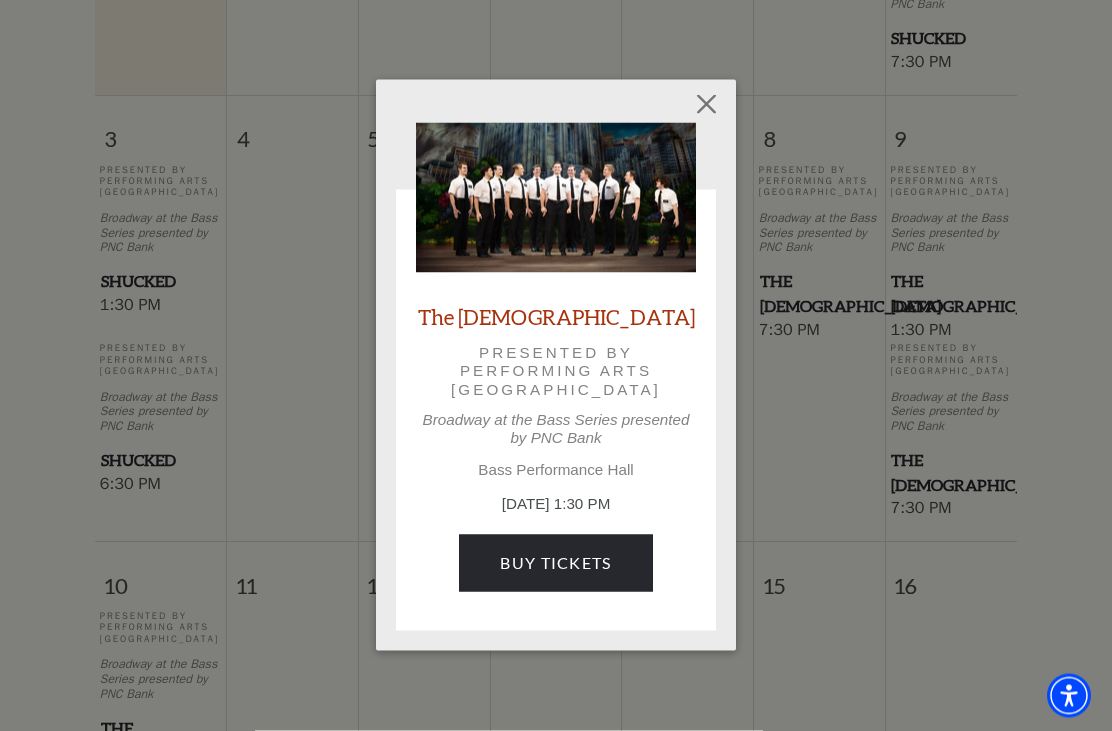 scroll, scrollTop: 1222, scrollLeft: 0, axis: vertical 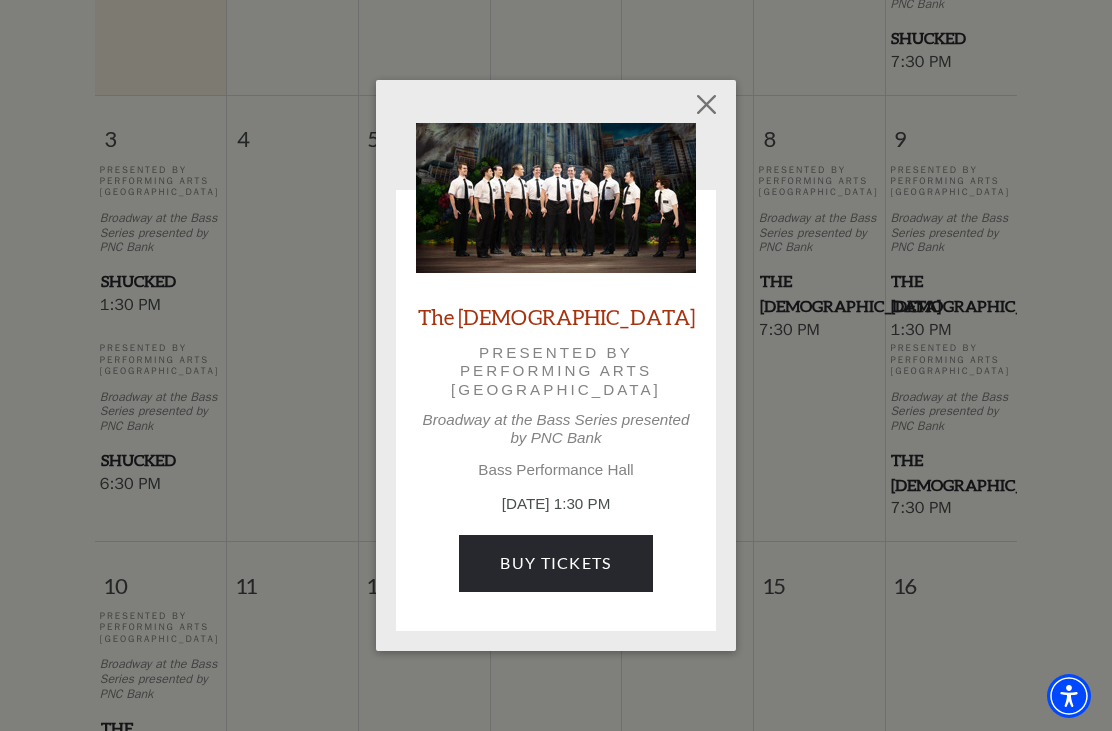 click on "Buy Tickets" at bounding box center (555, 563) 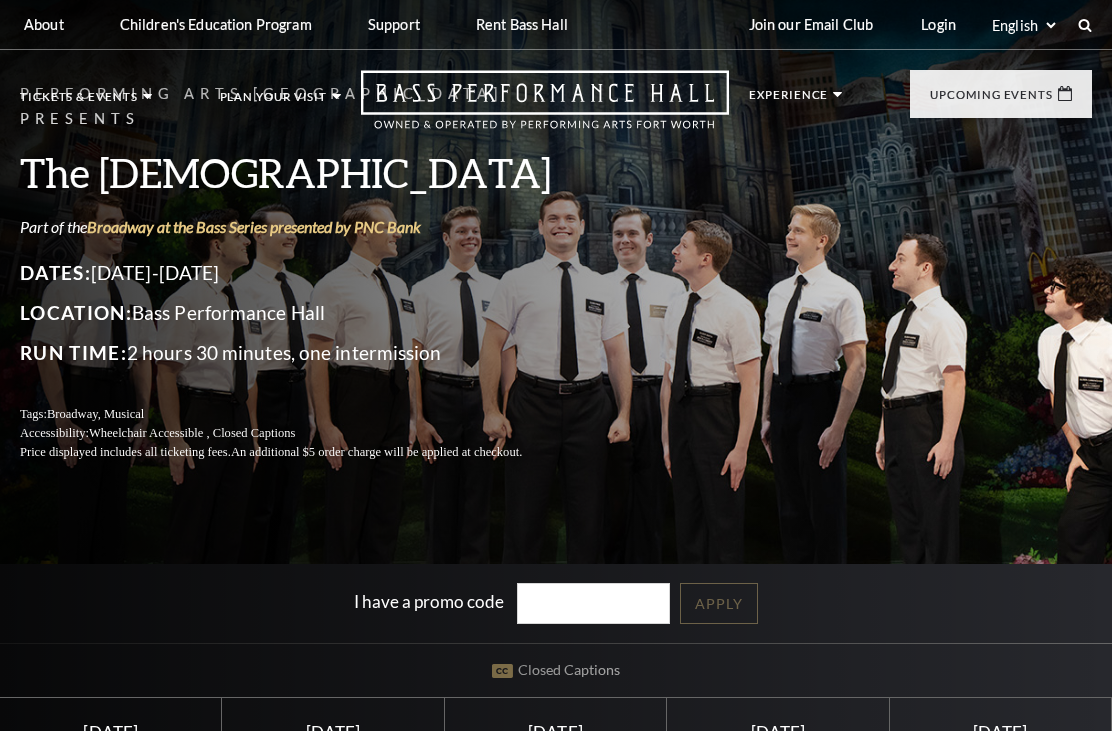 scroll, scrollTop: 0, scrollLeft: 0, axis: both 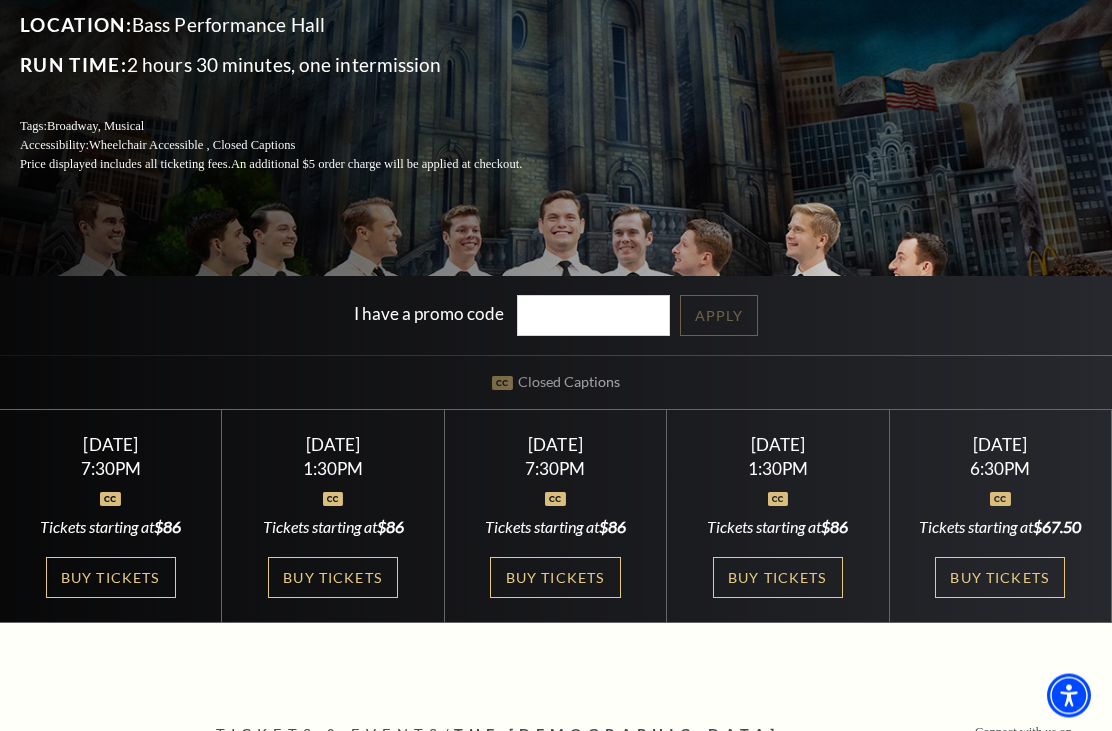 click on "Buy Tickets" at bounding box center [333, 578] 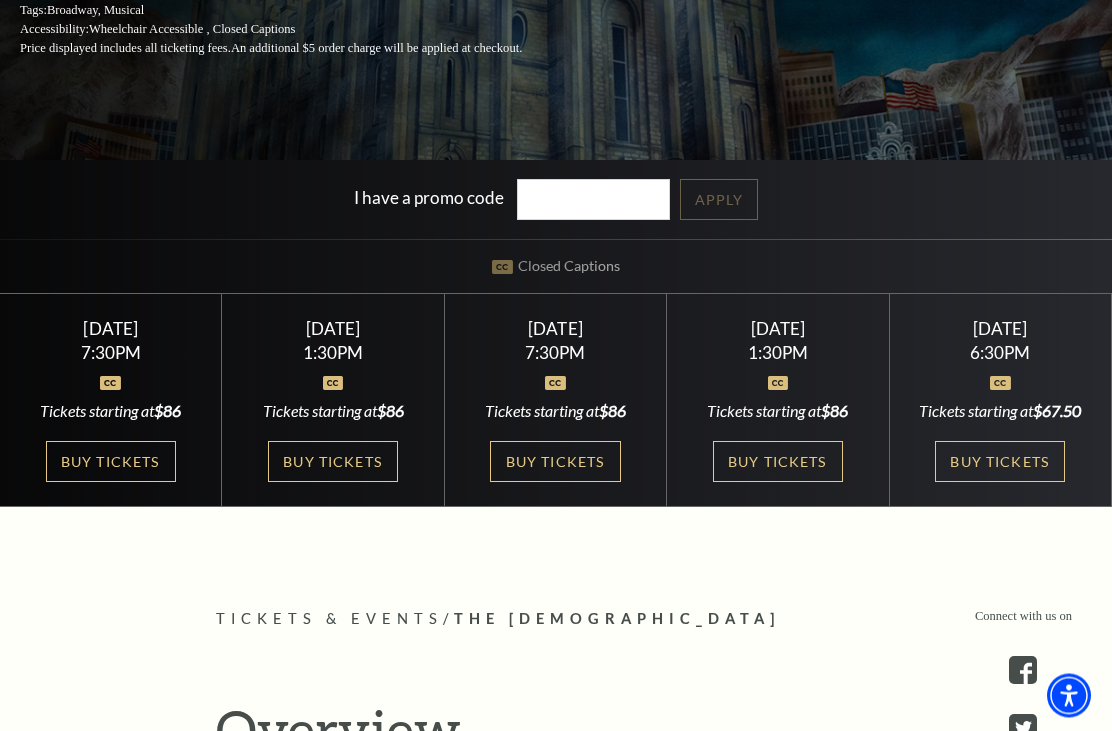 scroll, scrollTop: 404, scrollLeft: 0, axis: vertical 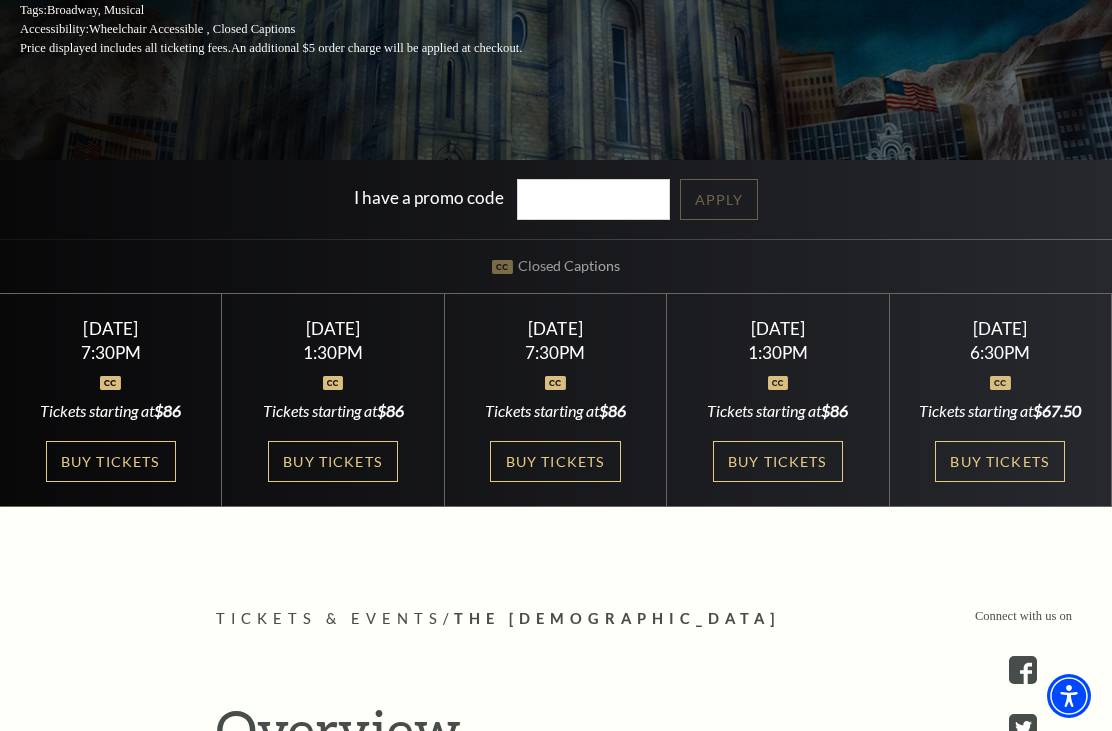 click on "Buy Tickets" at bounding box center [1000, 461] 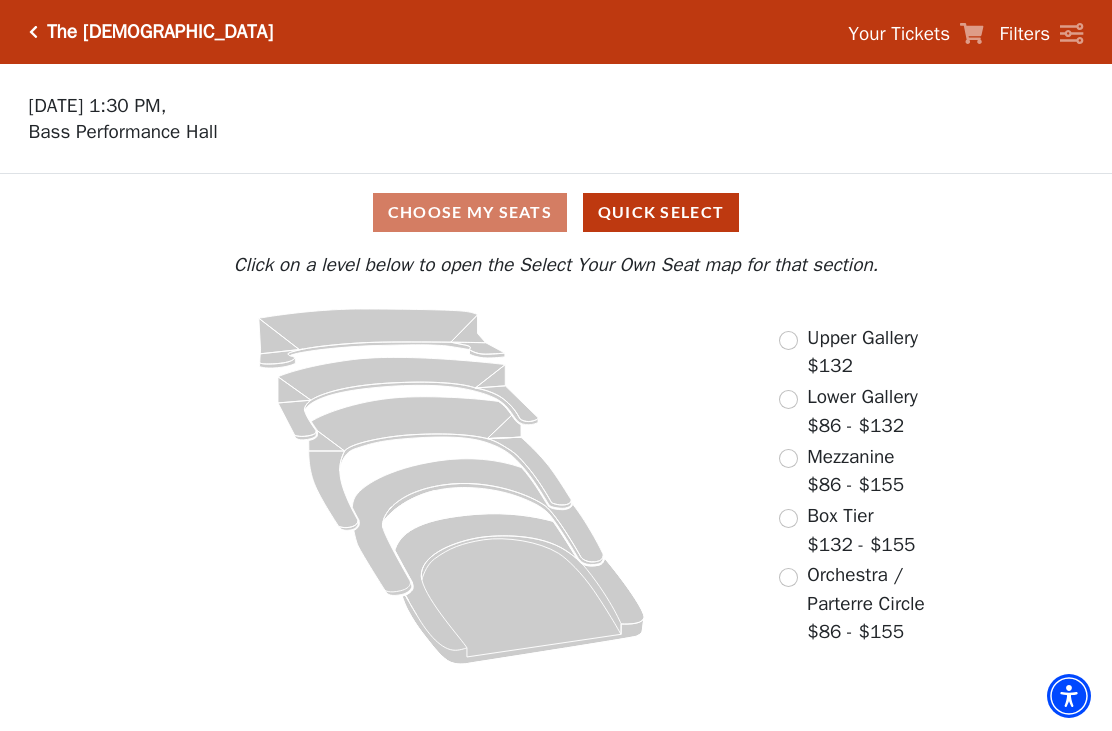 scroll, scrollTop: 0, scrollLeft: 0, axis: both 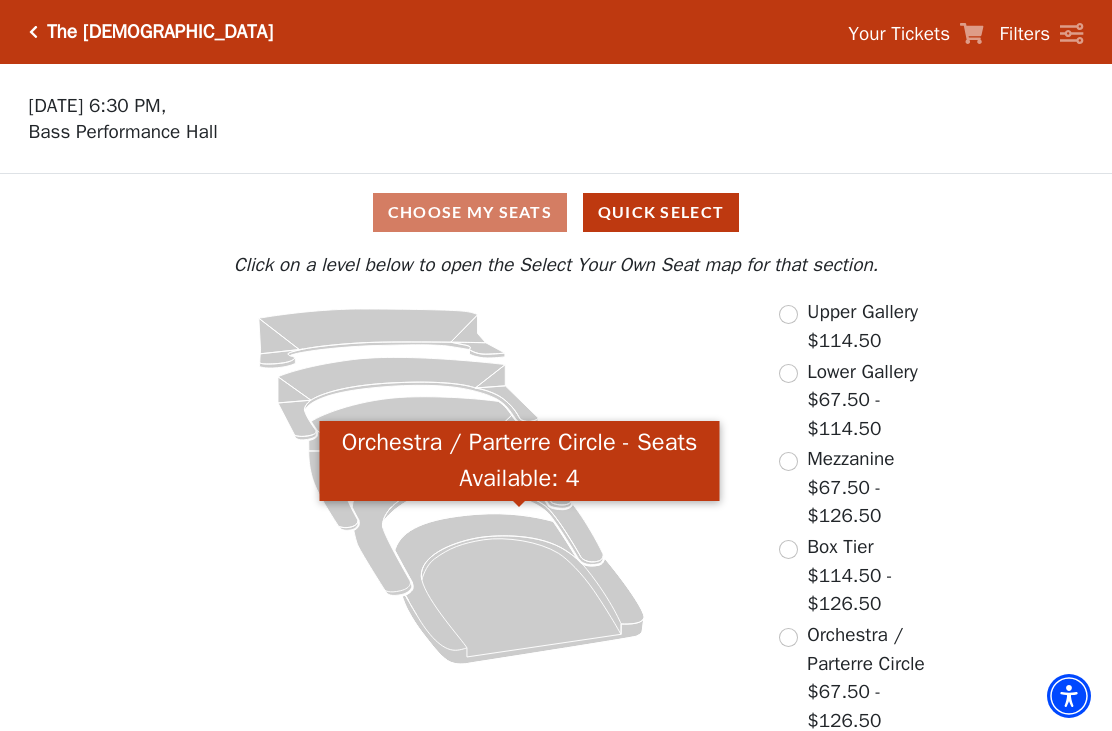 click 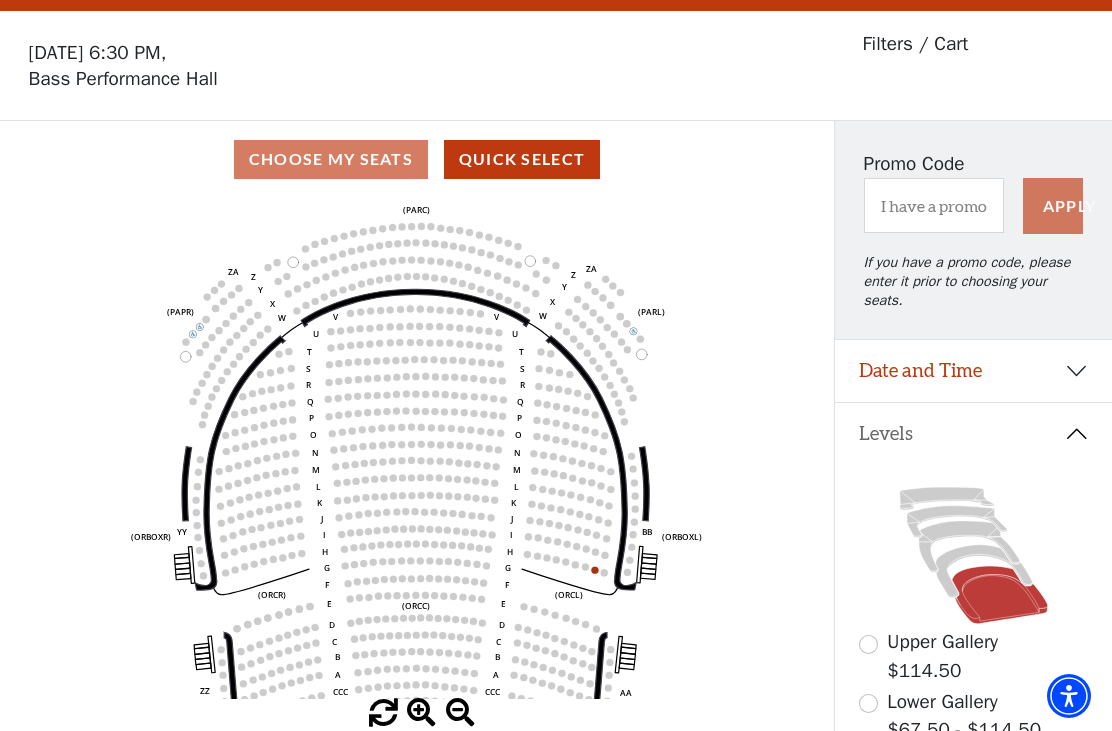scroll, scrollTop: 49, scrollLeft: 0, axis: vertical 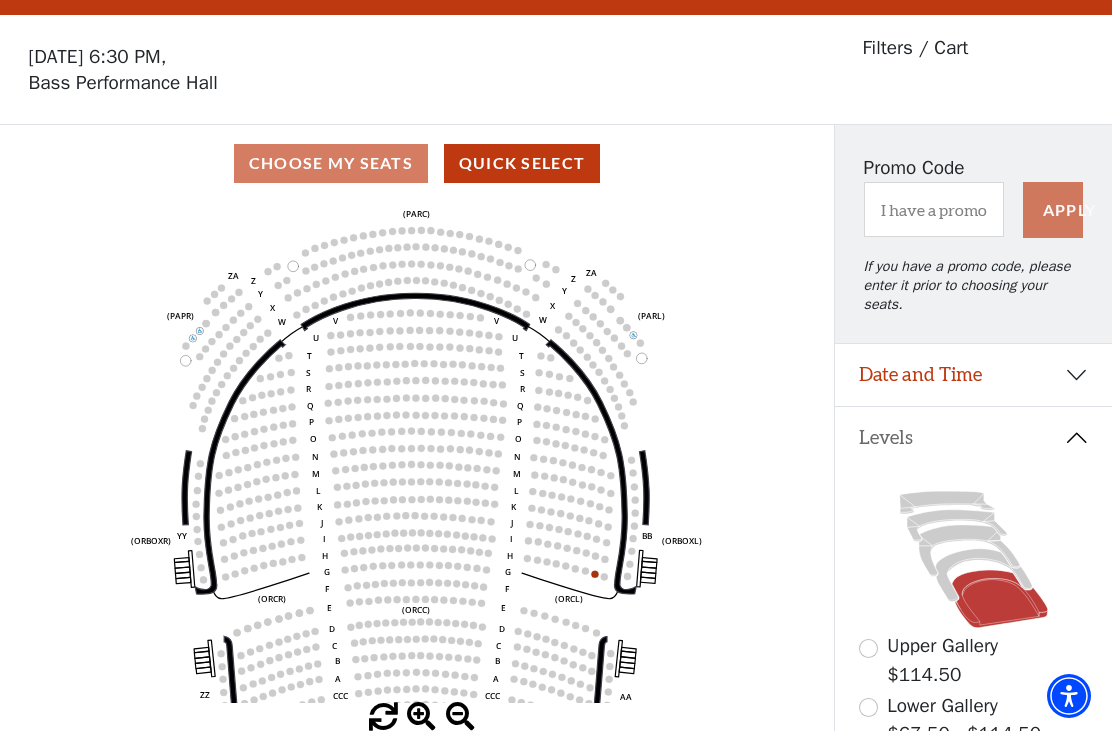 click at bounding box center (460, 717) 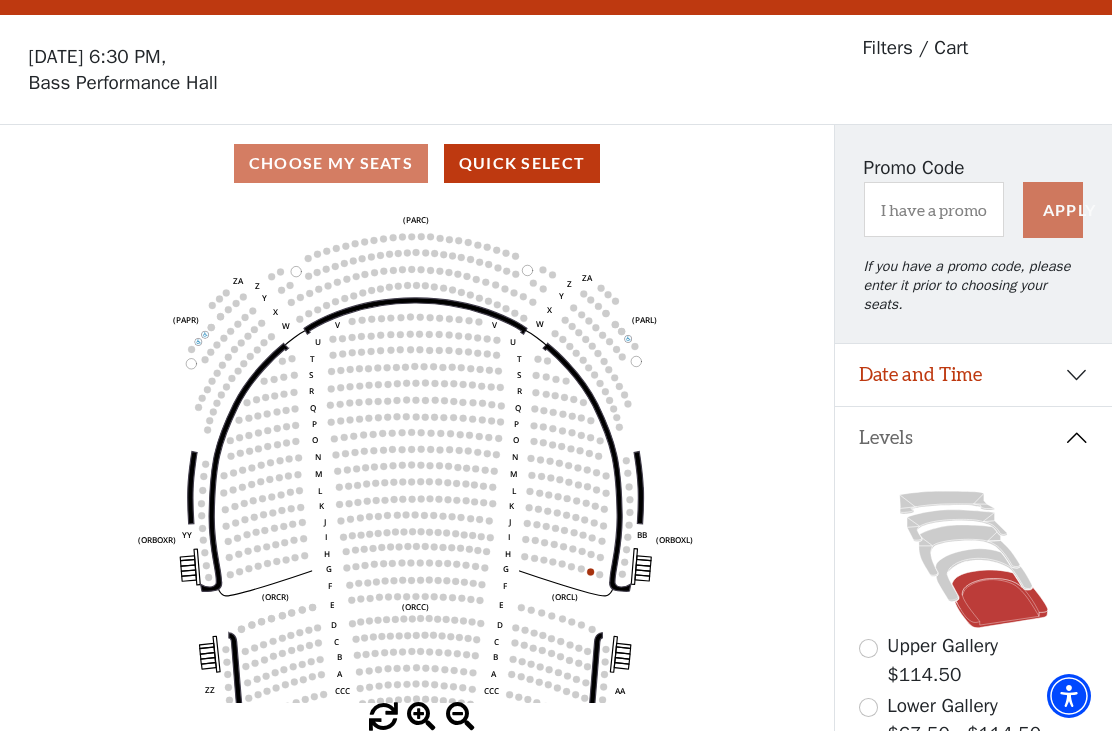 click at bounding box center (460, 717) 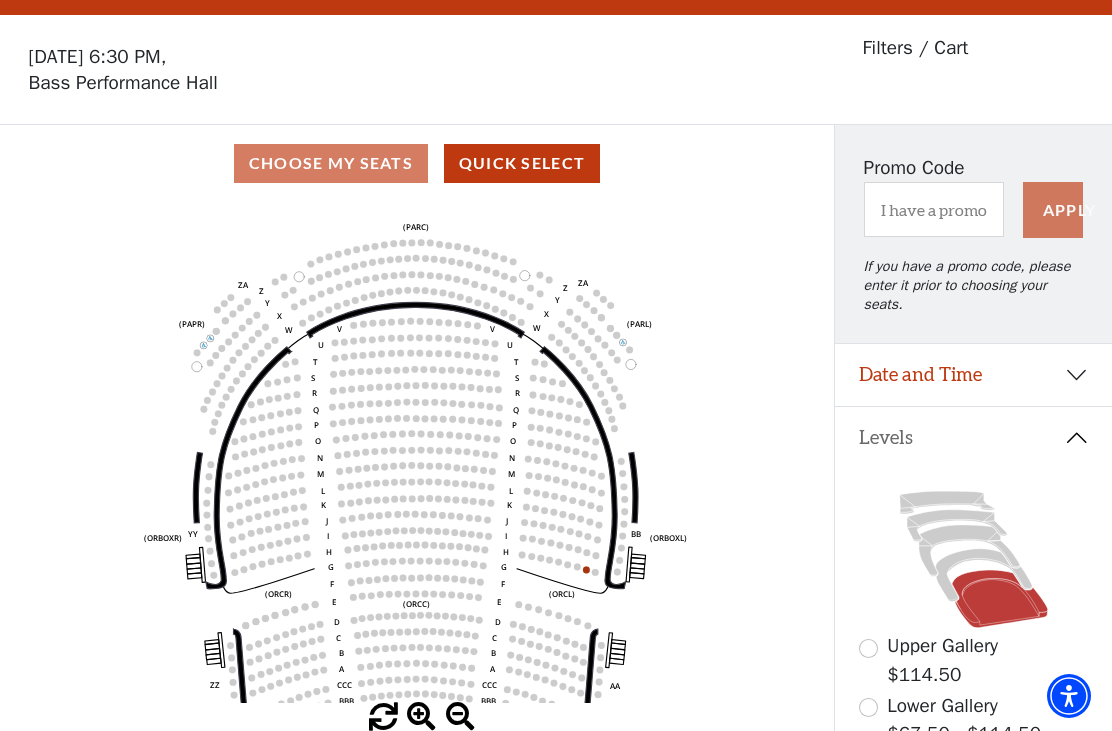 click at bounding box center (421, 717) 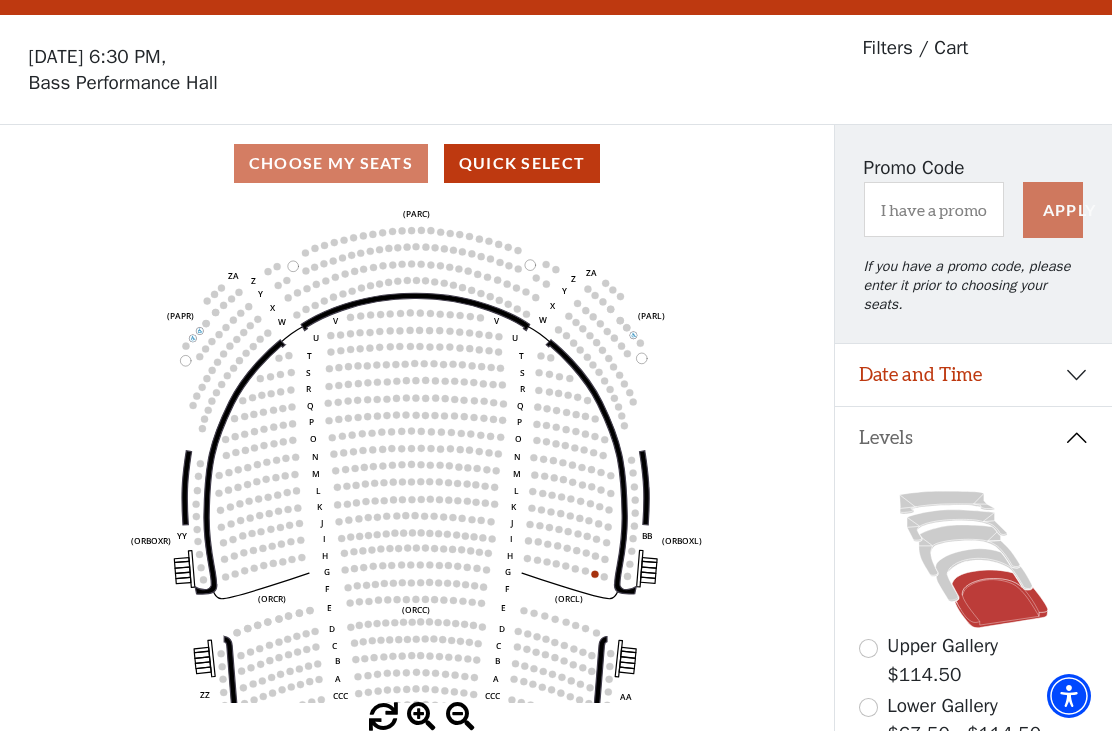 click at bounding box center [421, 717] 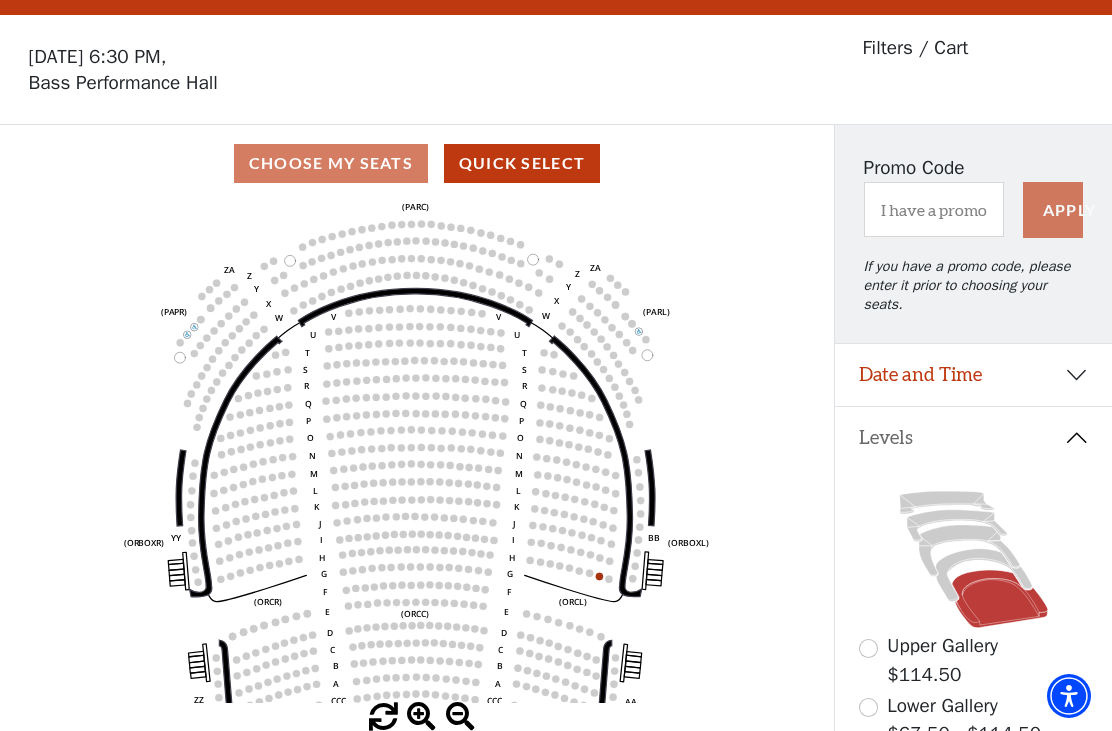 click at bounding box center [421, 717] 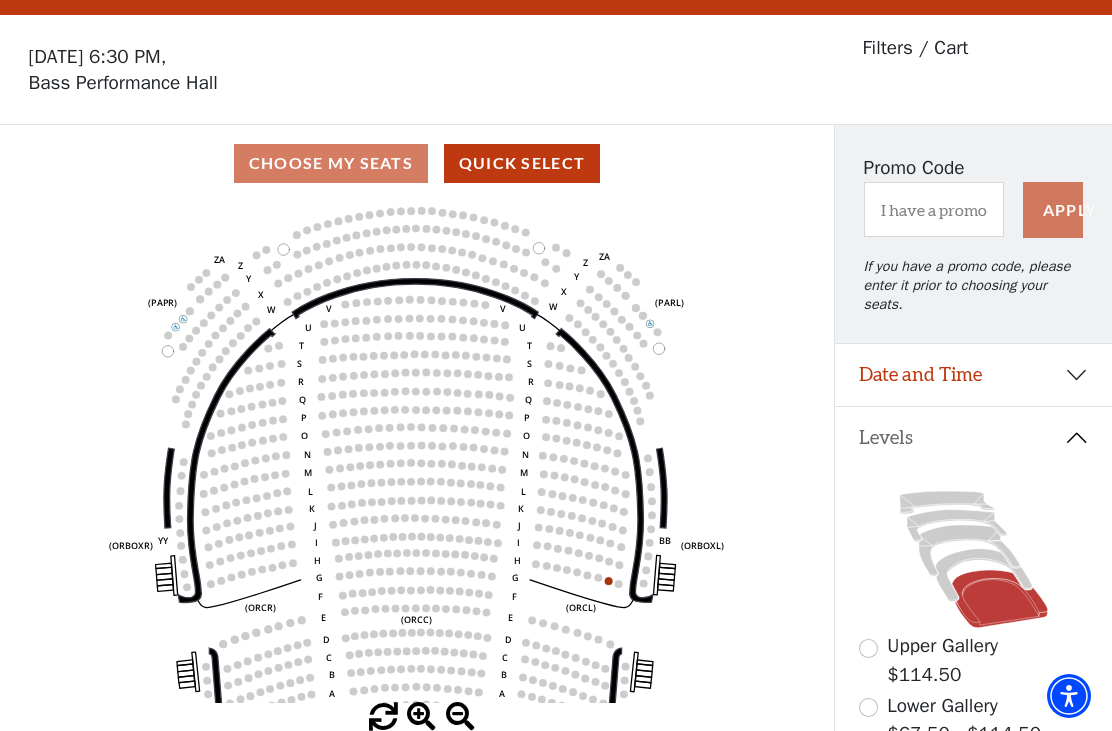 click on "Quick Select" at bounding box center [522, 163] 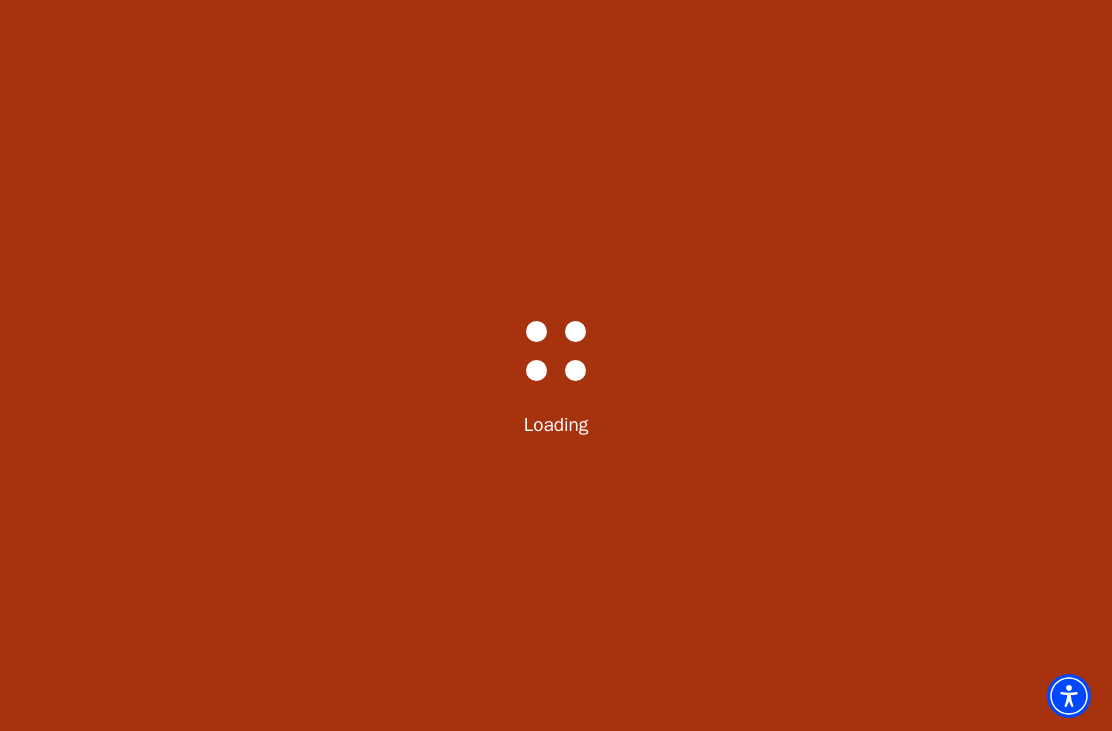 select on "6289" 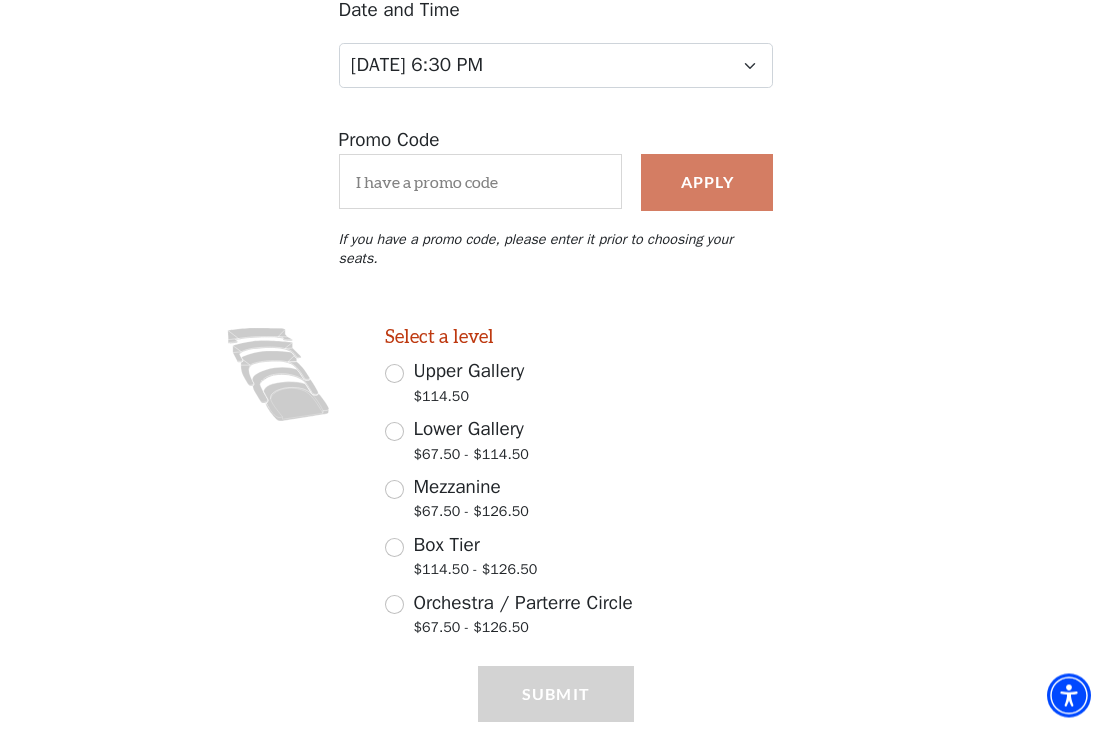 scroll, scrollTop: 274, scrollLeft: 0, axis: vertical 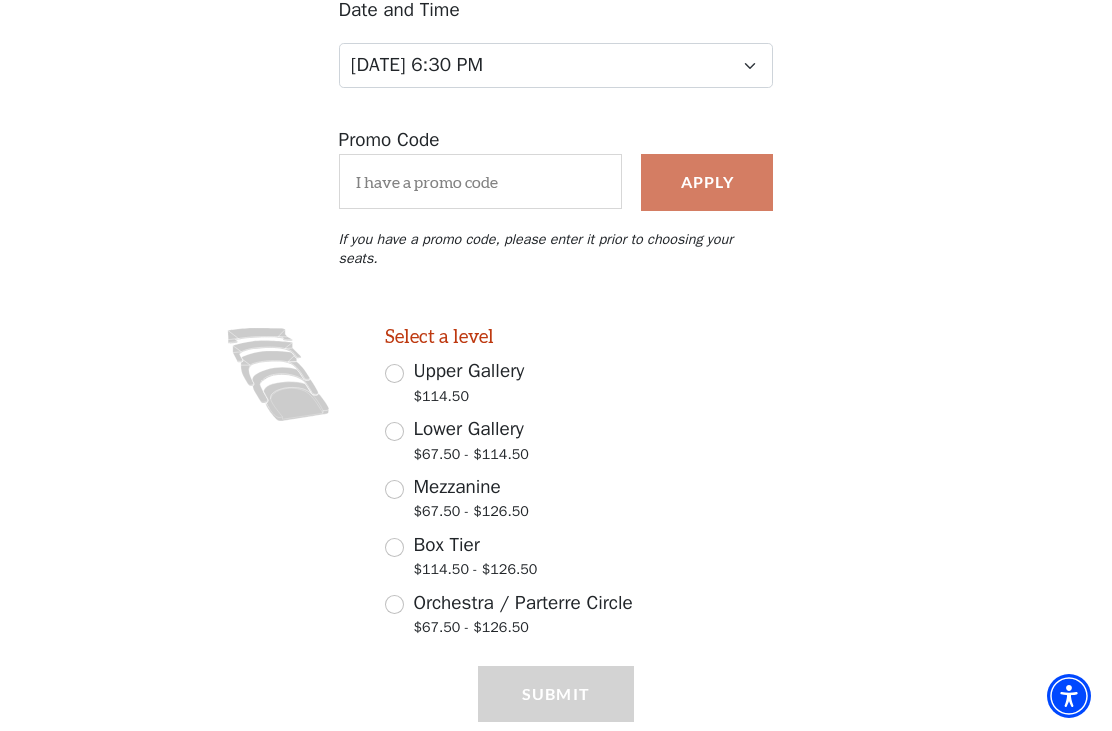 click on "Lower Gallery     $67.50 - $114.50" at bounding box center [394, 431] 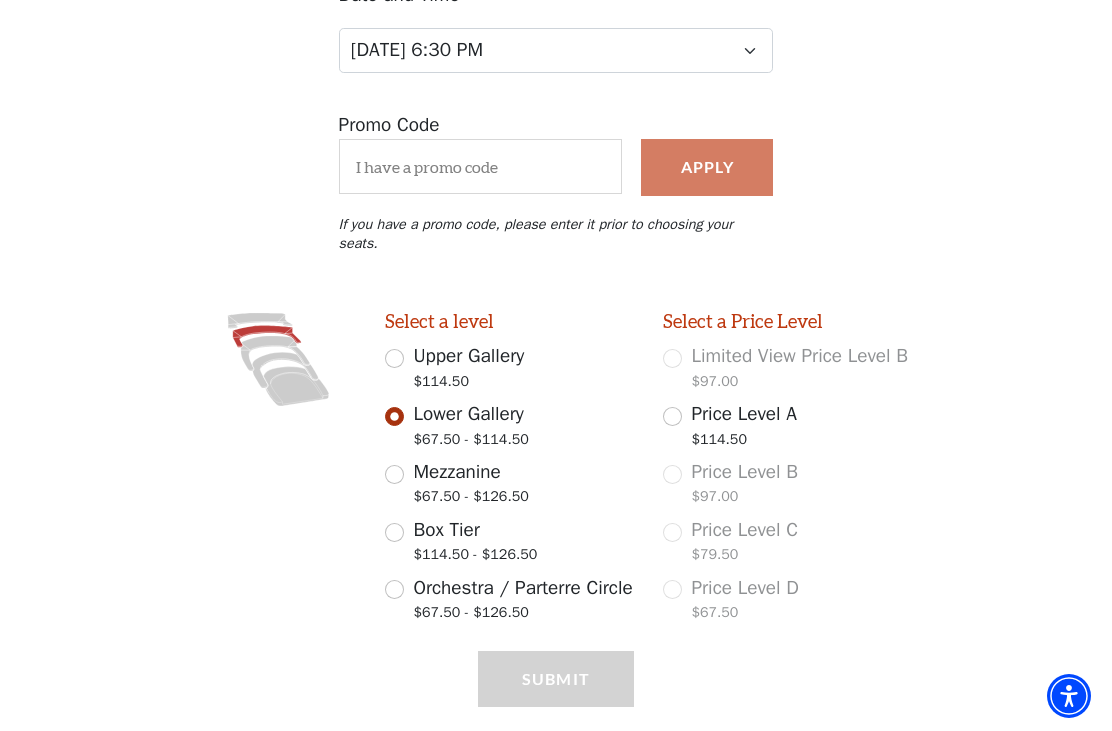 scroll, scrollTop: 292, scrollLeft: 0, axis: vertical 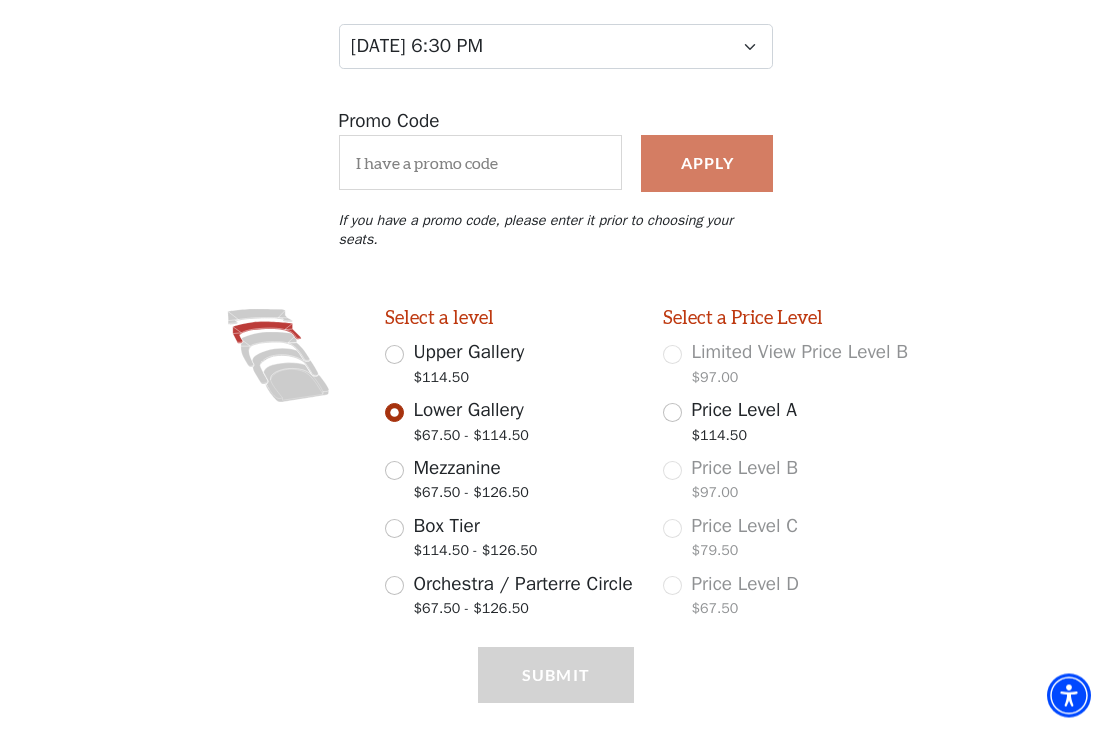 click on "Mezzanine     $67.50 - $126.50" at bounding box center [394, 471] 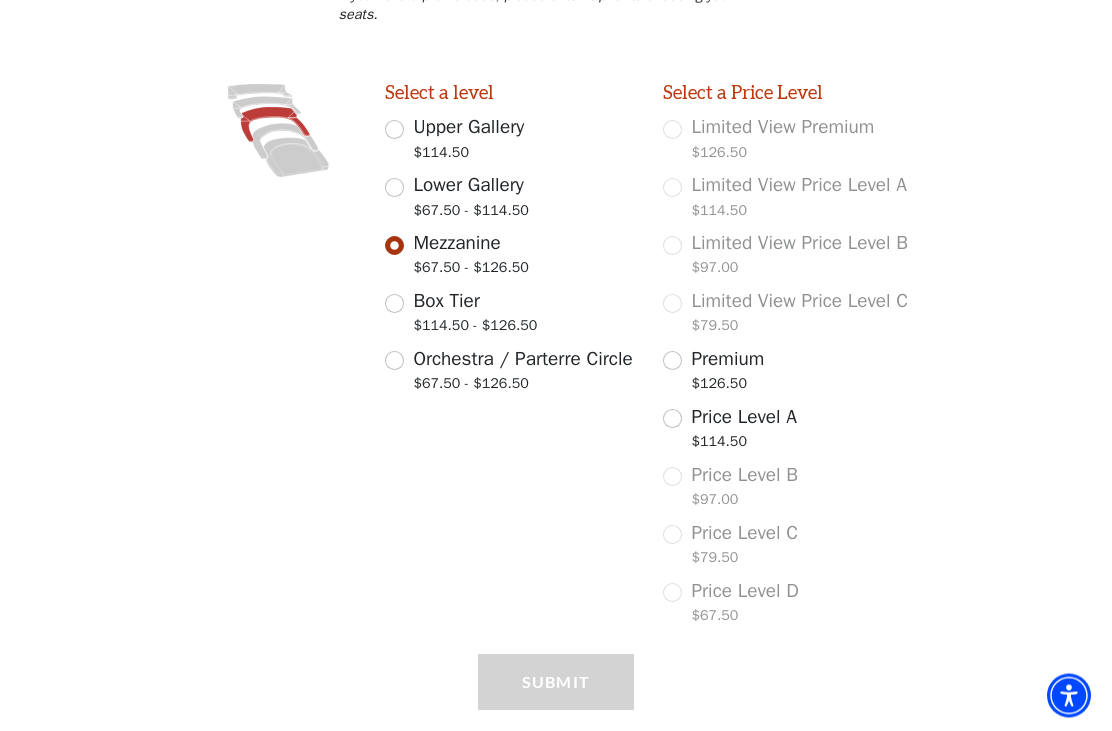 scroll, scrollTop: 577, scrollLeft: 0, axis: vertical 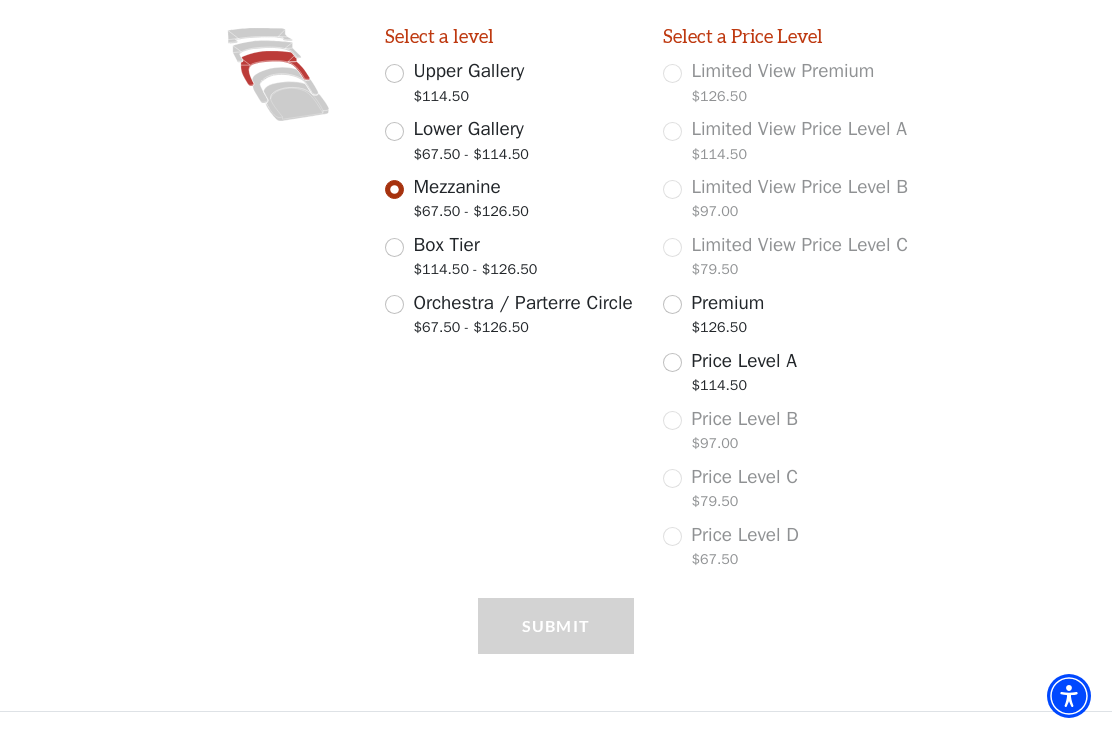 click on "Box Tier     $114.50 - $126.50" at bounding box center [394, 247] 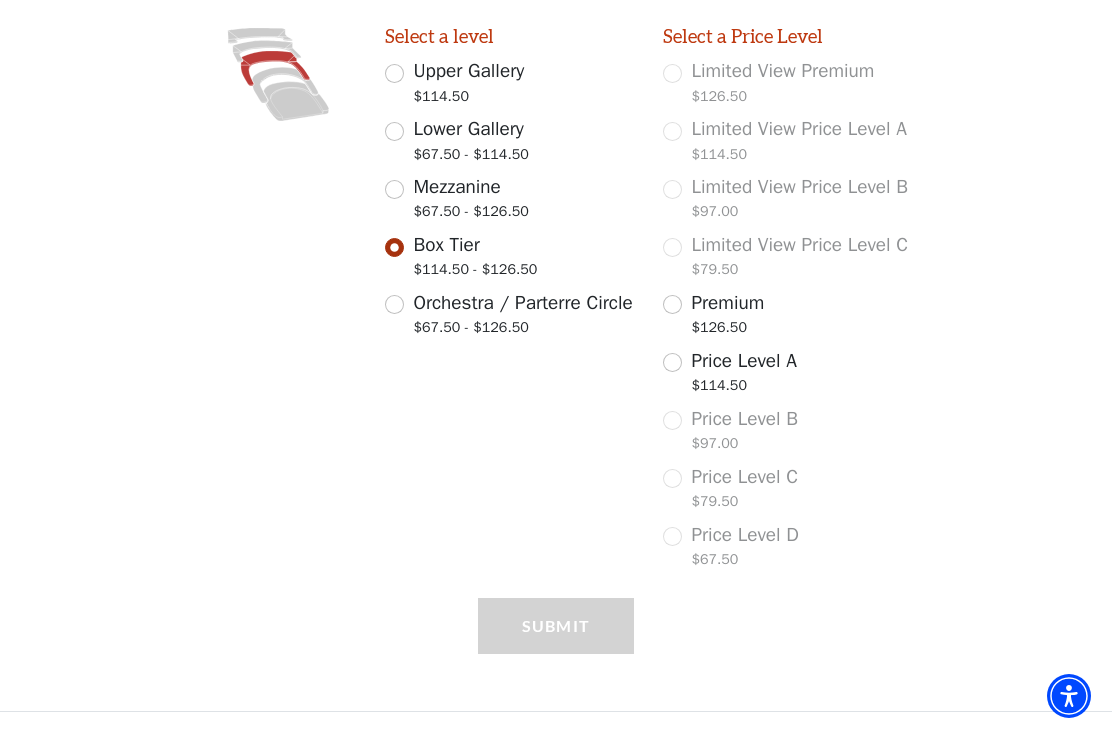 scroll, scrollTop: 293, scrollLeft: 0, axis: vertical 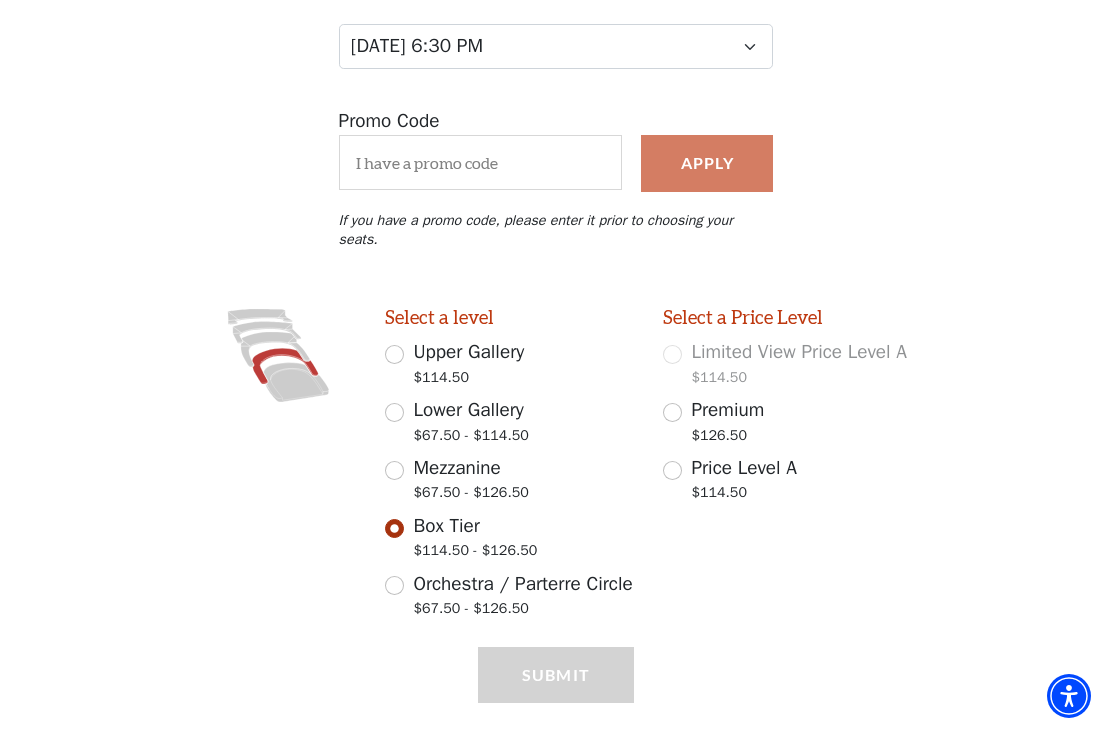 click on "Mezzanine     $67.50 - $126.50" at bounding box center [394, 470] 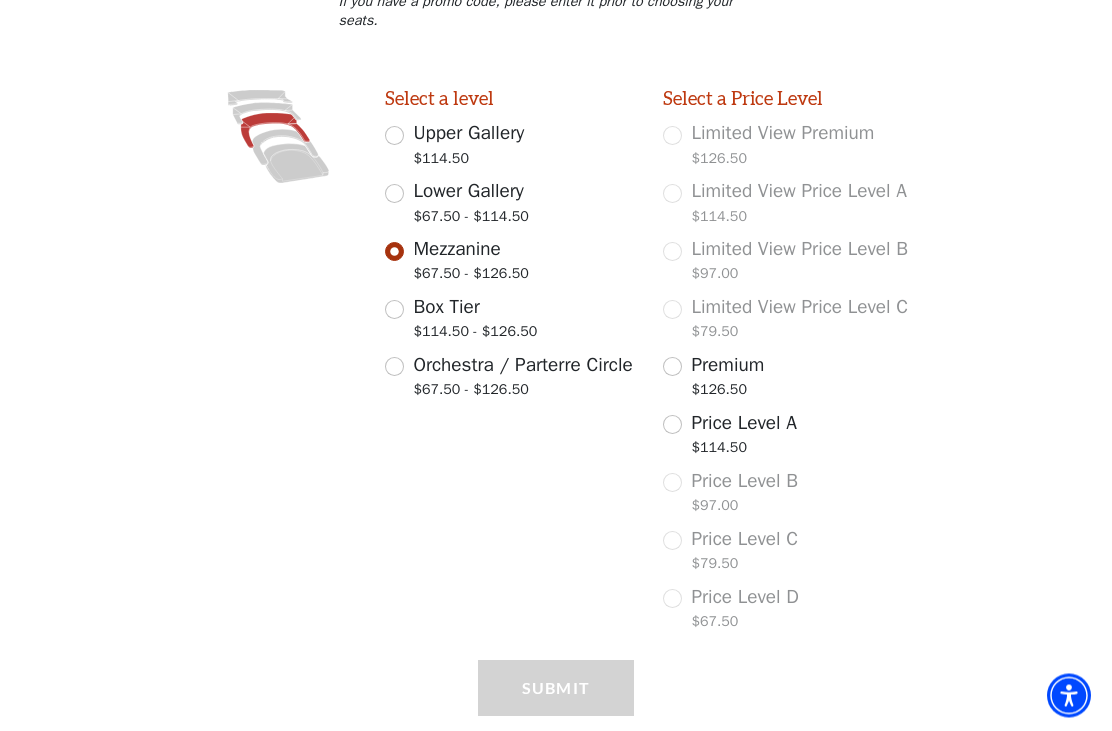 scroll, scrollTop: 509, scrollLeft: 0, axis: vertical 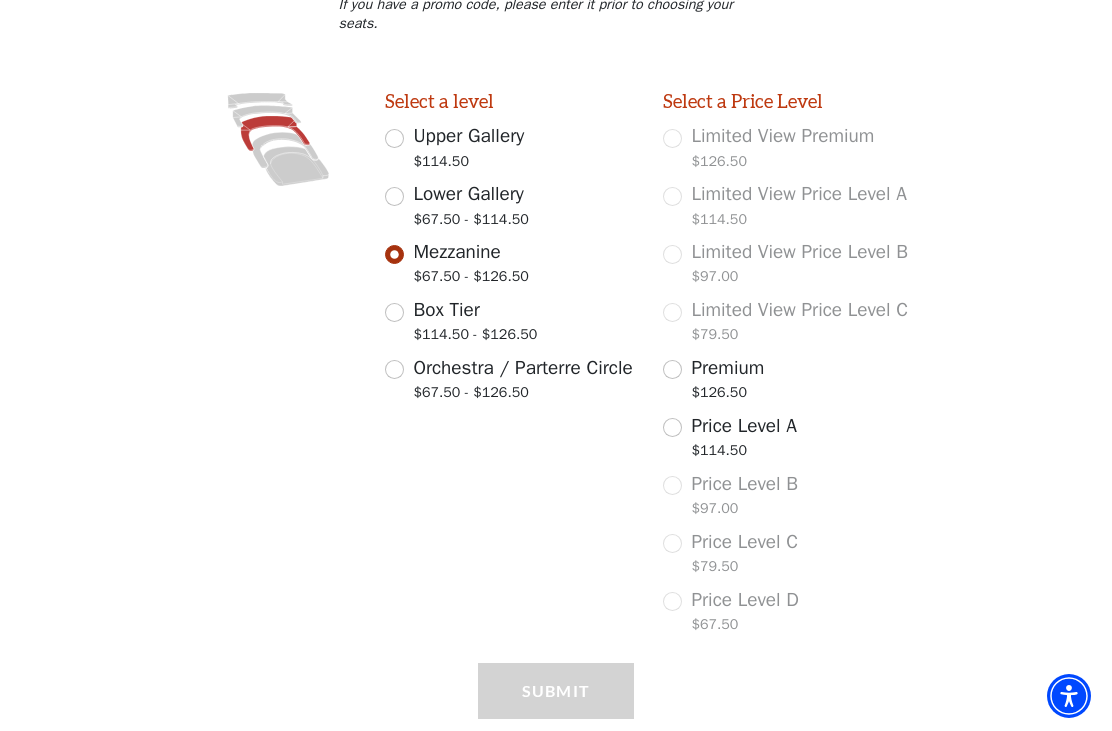 click on "Lower Gallery     $67.50 - $114.50" at bounding box center (394, 196) 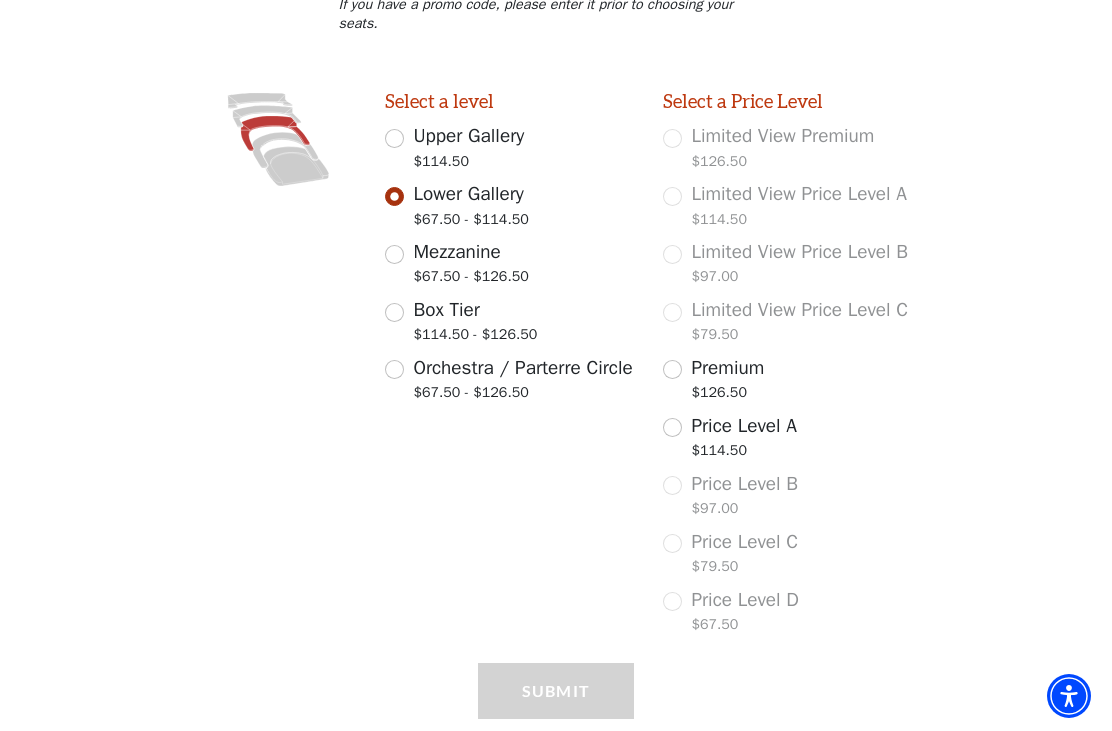 scroll, scrollTop: 293, scrollLeft: 0, axis: vertical 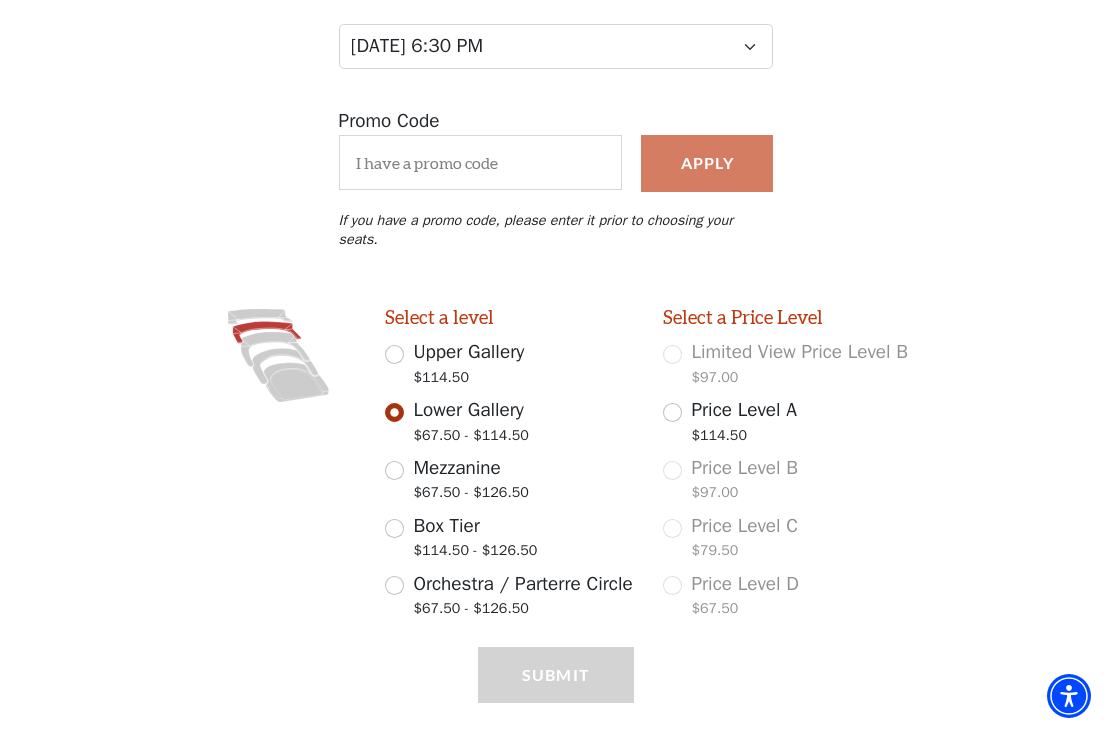 click on "Mezzanine     $67.50 - $126.50" at bounding box center [394, 470] 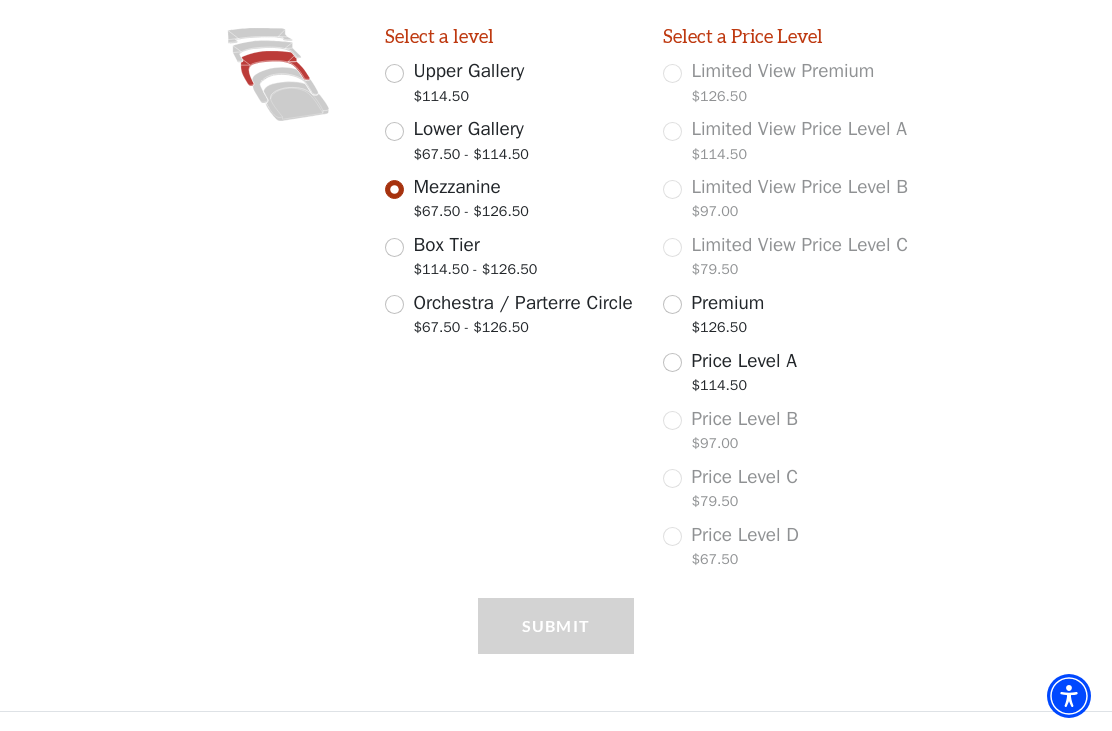 click on "Box Tier     $114.50 - $126.50" at bounding box center [394, 247] 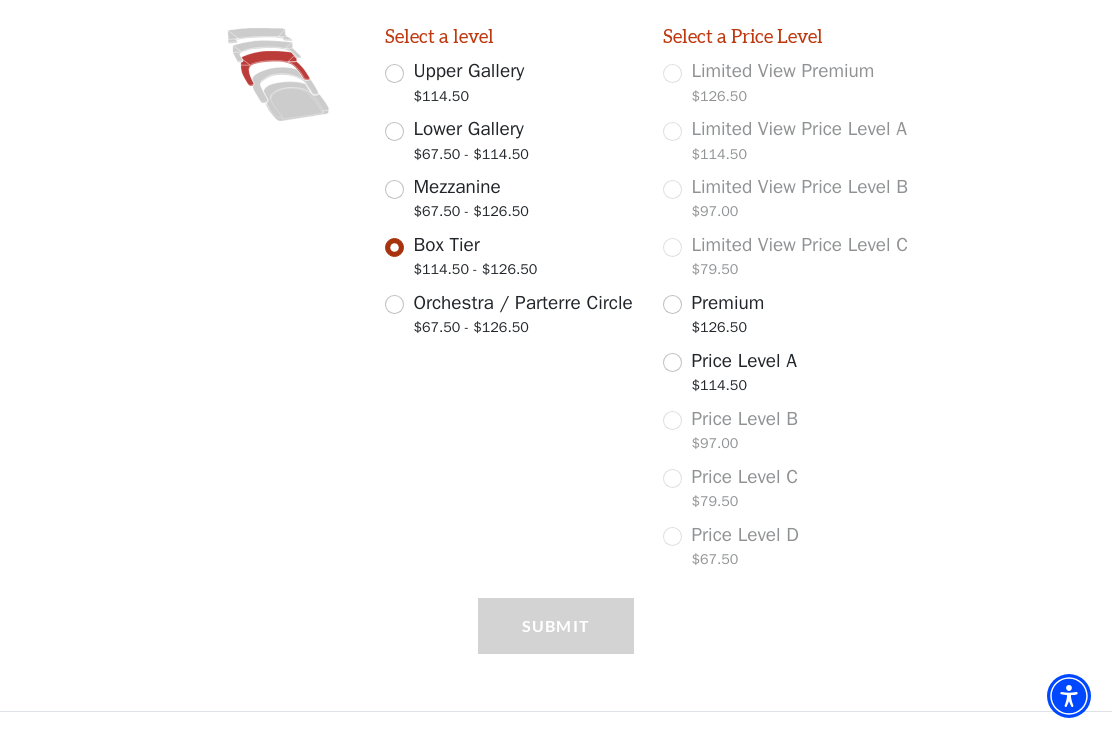 scroll, scrollTop: 293, scrollLeft: 0, axis: vertical 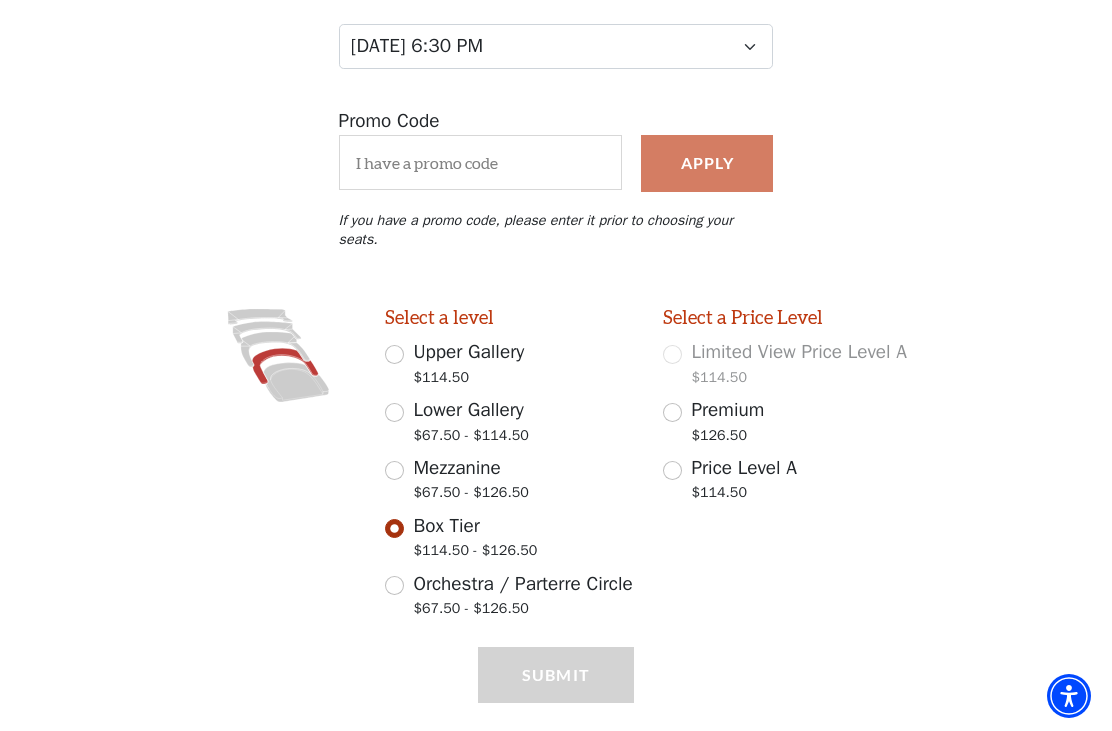click on "Orchestra / Parterre Circle     $67.50 - $126.50" at bounding box center (394, 585) 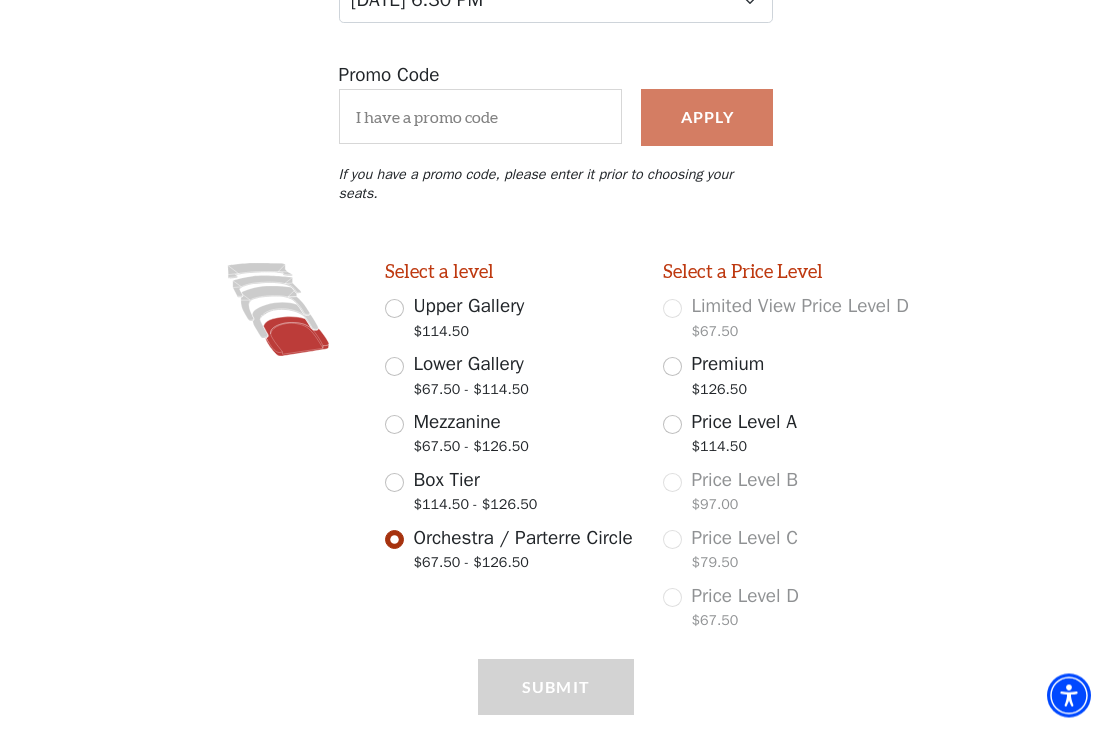 scroll, scrollTop: 349, scrollLeft: 0, axis: vertical 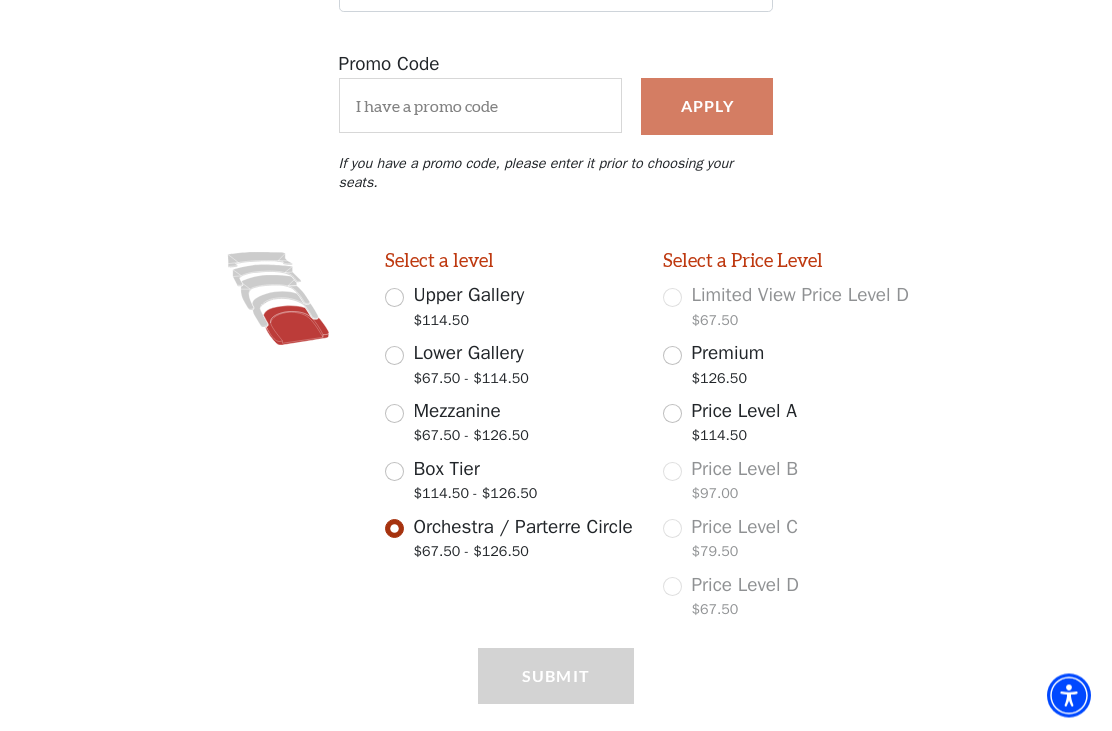 click on "Mezzanine     $67.50 - $126.50" at bounding box center [394, 414] 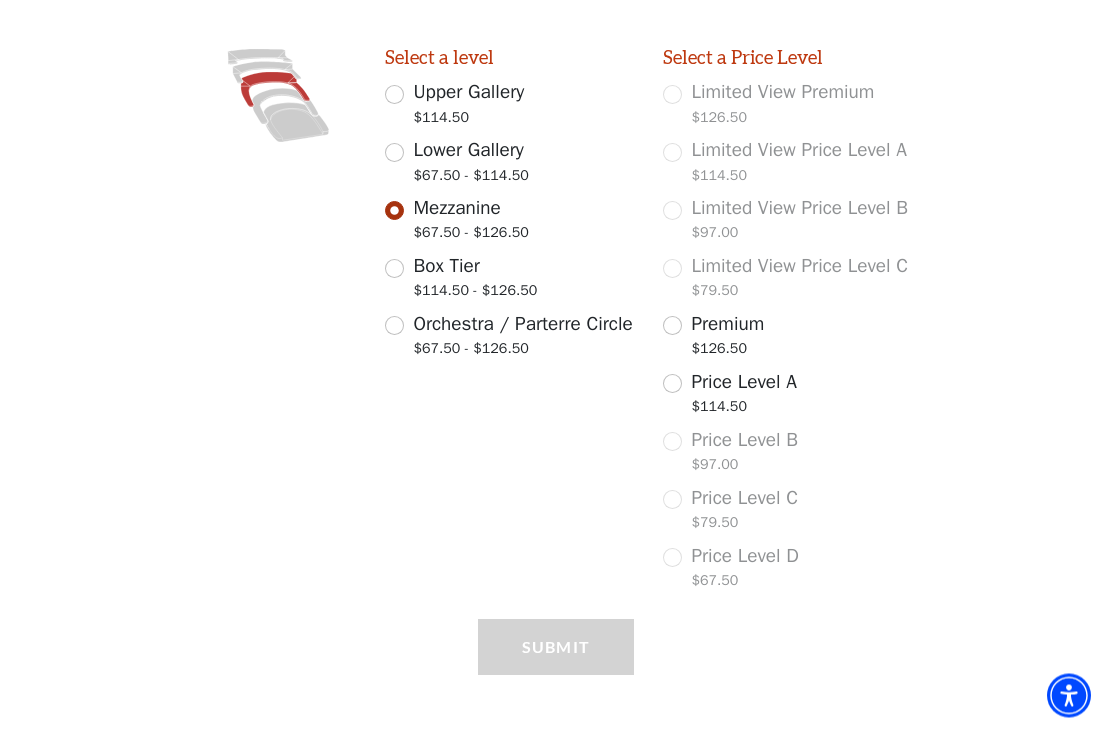 scroll, scrollTop: 577, scrollLeft: 0, axis: vertical 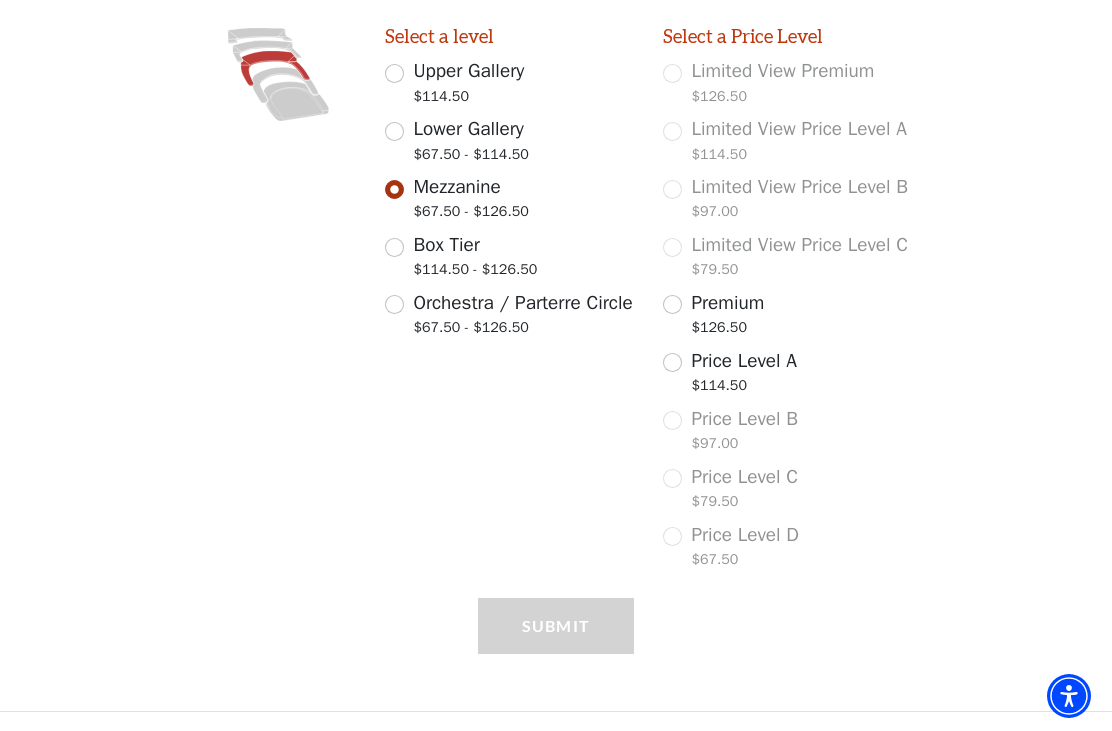 click on "Price Level A $114.50" at bounding box center (672, 362) 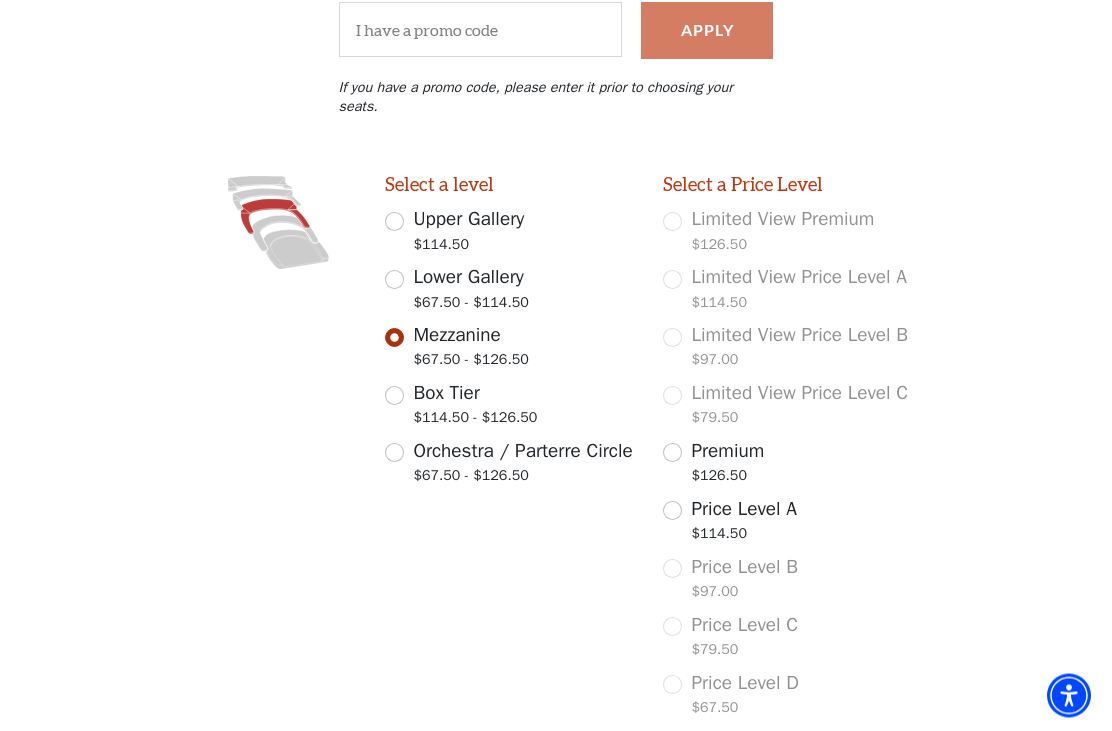 scroll, scrollTop: 471, scrollLeft: 0, axis: vertical 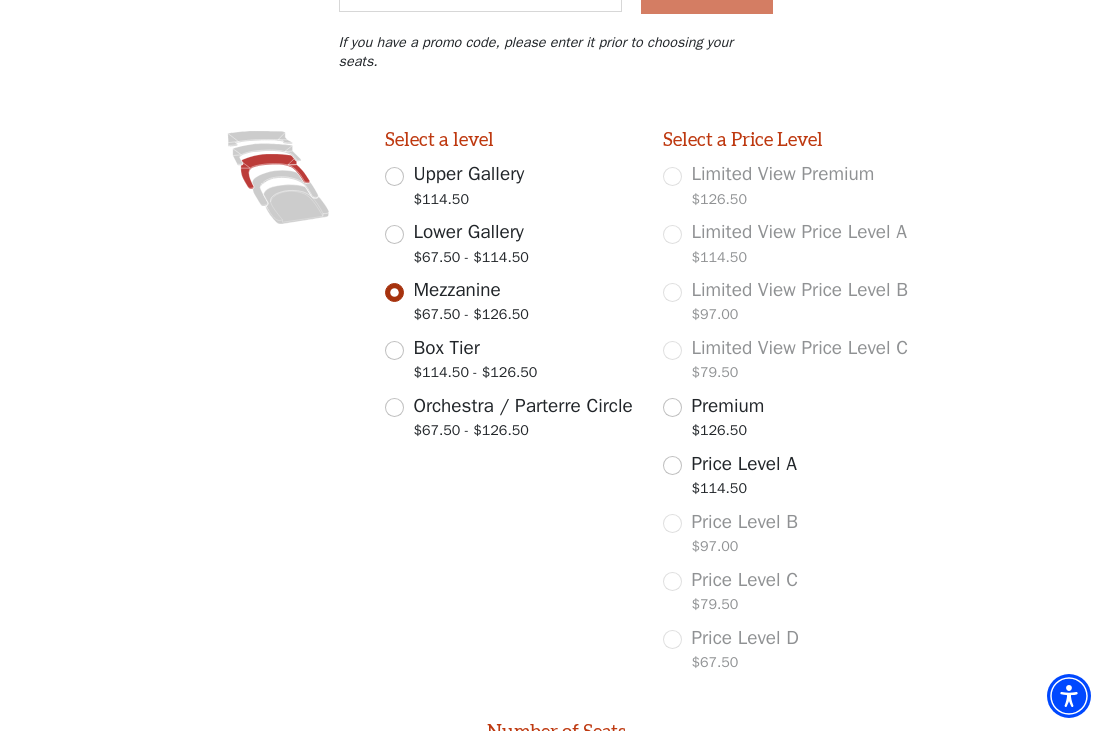 click on "Price Level A $114.50" at bounding box center (672, 465) 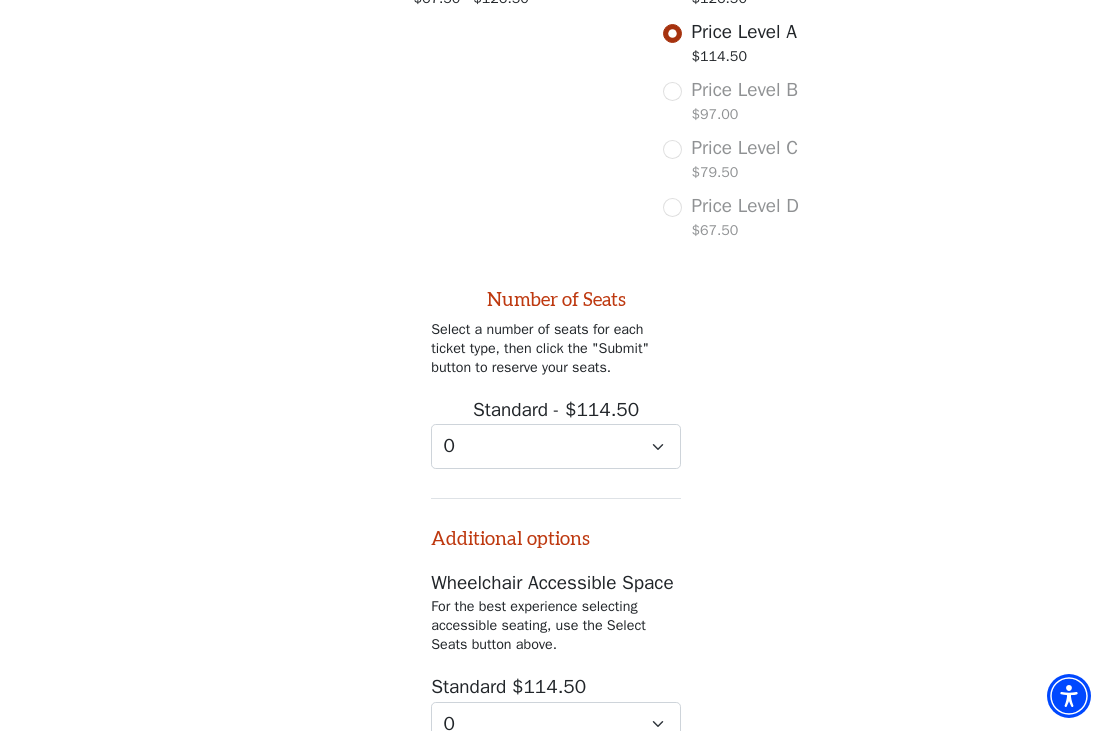 scroll, scrollTop: 901, scrollLeft: 0, axis: vertical 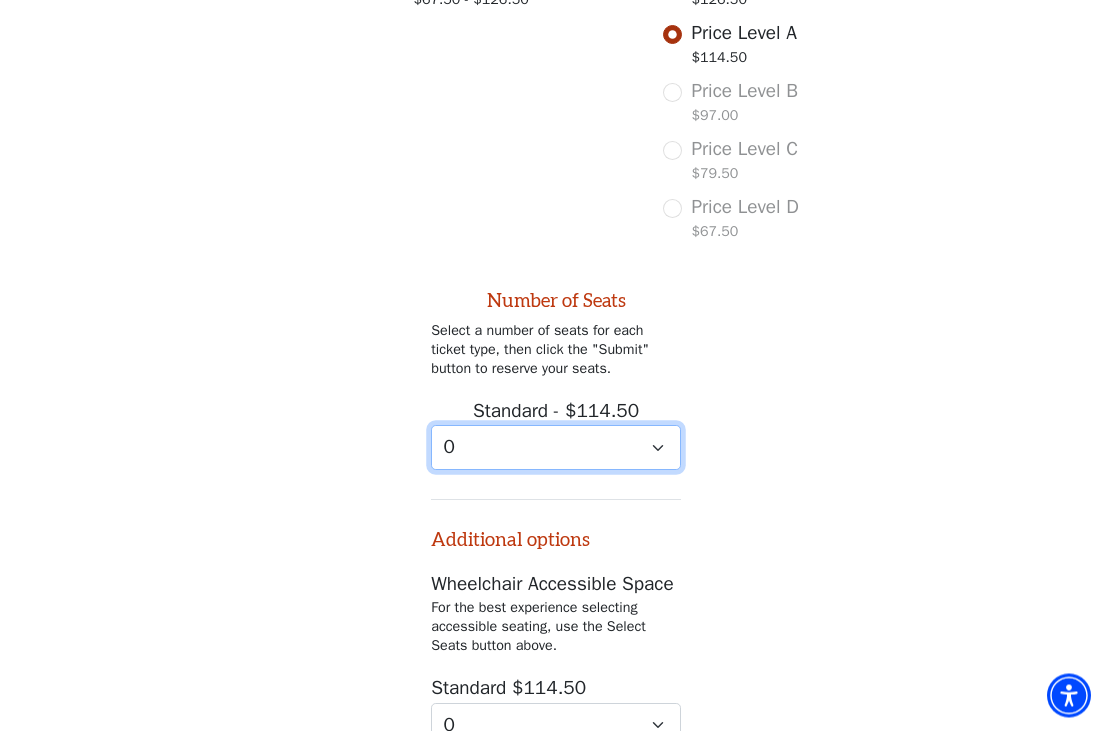 click on "0 1 2 3 4 5 6 7 8 9" at bounding box center (556, 448) 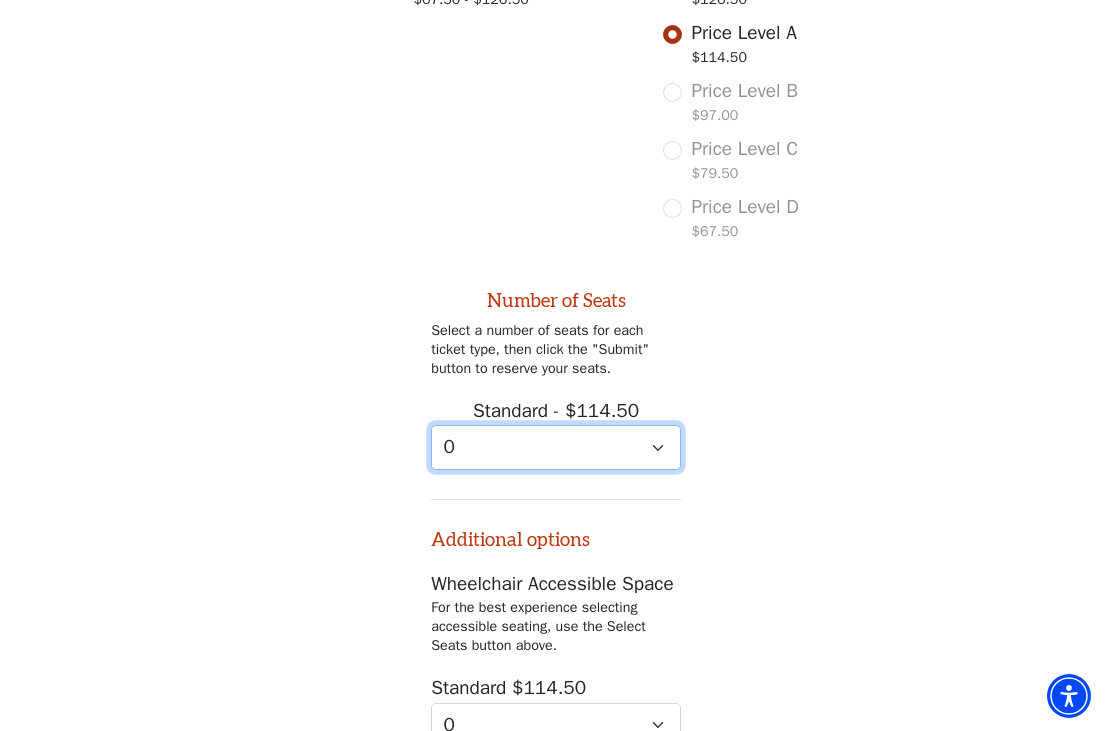 click on "0 1 2 3 4 5 6 7 8 9" at bounding box center [556, 447] 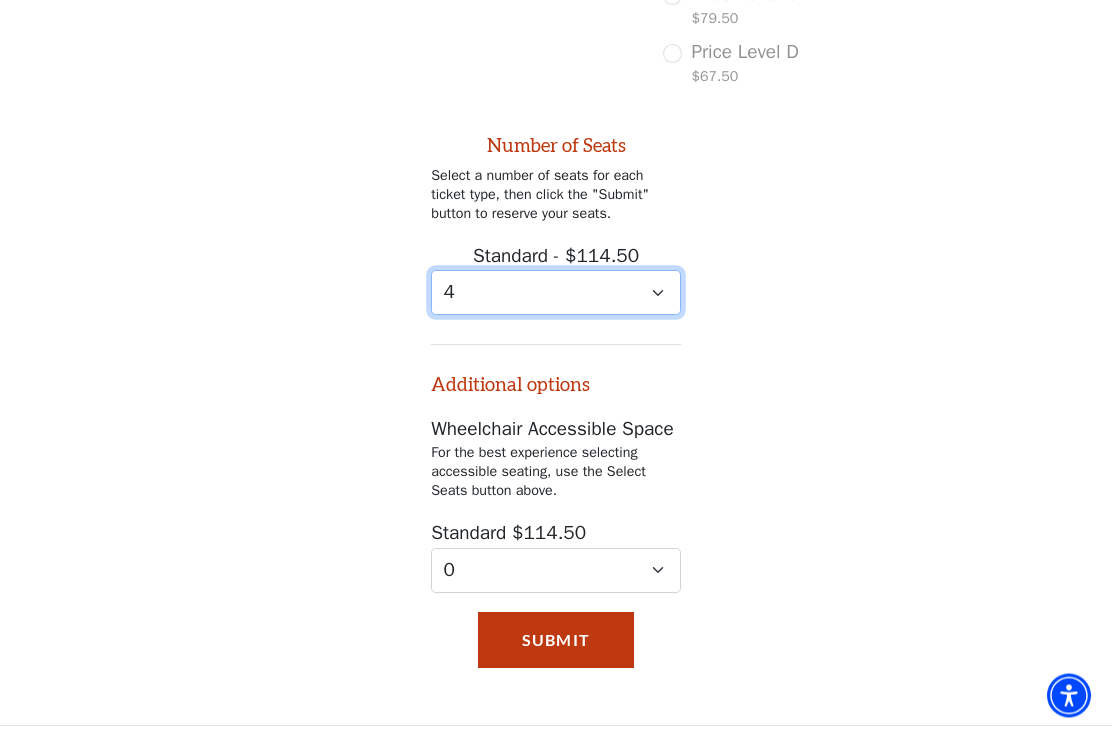 scroll, scrollTop: 1093, scrollLeft: 0, axis: vertical 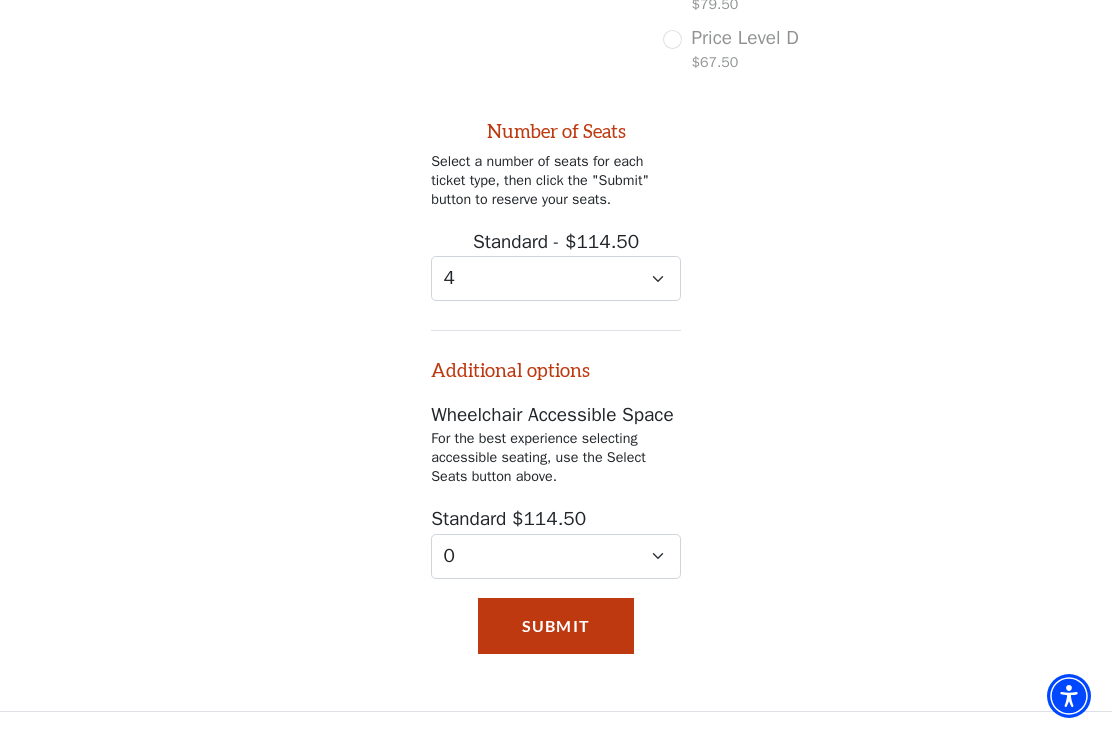 click on "Submit" at bounding box center (556, 626) 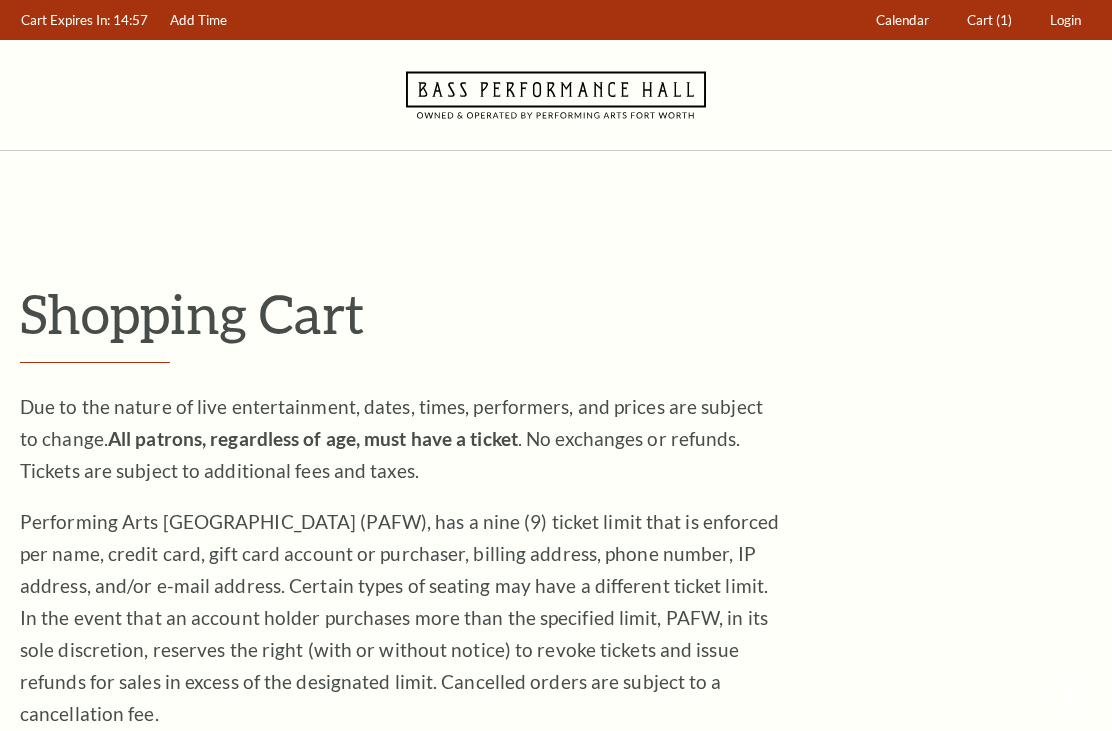 scroll, scrollTop: 0, scrollLeft: 0, axis: both 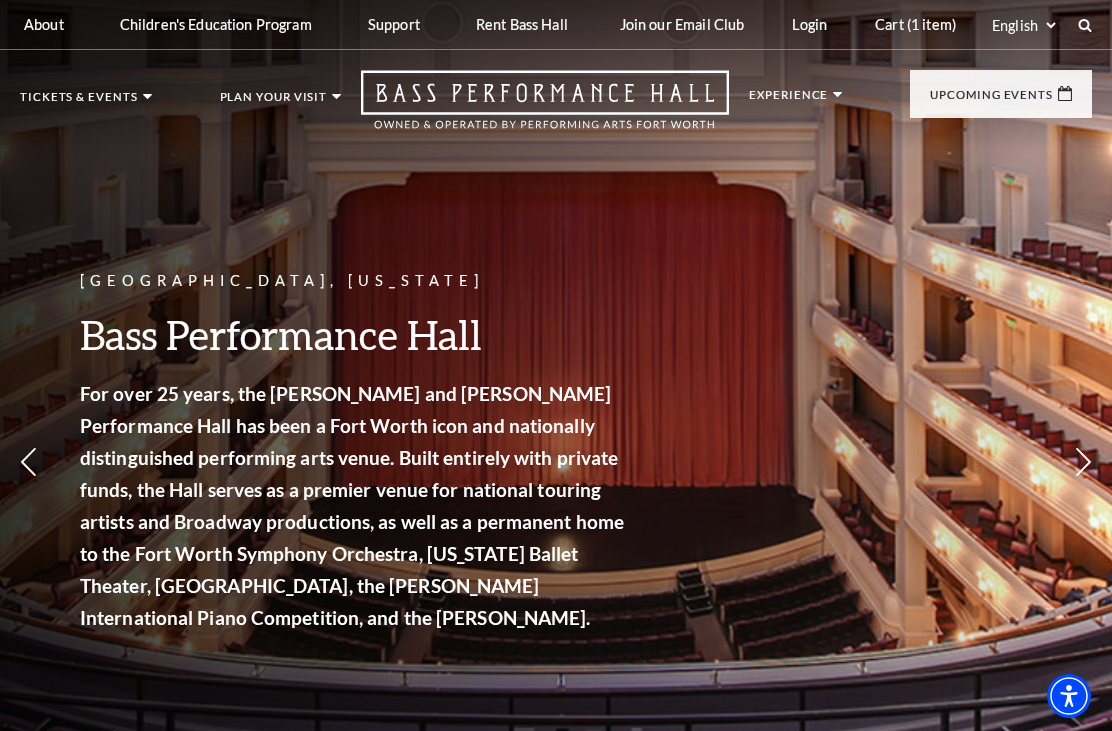 click on "Learn More" at bounding box center [346, 548] 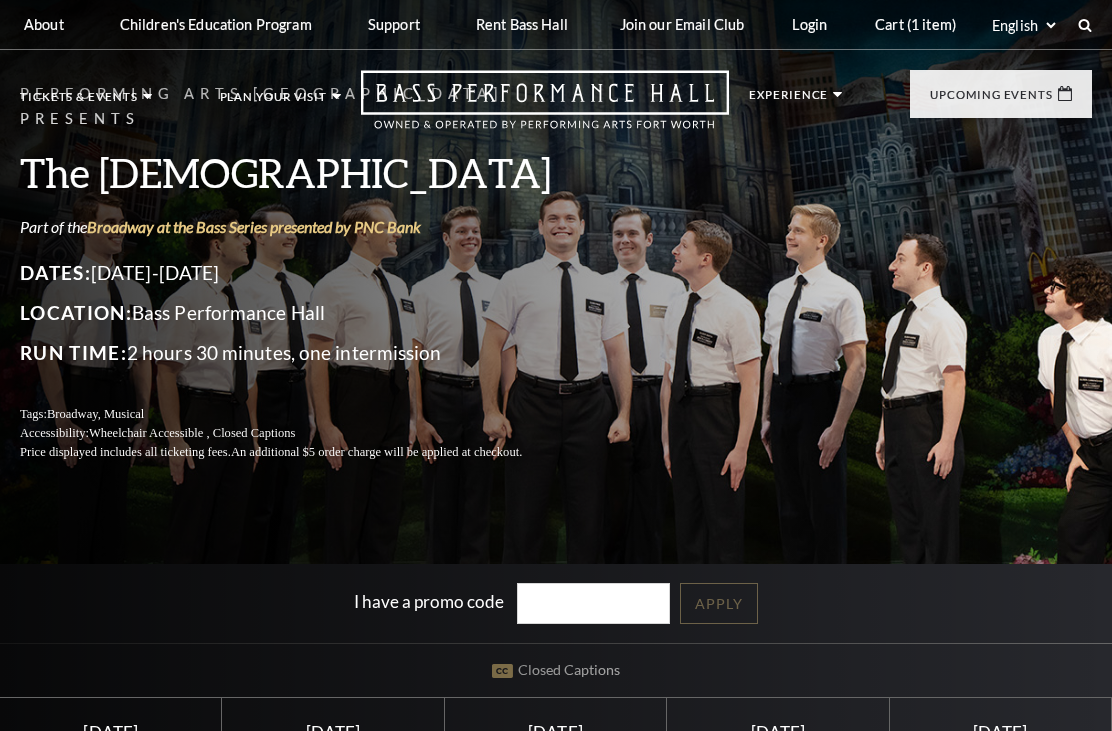 scroll, scrollTop: 0, scrollLeft: 0, axis: both 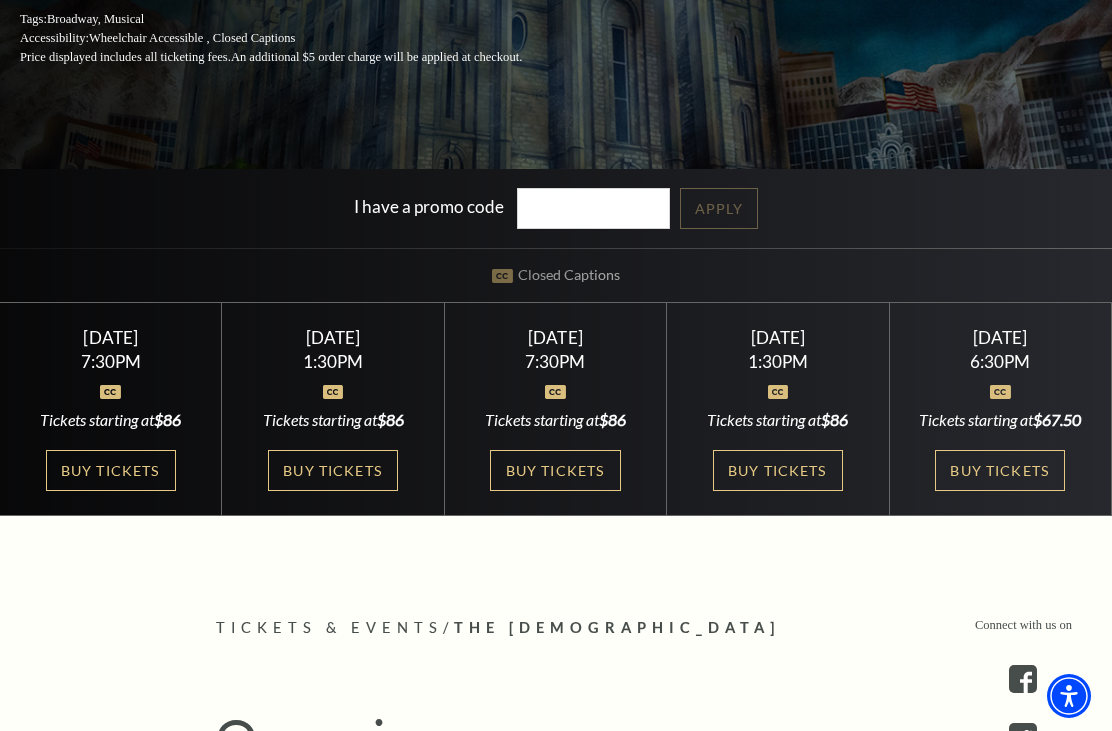 click on "Buy Tickets" at bounding box center [1000, 470] 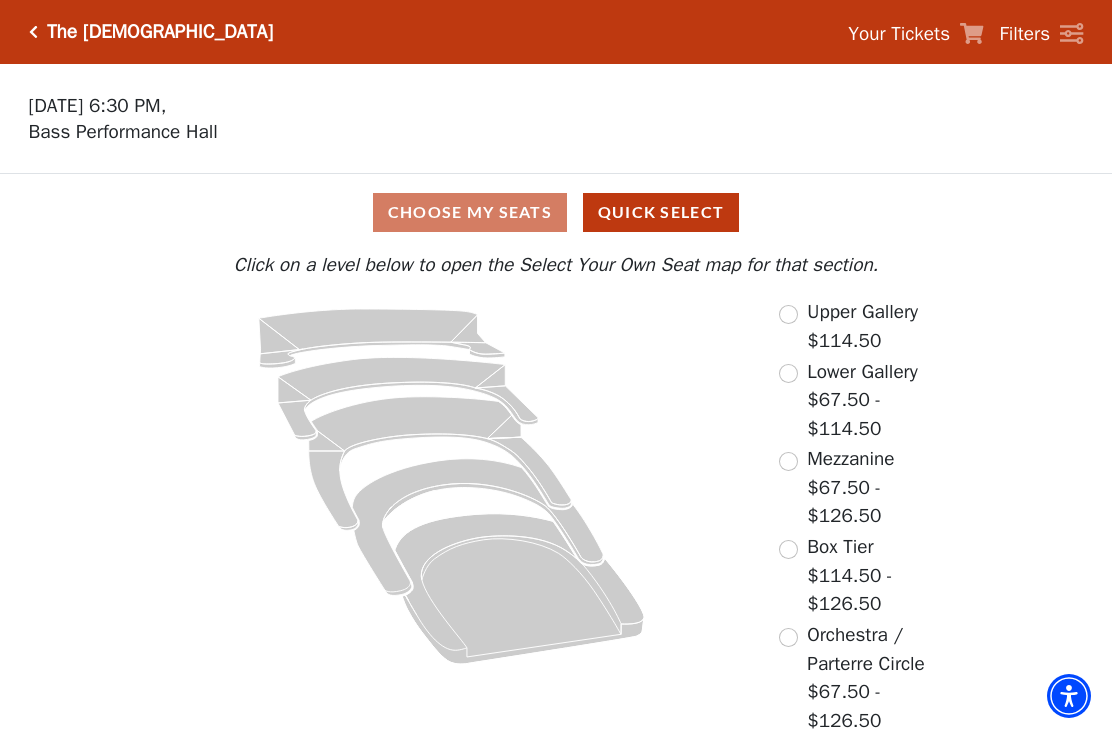 scroll, scrollTop: 0, scrollLeft: 0, axis: both 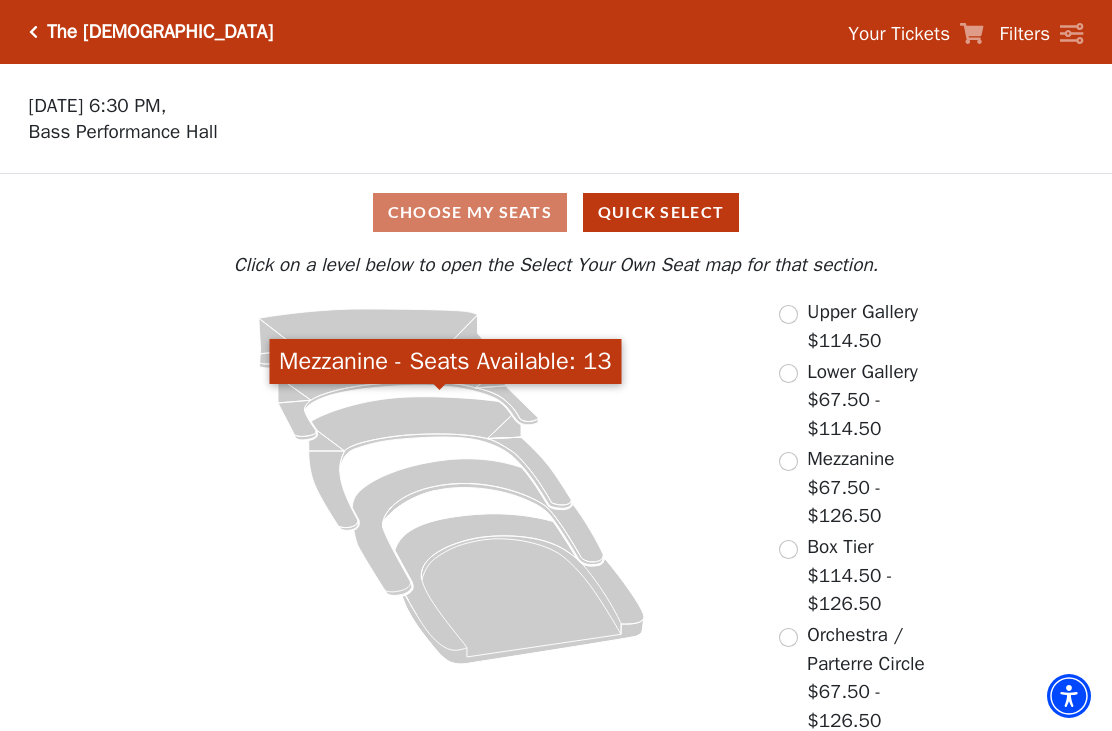 click 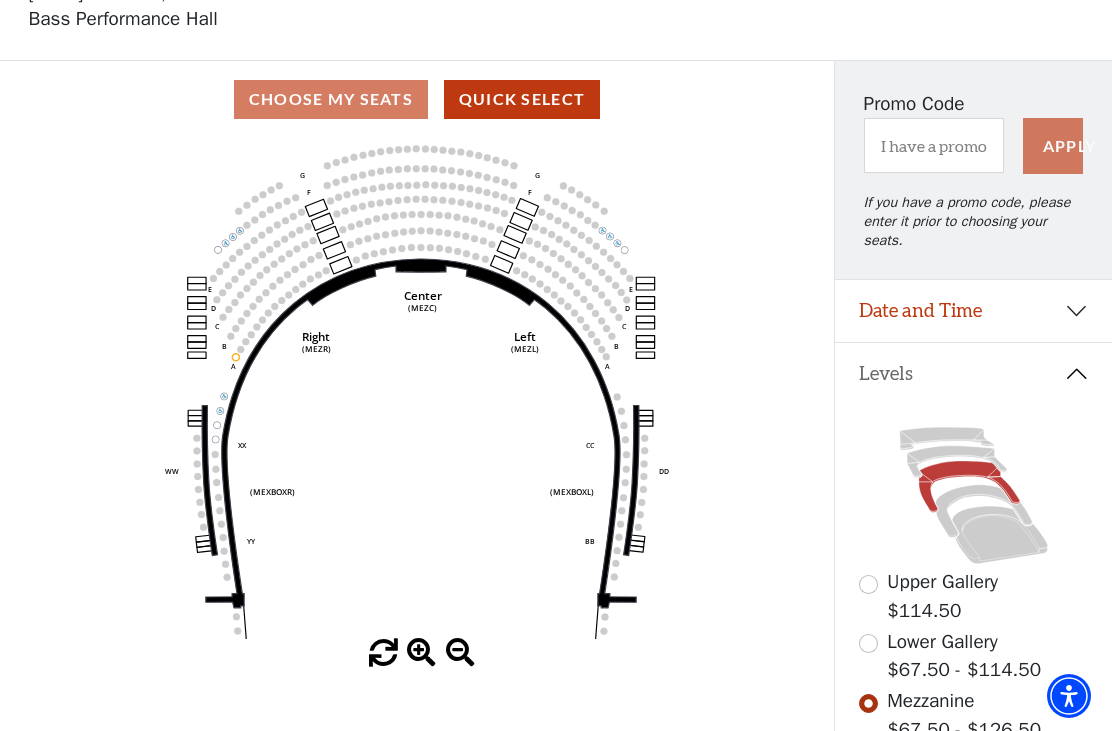 scroll, scrollTop: 120, scrollLeft: 0, axis: vertical 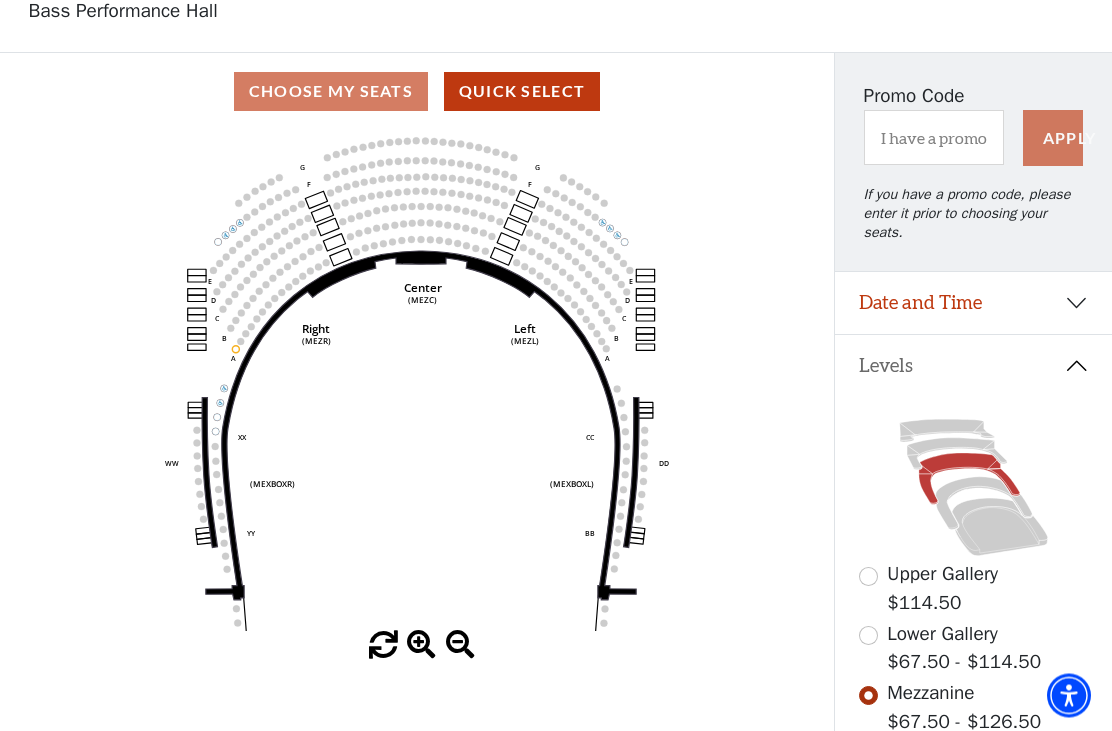 click at bounding box center (421, 646) 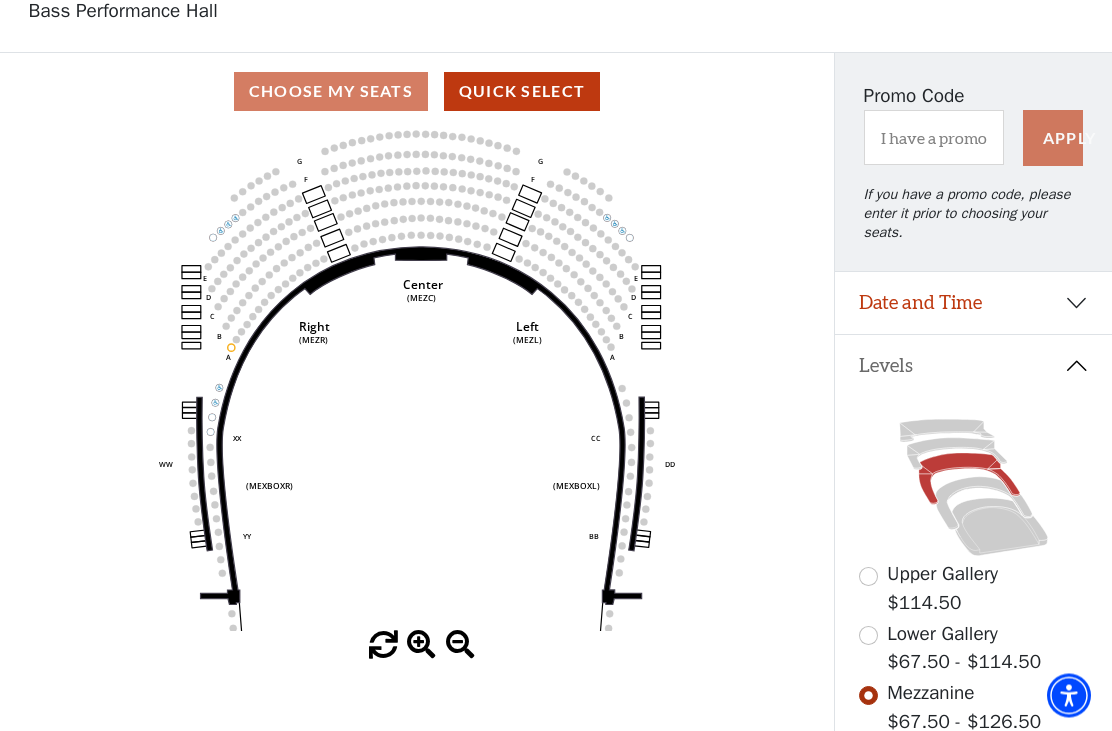 scroll, scrollTop: 121, scrollLeft: 0, axis: vertical 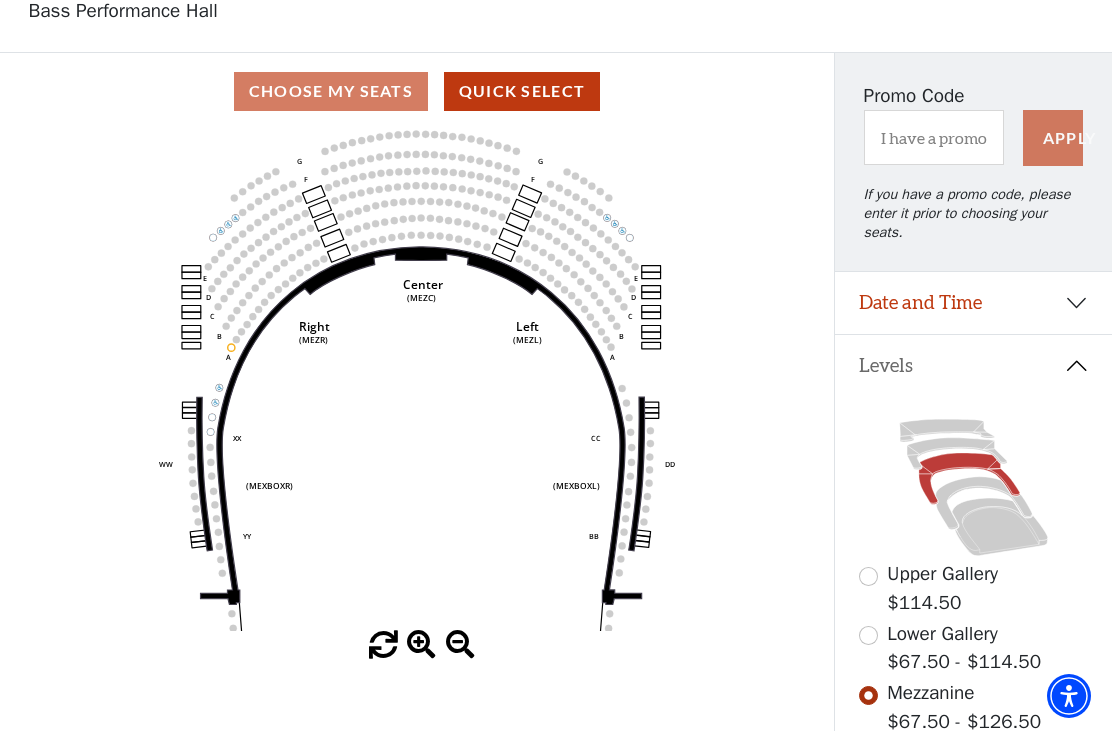 click at bounding box center (421, 645) 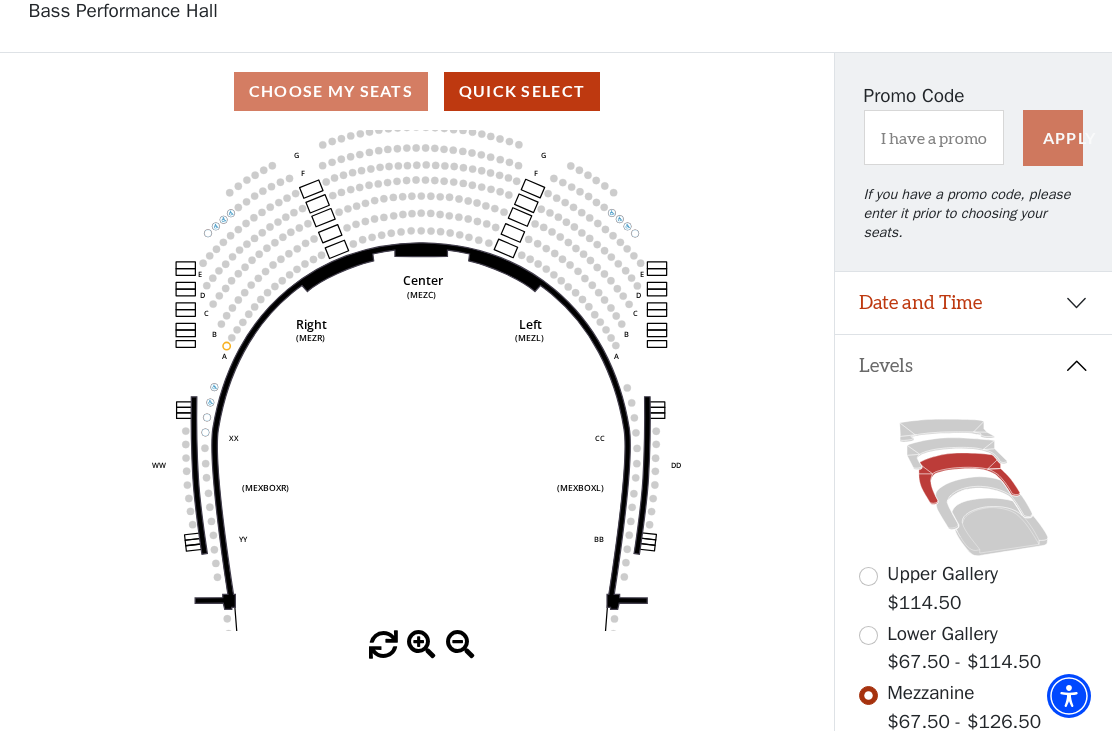 click at bounding box center (421, 645) 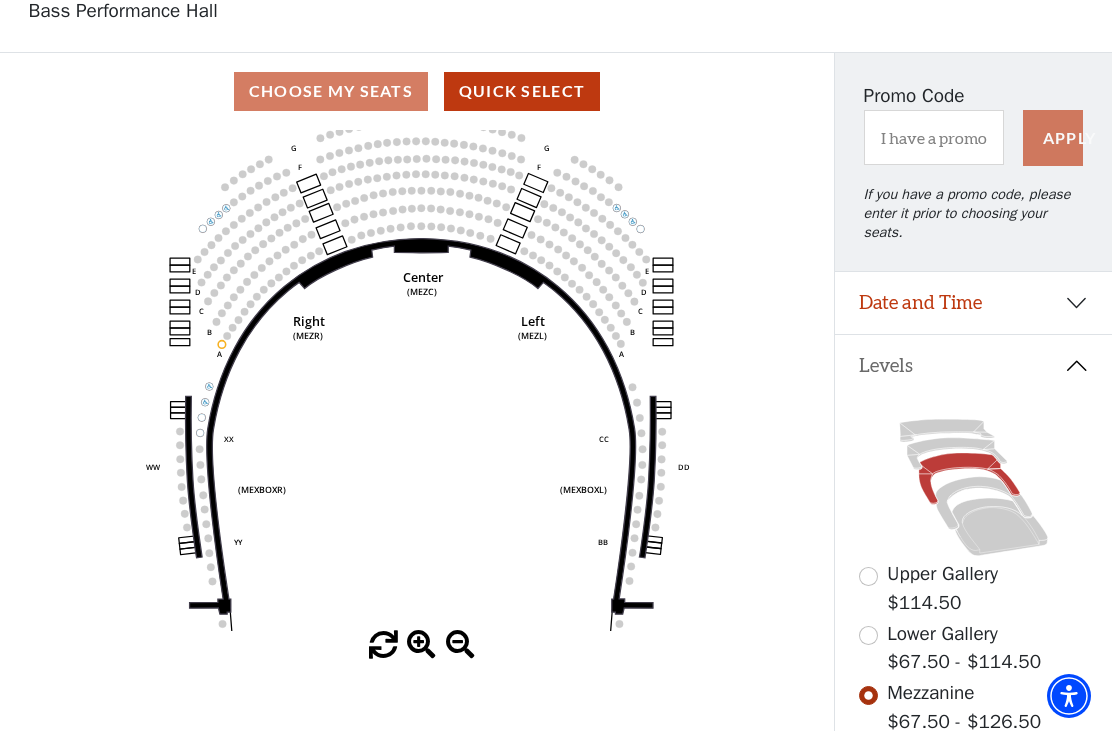 click at bounding box center [421, 645] 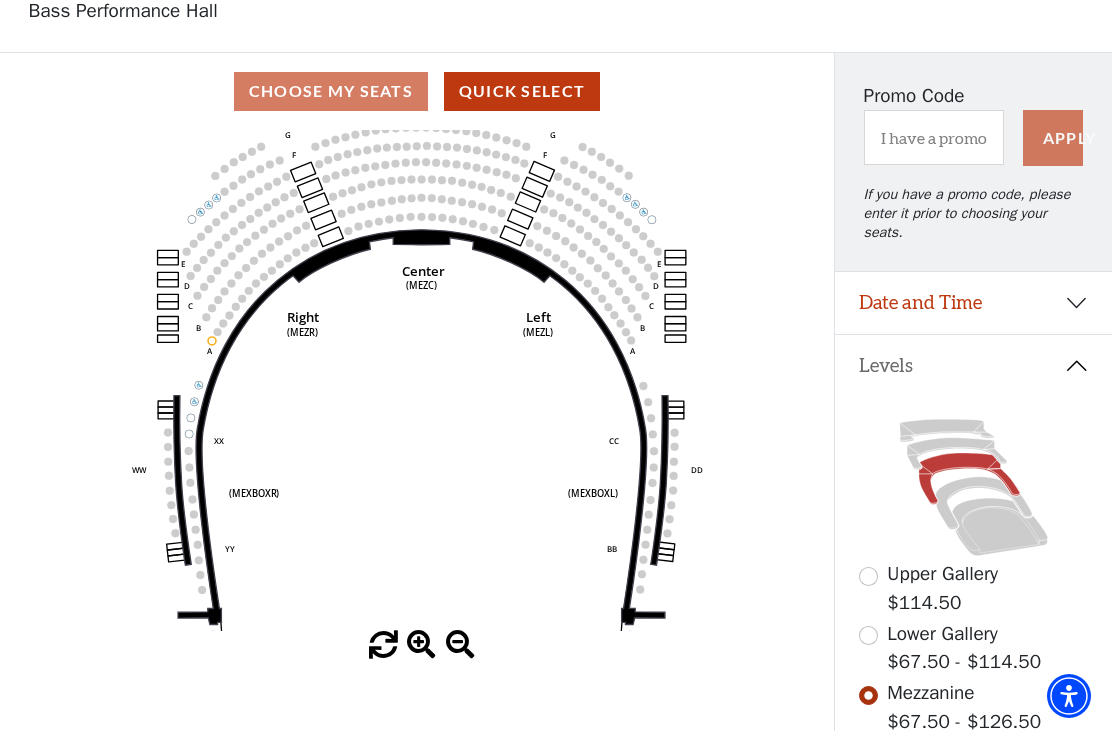 click at bounding box center [421, 645] 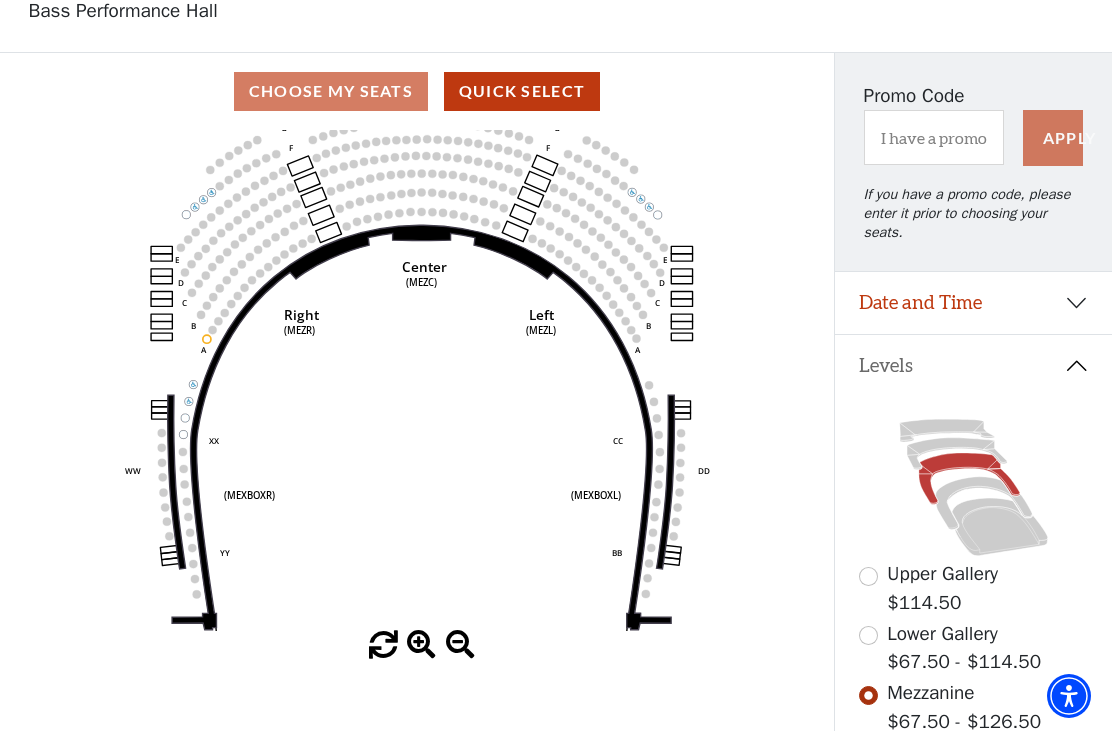 click on "Center   (MEZC)   Right   (MEZR)   Left   (MEZL)   (MEXBOXR)   (MEXBOXL)   XX   WW   CC   DD   YY   BB   ZZ   AA   G   F   E   D   G   F   C   B   A   E   D   C   B   A" 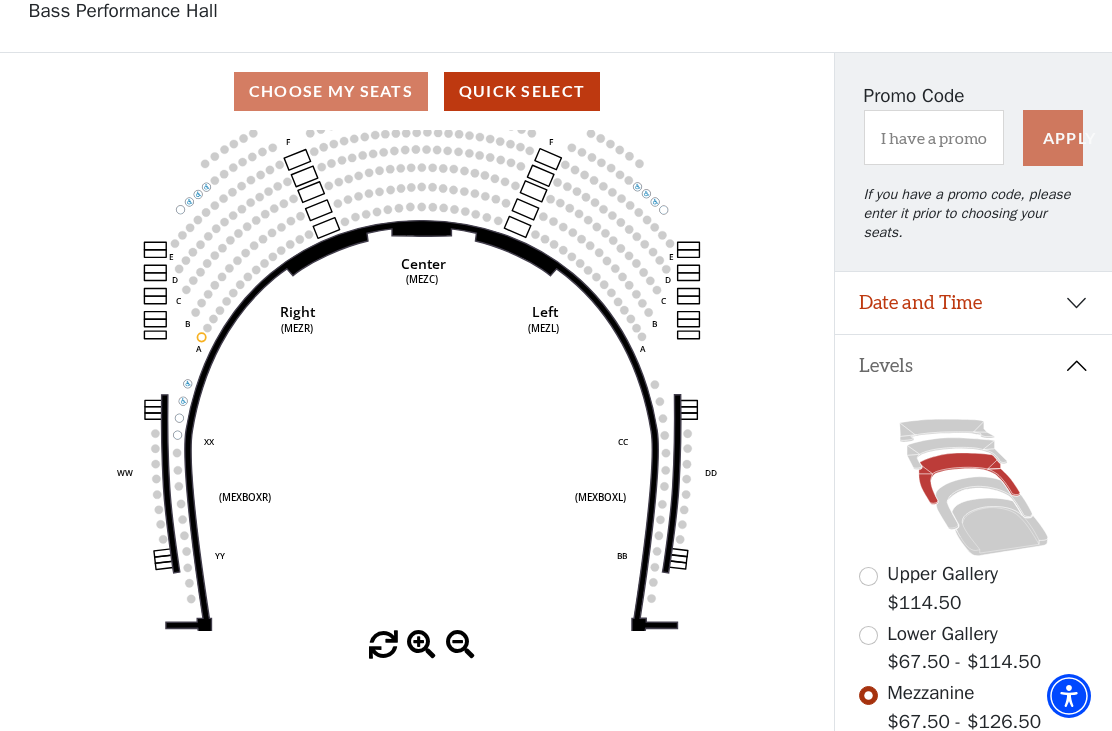 click at bounding box center (421, 645) 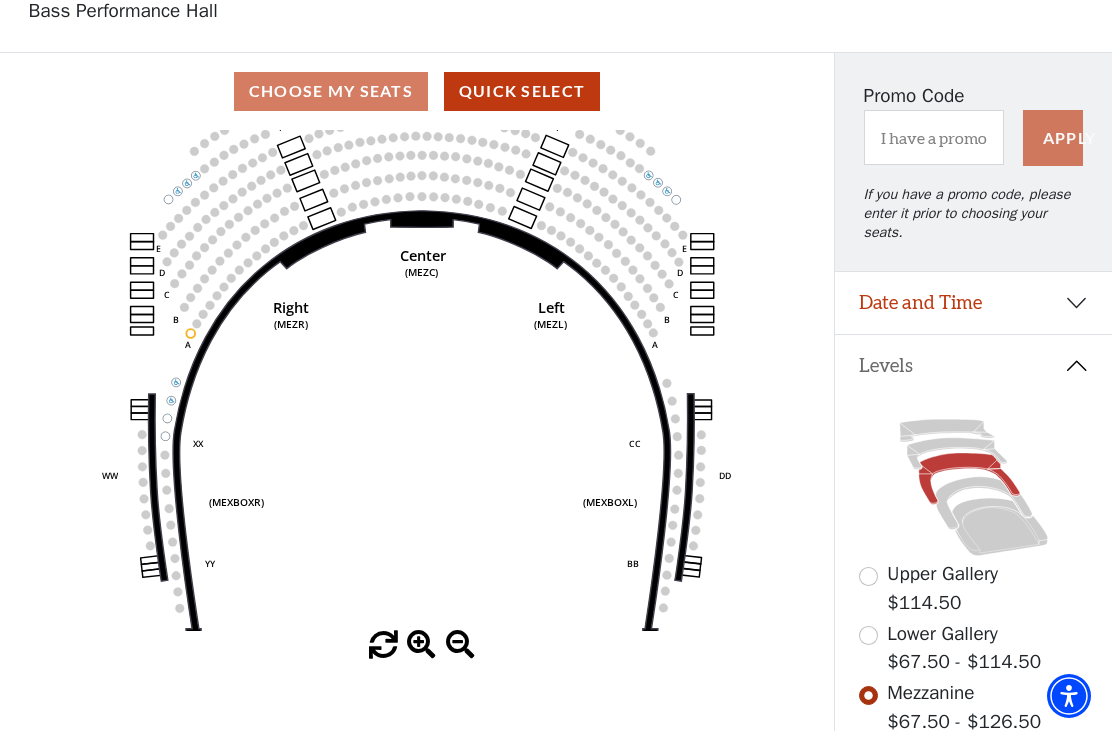 click at bounding box center (421, 645) 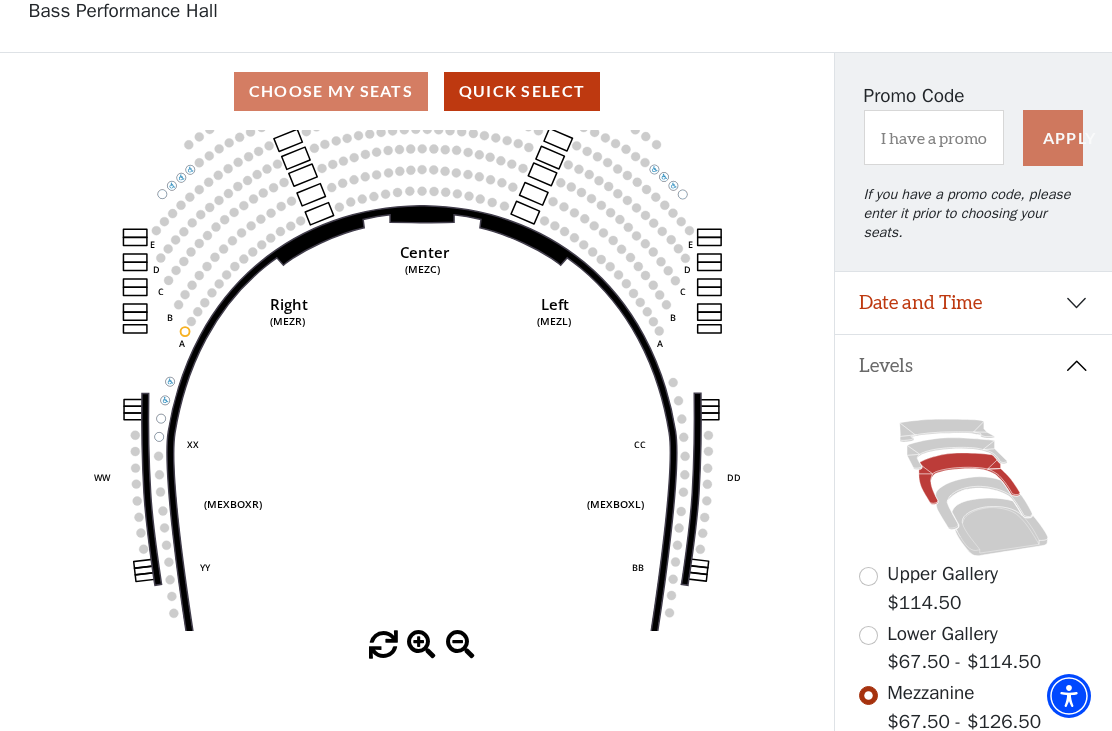 click at bounding box center [421, 645] 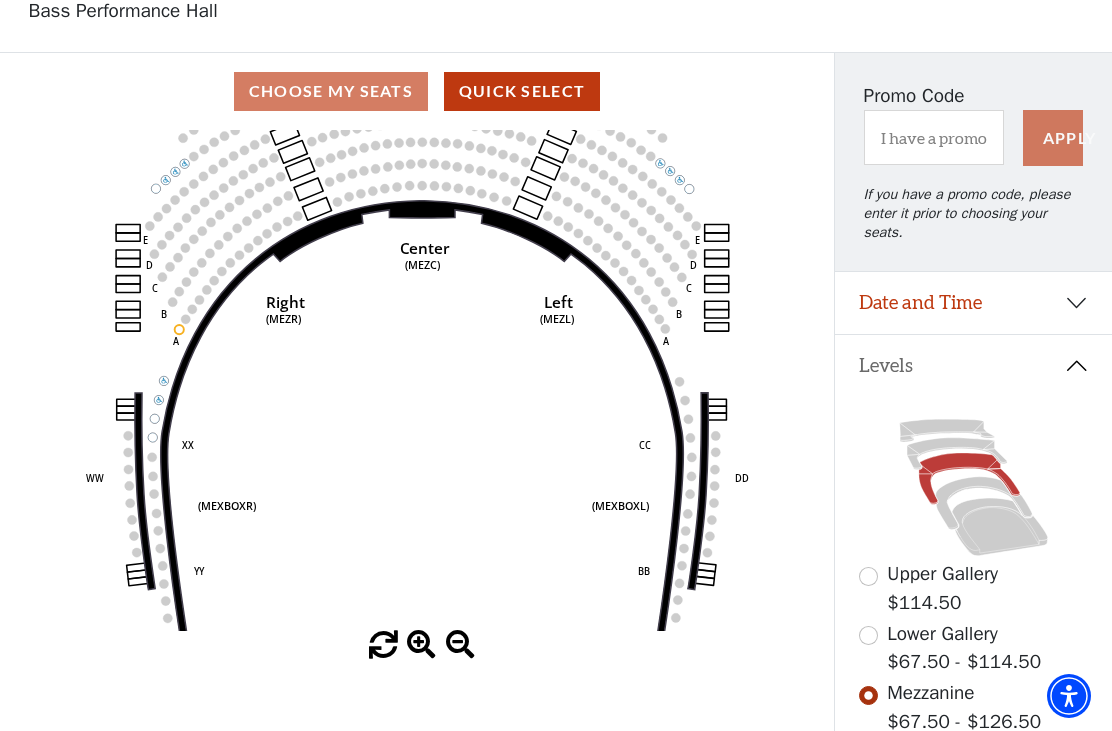 click 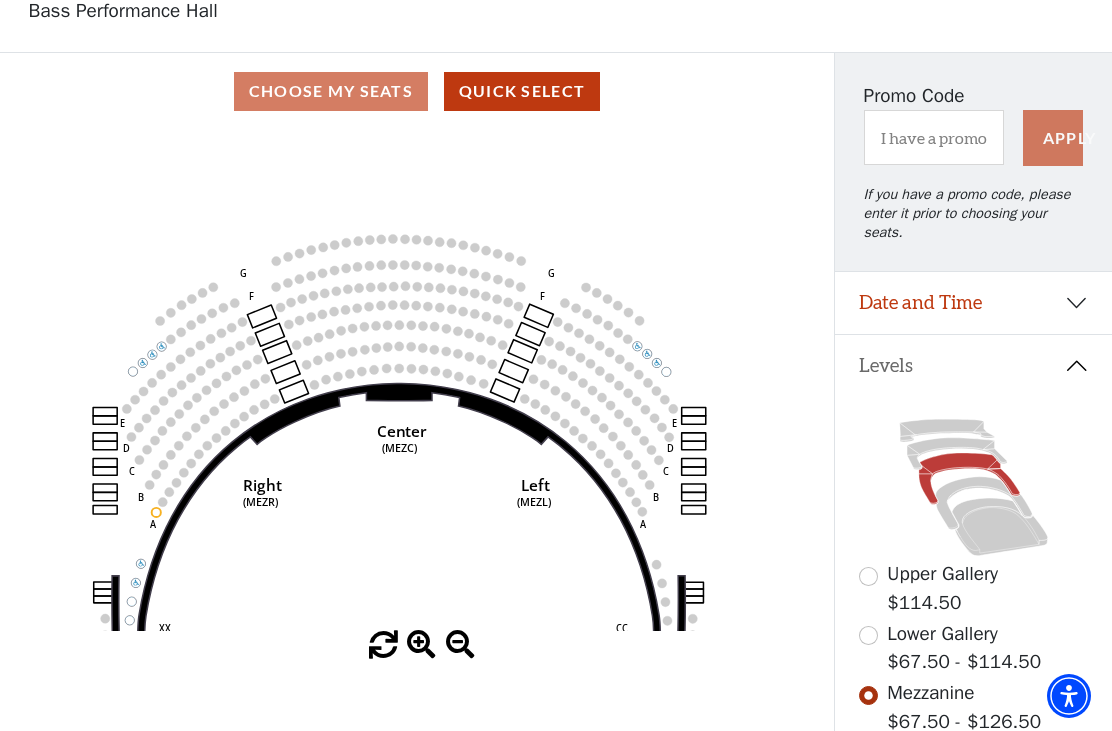 click 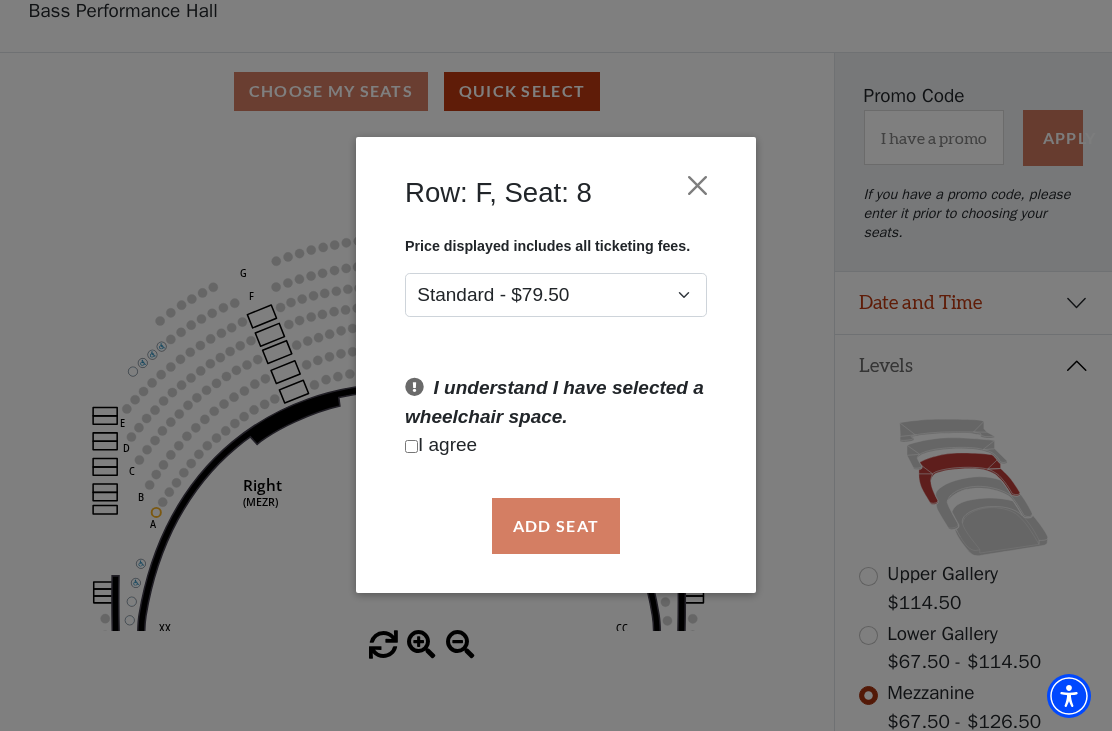 click on "I agree" at bounding box center [556, 446] 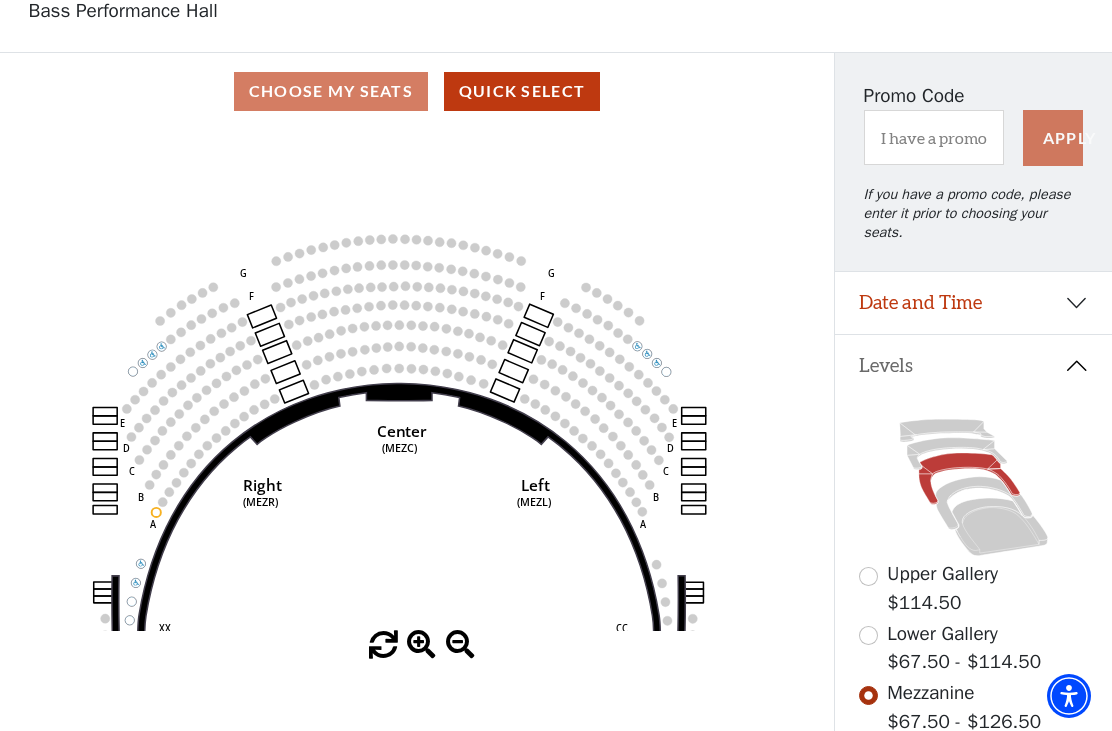click 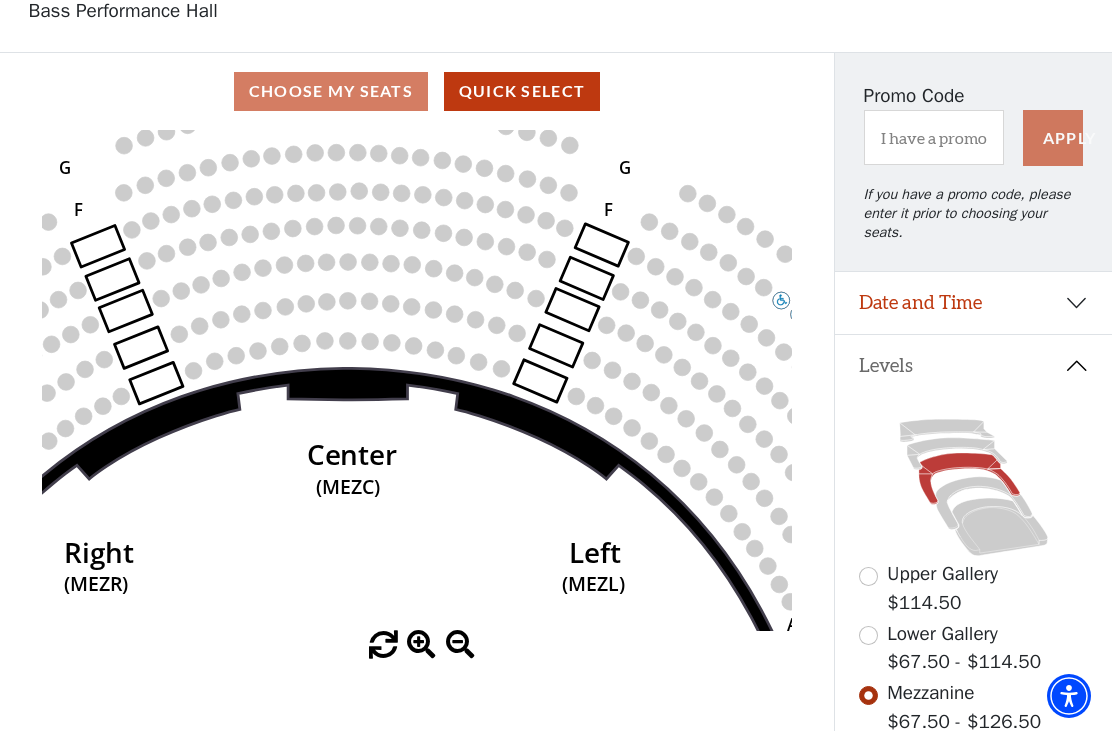click 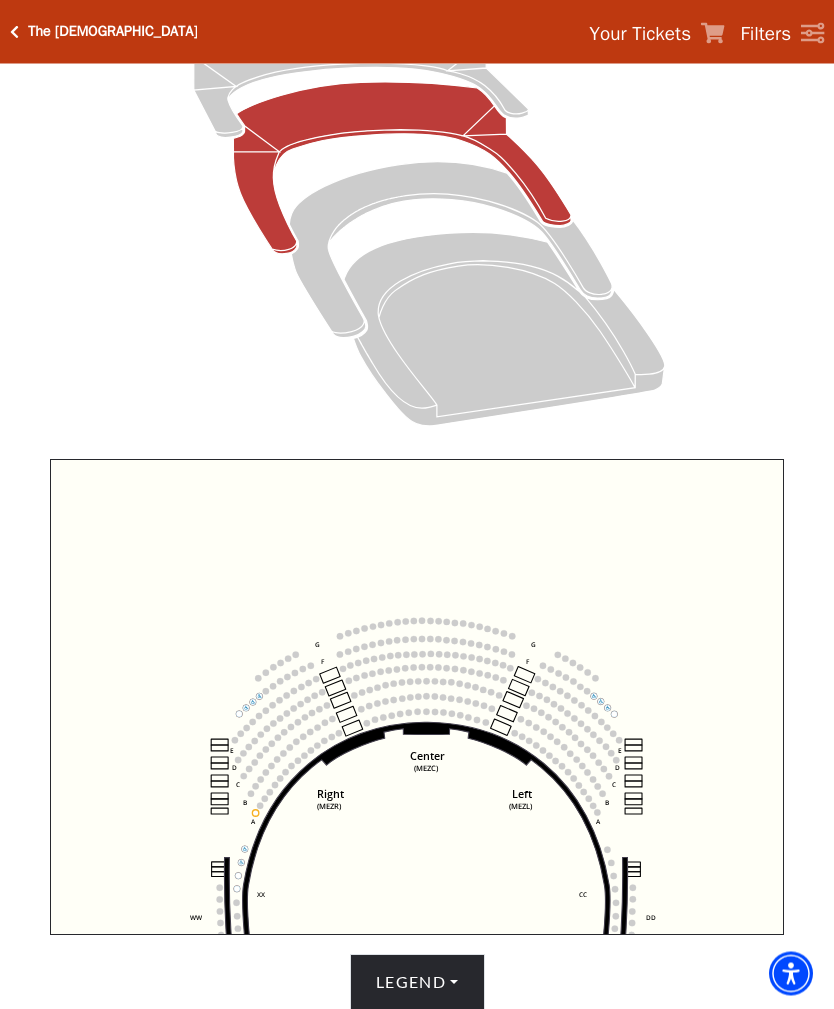 scroll, scrollTop: 317, scrollLeft: 0, axis: vertical 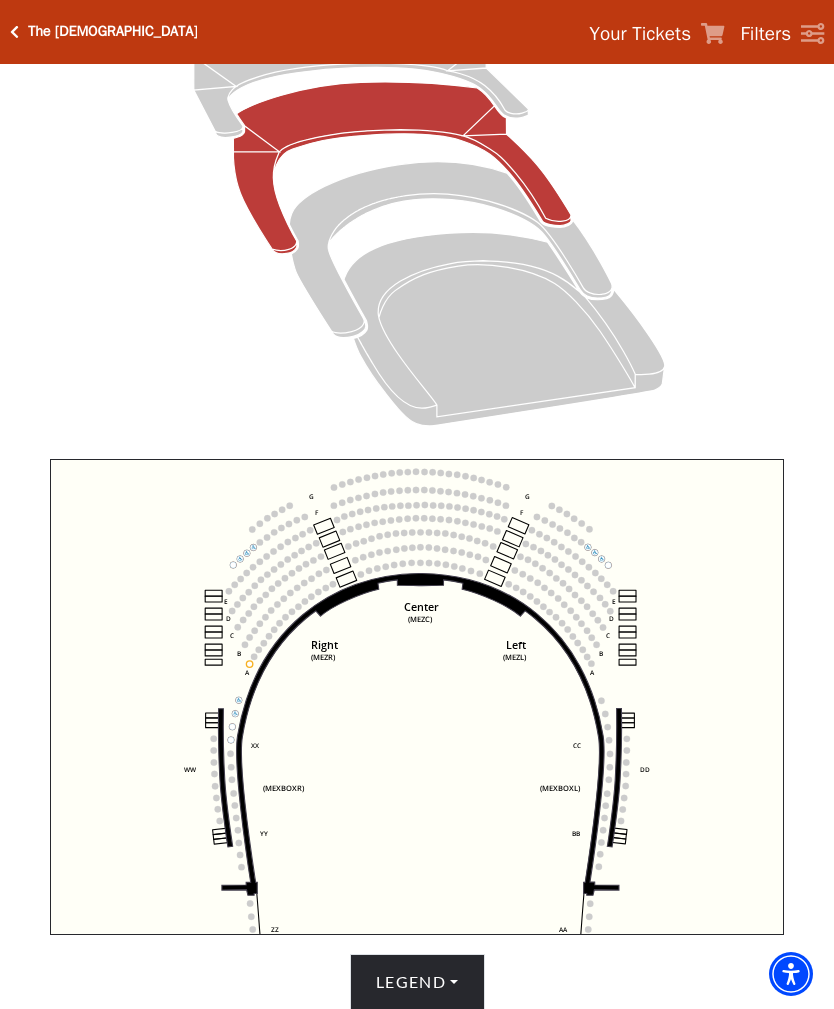 click on "Legend" at bounding box center (417, 982) 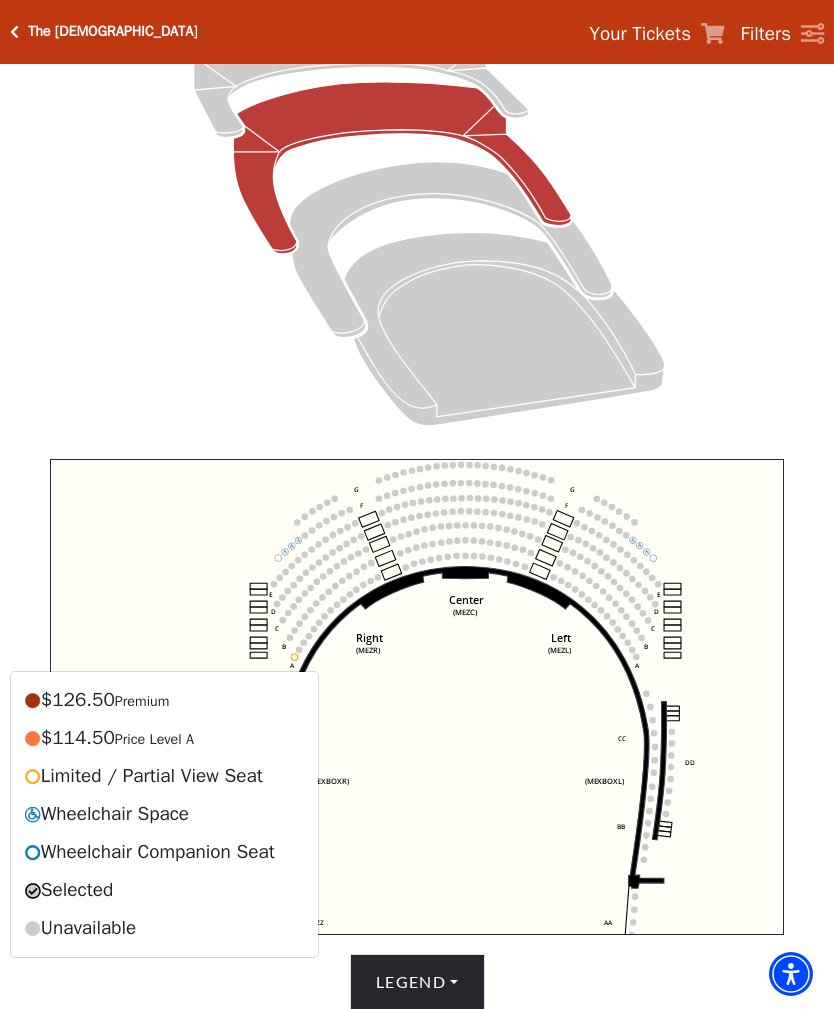 click at bounding box center (14, 32) 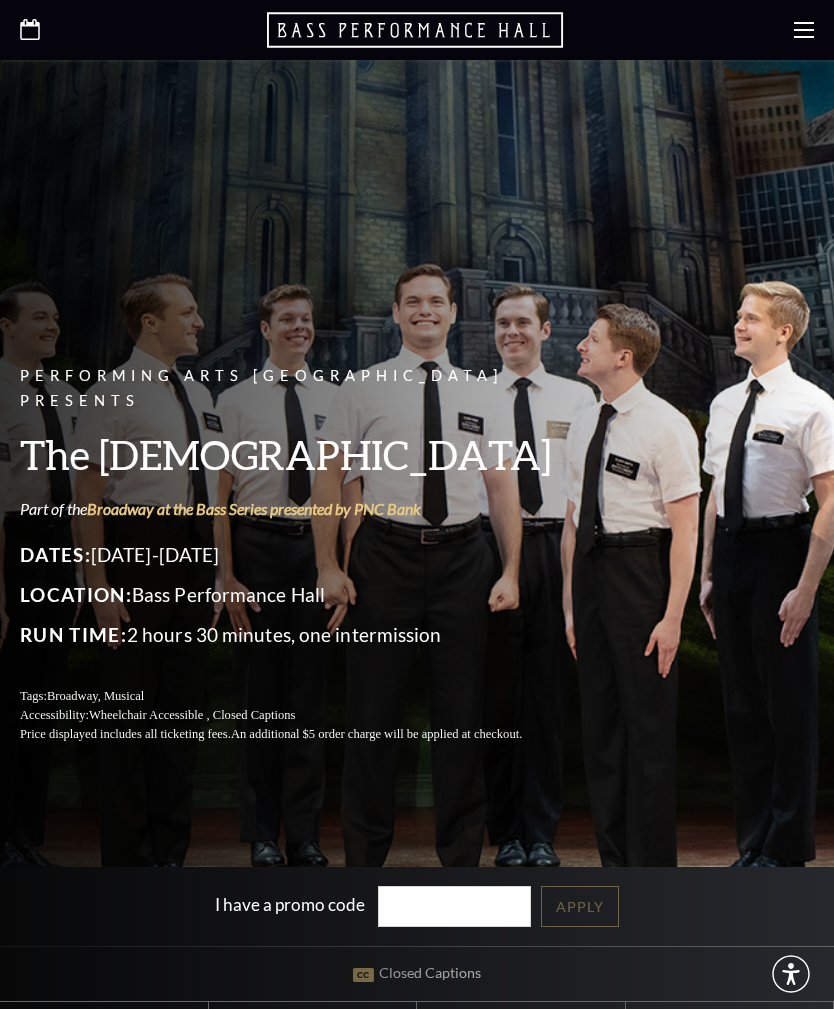scroll, scrollTop: 0, scrollLeft: 0, axis: both 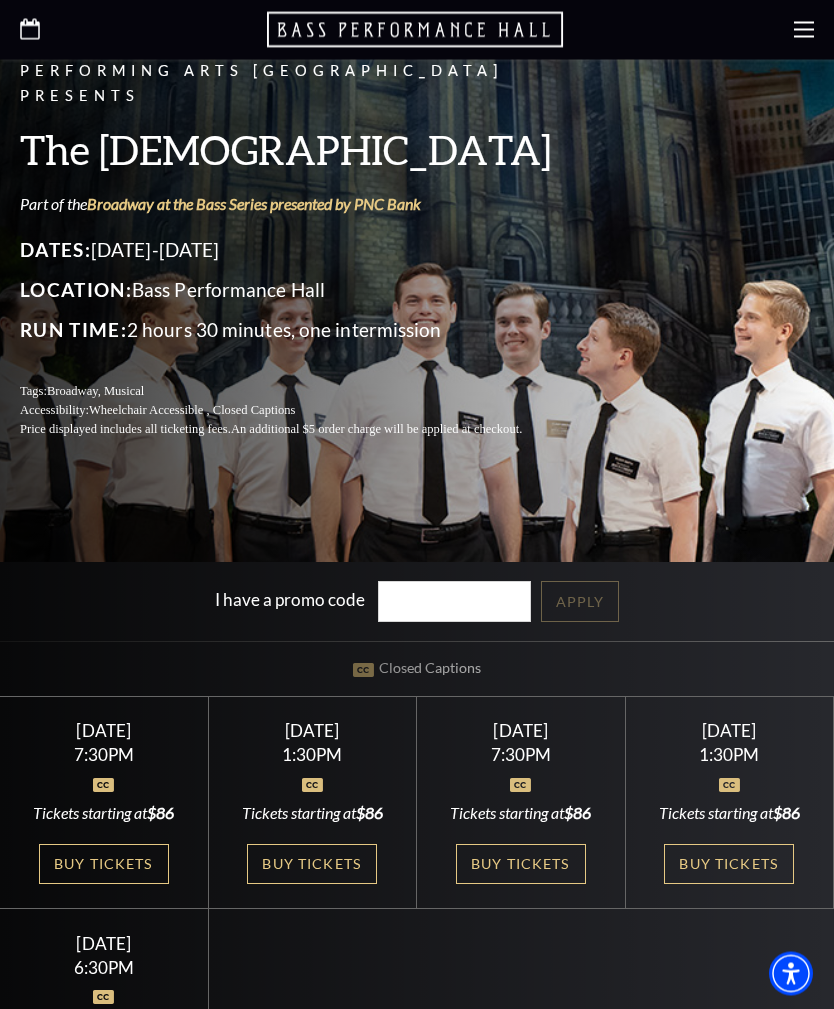 click on "Buy Tickets" at bounding box center [729, 865] 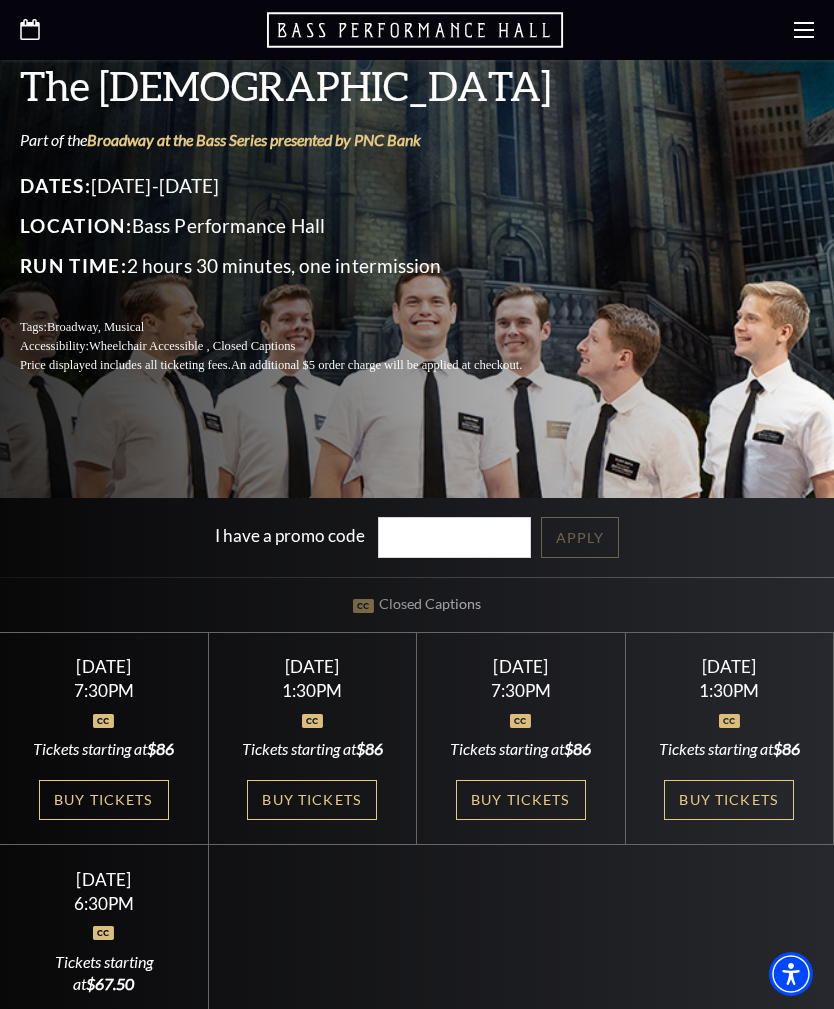 click on "Buy Tickets" at bounding box center (312, 800) 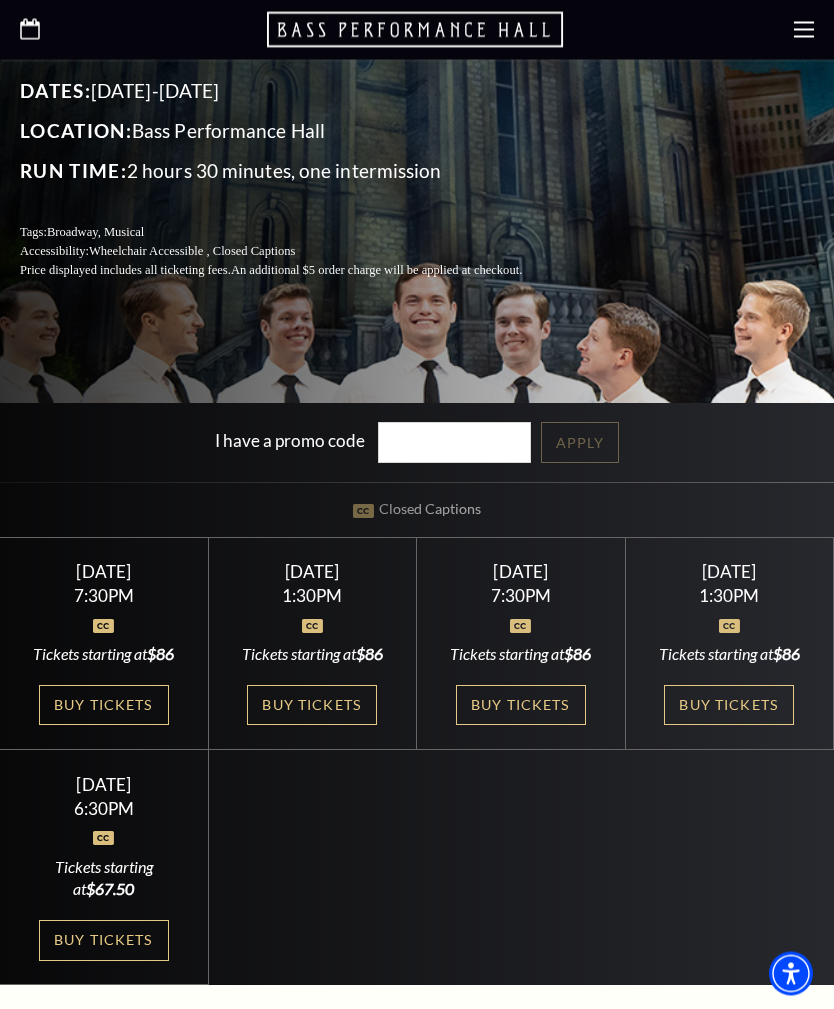 scroll, scrollTop: 464, scrollLeft: 0, axis: vertical 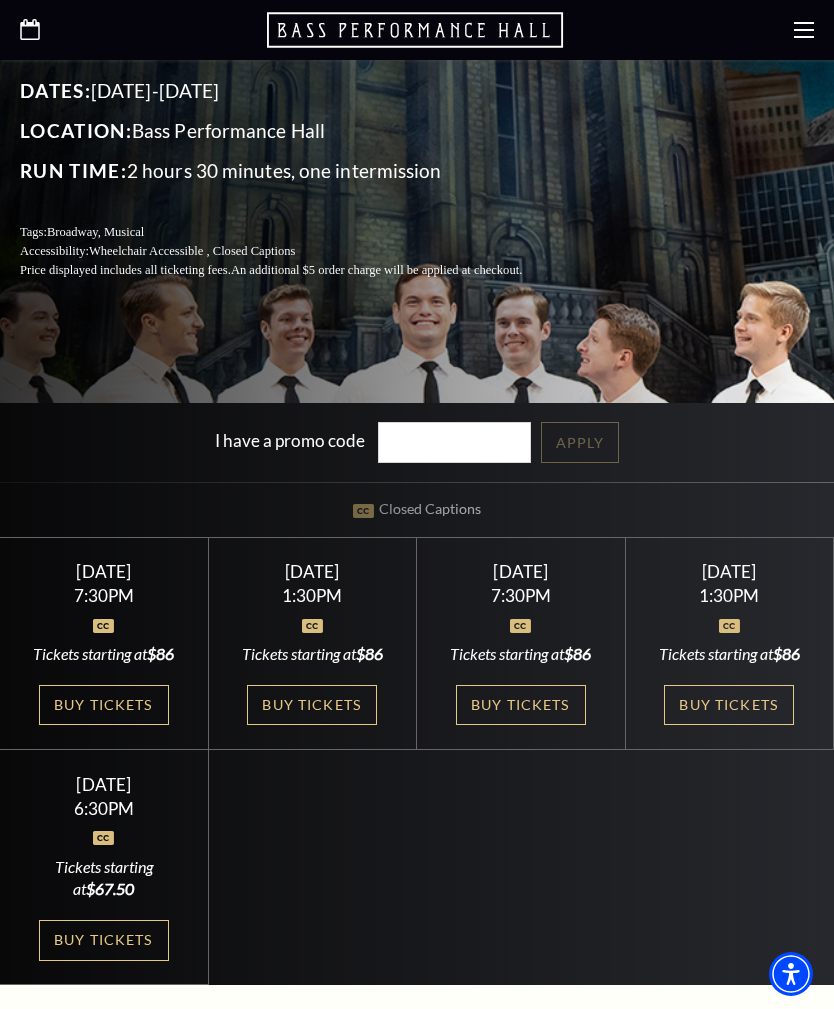 click on "Buy Tickets" at bounding box center (312, 705) 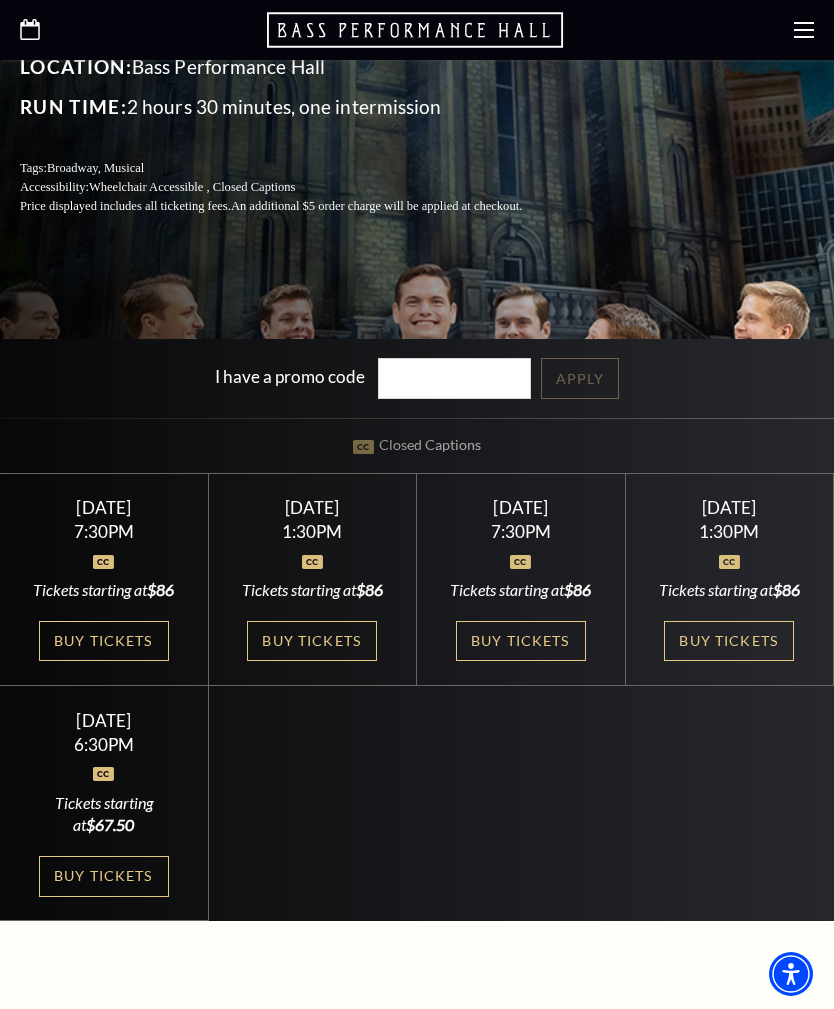 click on "Buy Tickets" at bounding box center (104, 876) 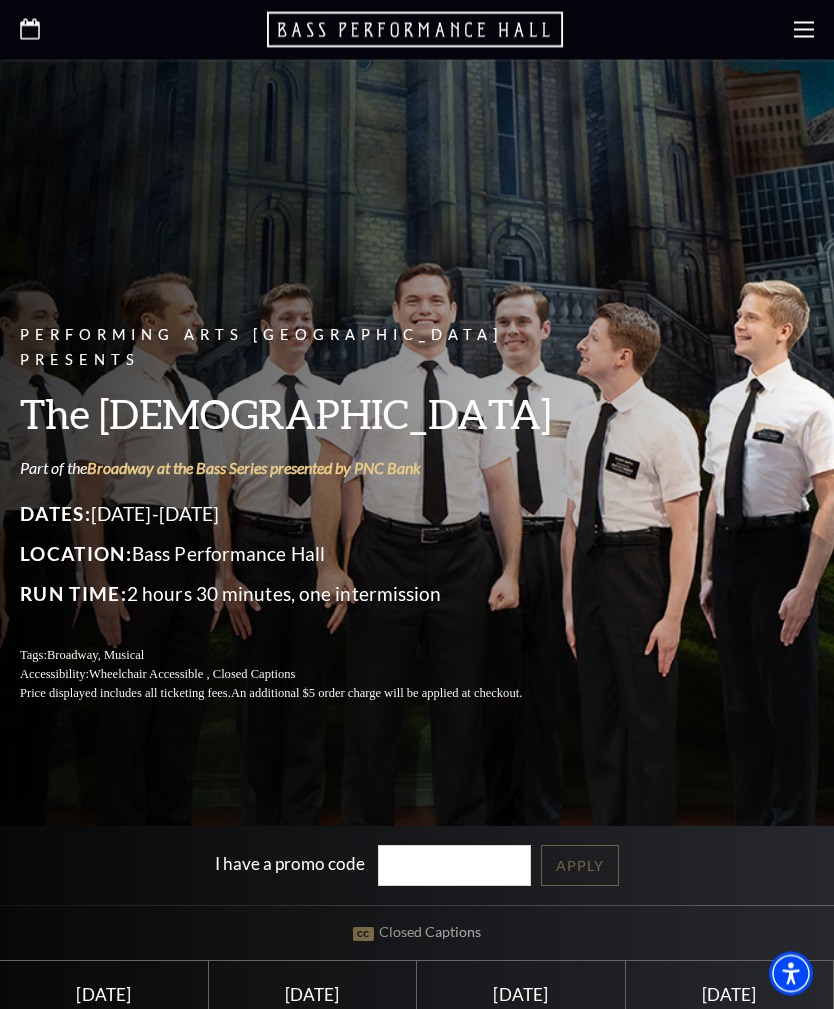 scroll, scrollTop: 0, scrollLeft: 0, axis: both 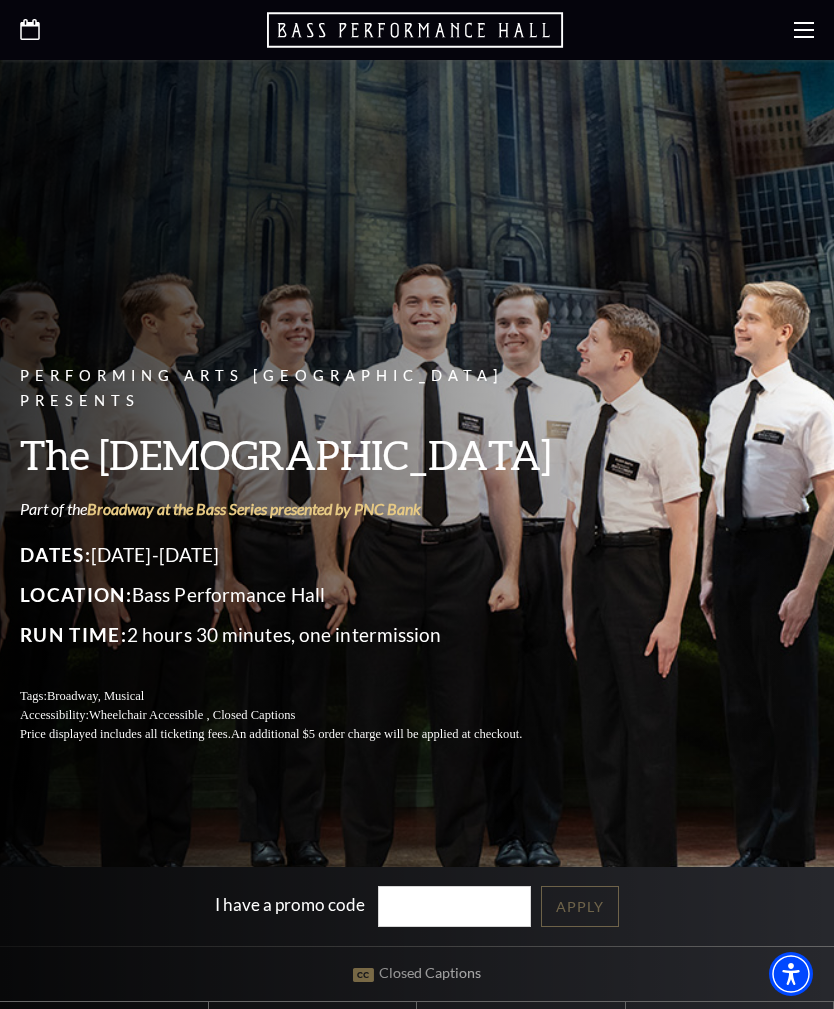 click 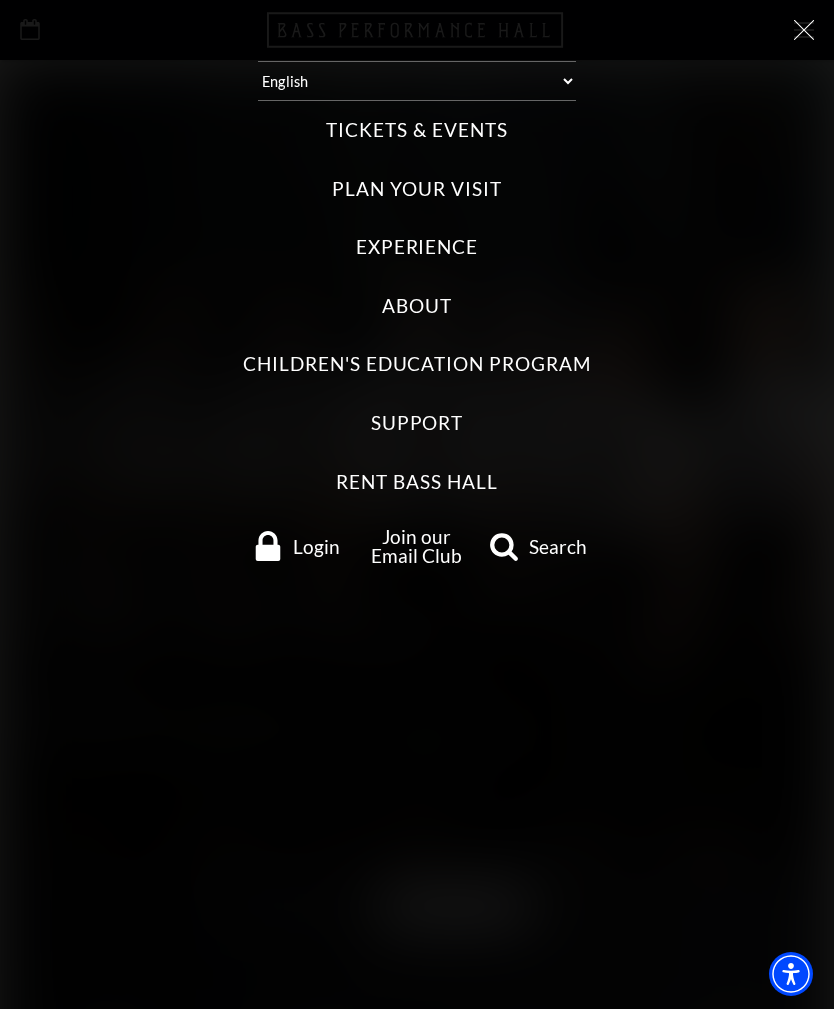 click on "Tickets & Events" at bounding box center [416, 130] 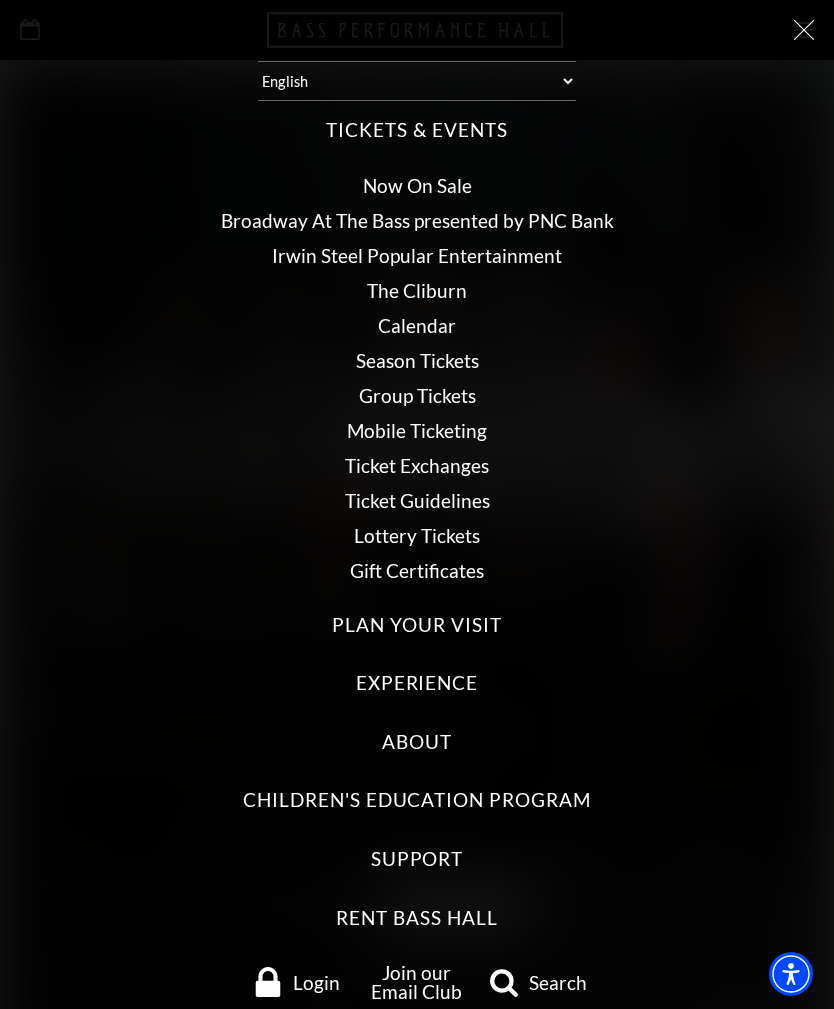 click on "Now On Sale" at bounding box center [417, 185] 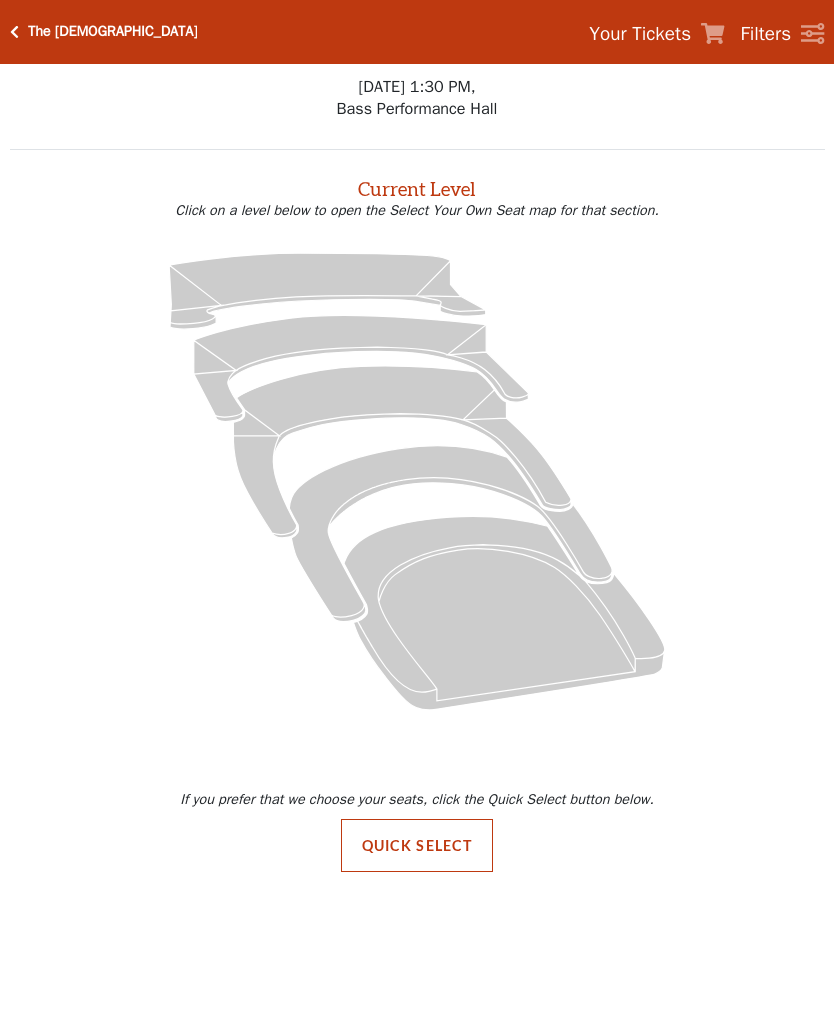 scroll, scrollTop: 0, scrollLeft: 0, axis: both 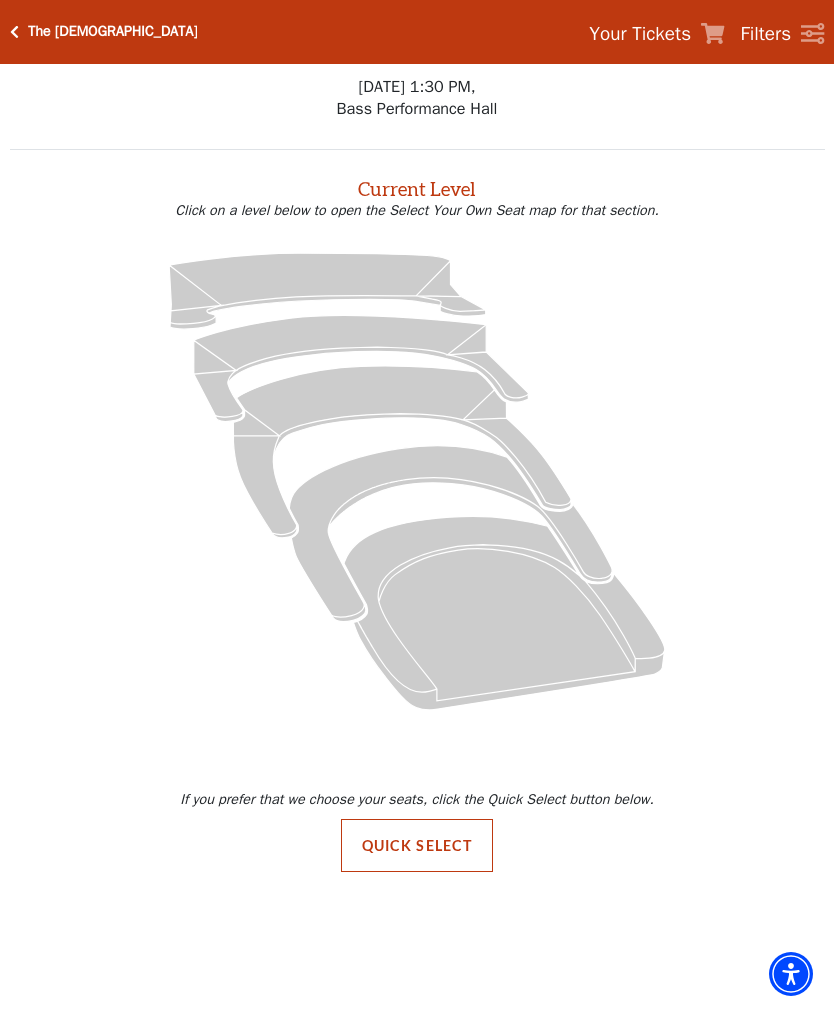 click 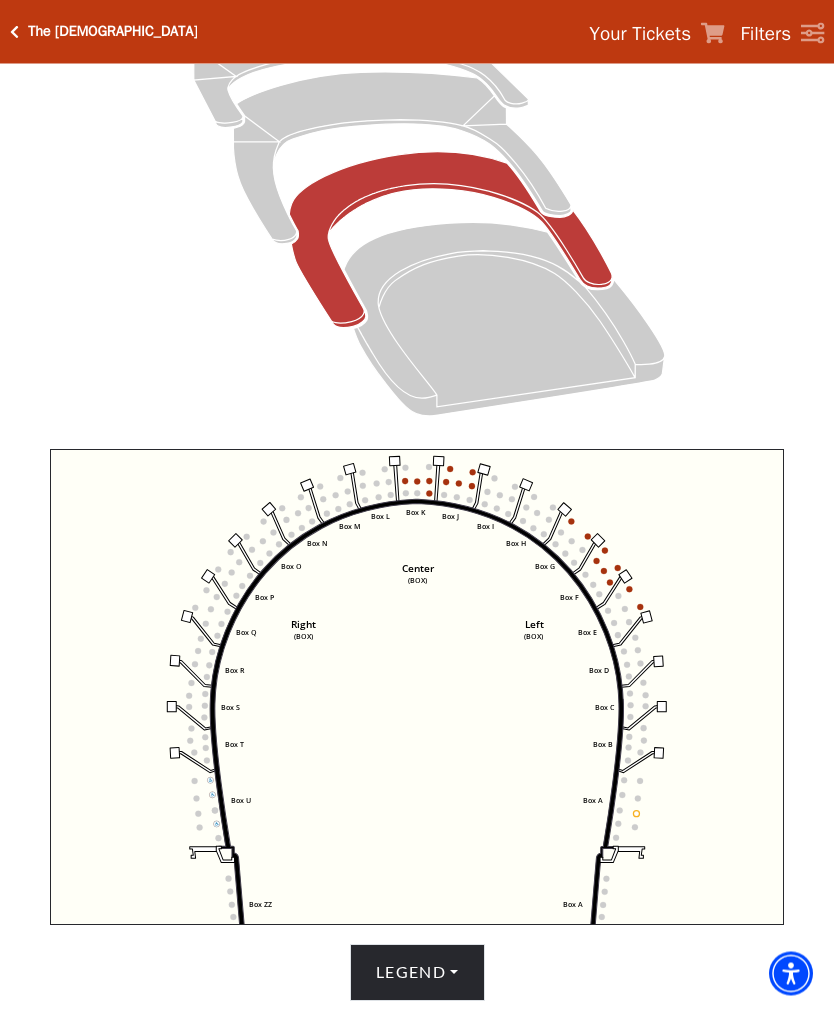scroll, scrollTop: 327, scrollLeft: 0, axis: vertical 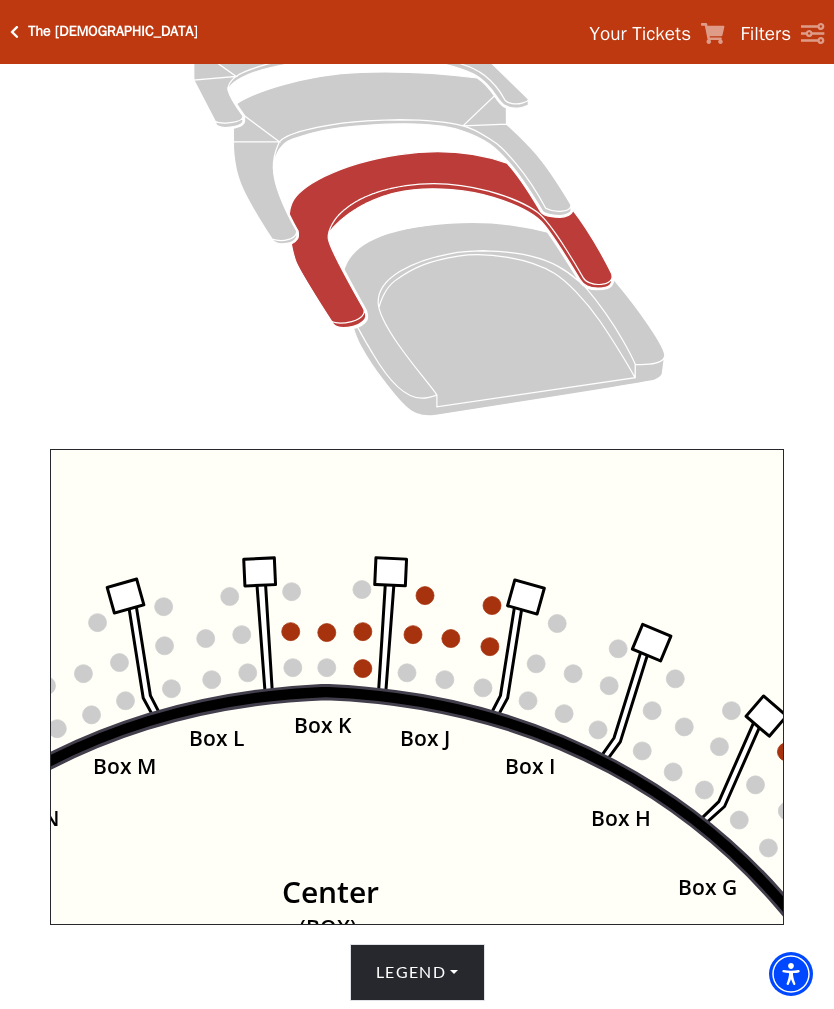 click on "Left   (BOX)   Right   (BOX)   Center   (BOX)   Box ZZ   Box U   Box T   Box S   Box R   Box Q   Box P   Box O   Box N   Box M   Box L   Box A   Box A   Box B   Box C   Box D   Box E   Box F   Box G   Box H   Box I   Box J   Box K" 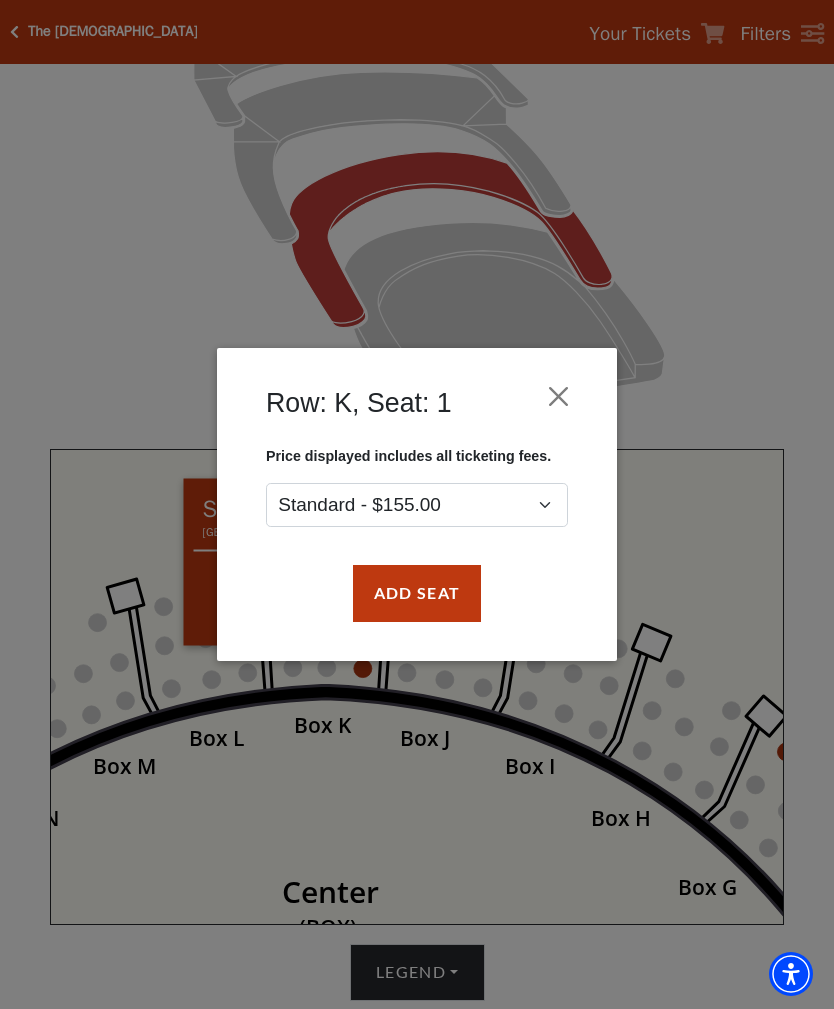 click at bounding box center (559, 397) 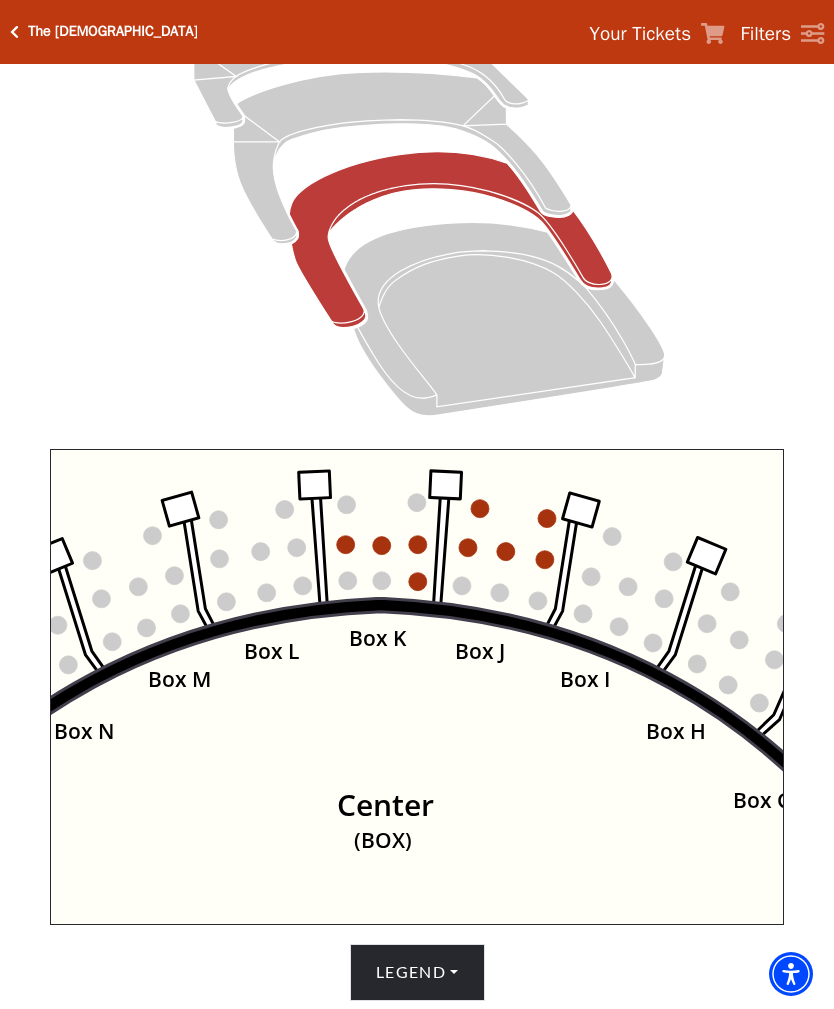 click 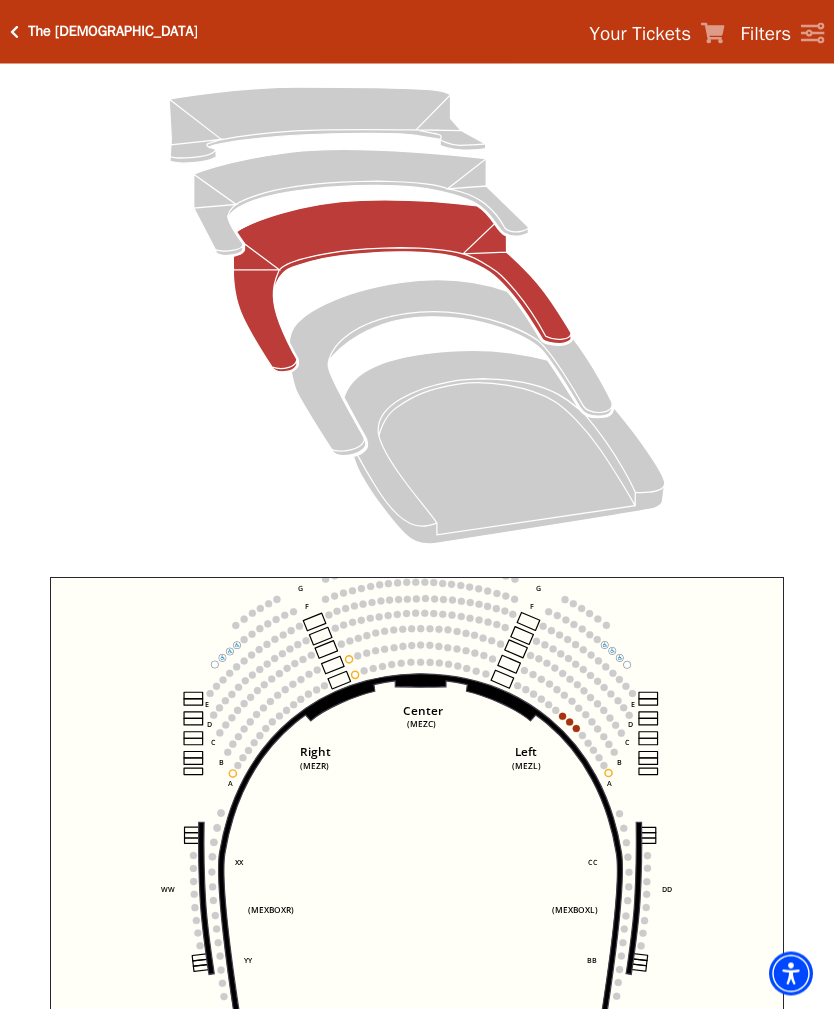 scroll, scrollTop: 199, scrollLeft: 0, axis: vertical 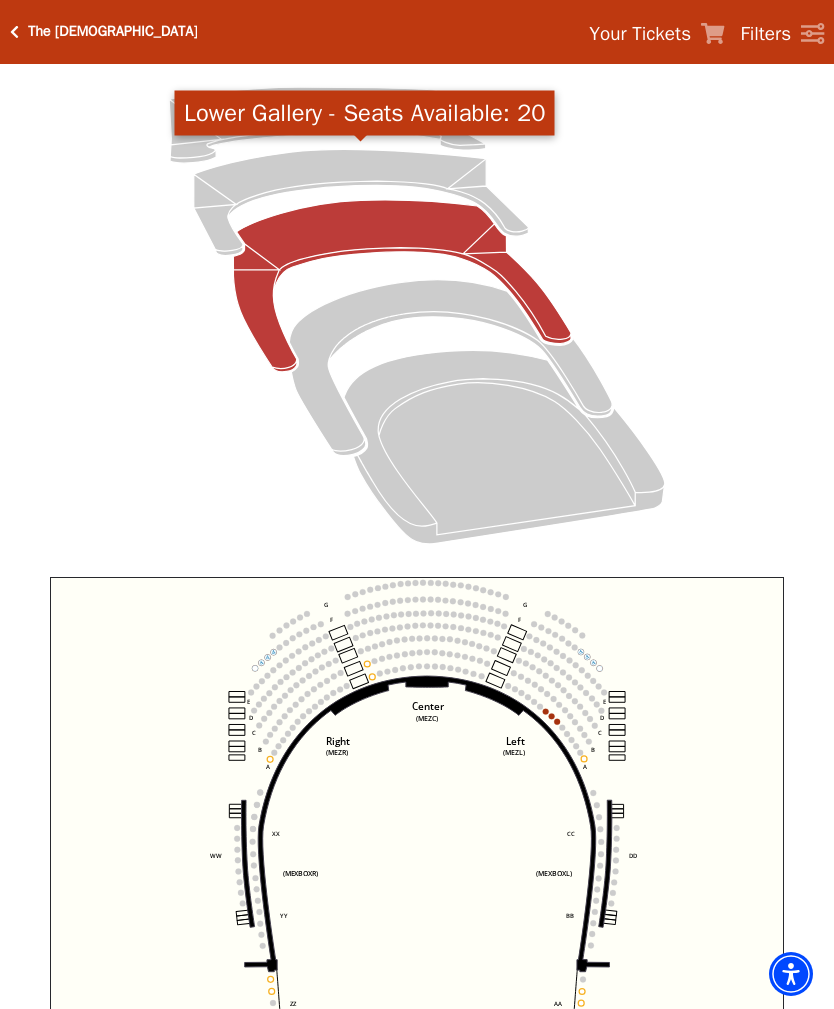 click 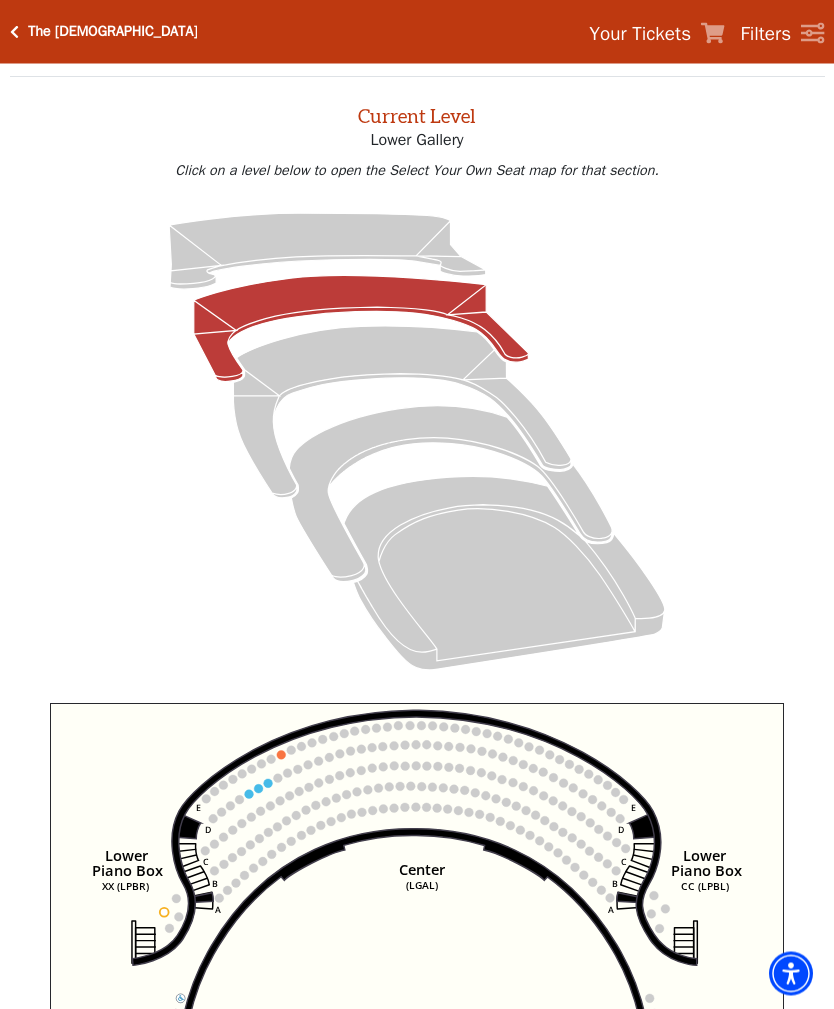 scroll, scrollTop: 76, scrollLeft: 0, axis: vertical 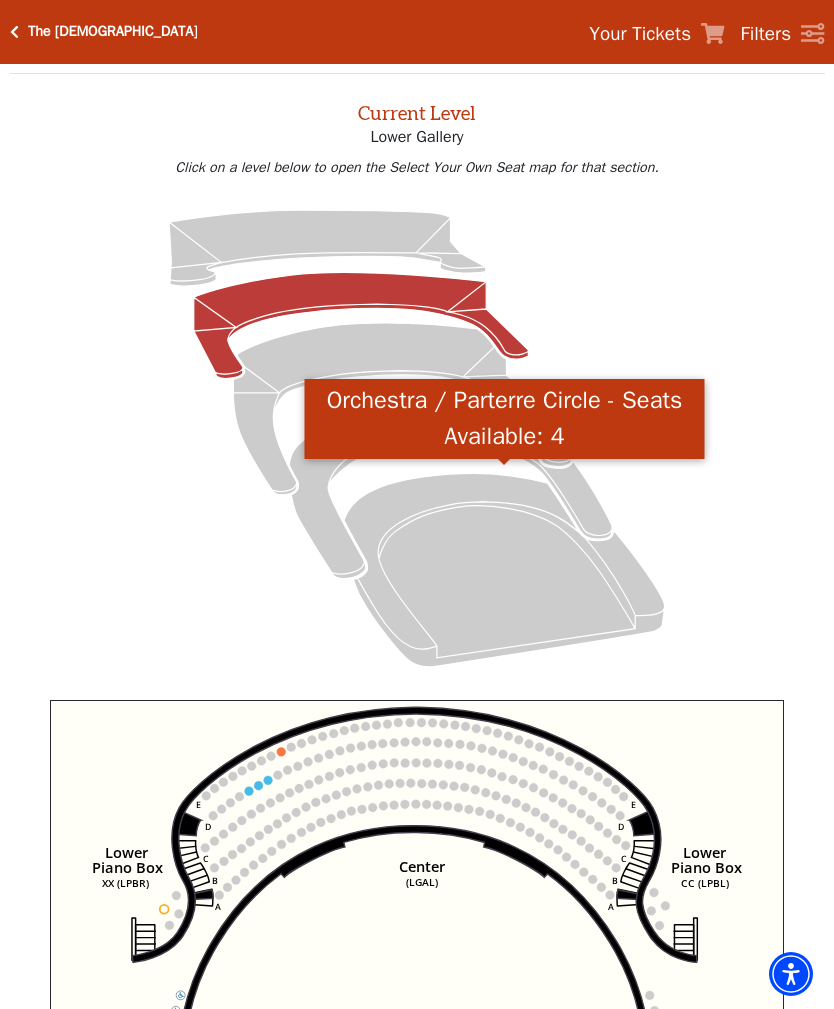 click 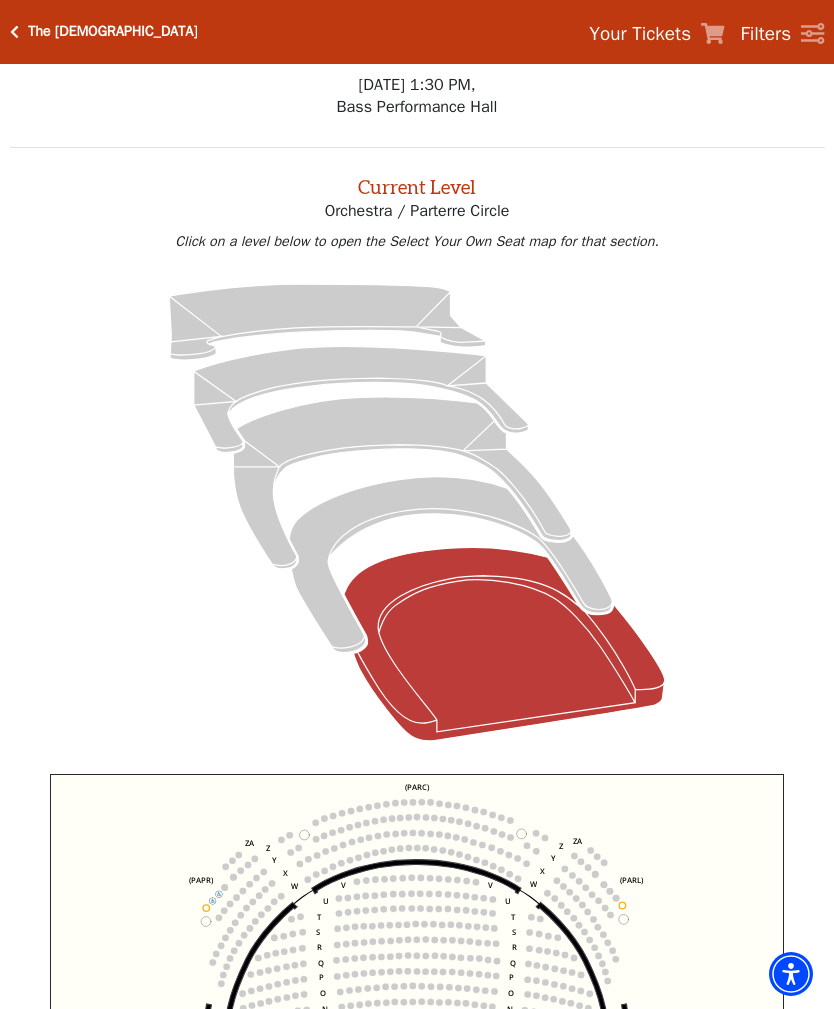 scroll, scrollTop: 0, scrollLeft: 0, axis: both 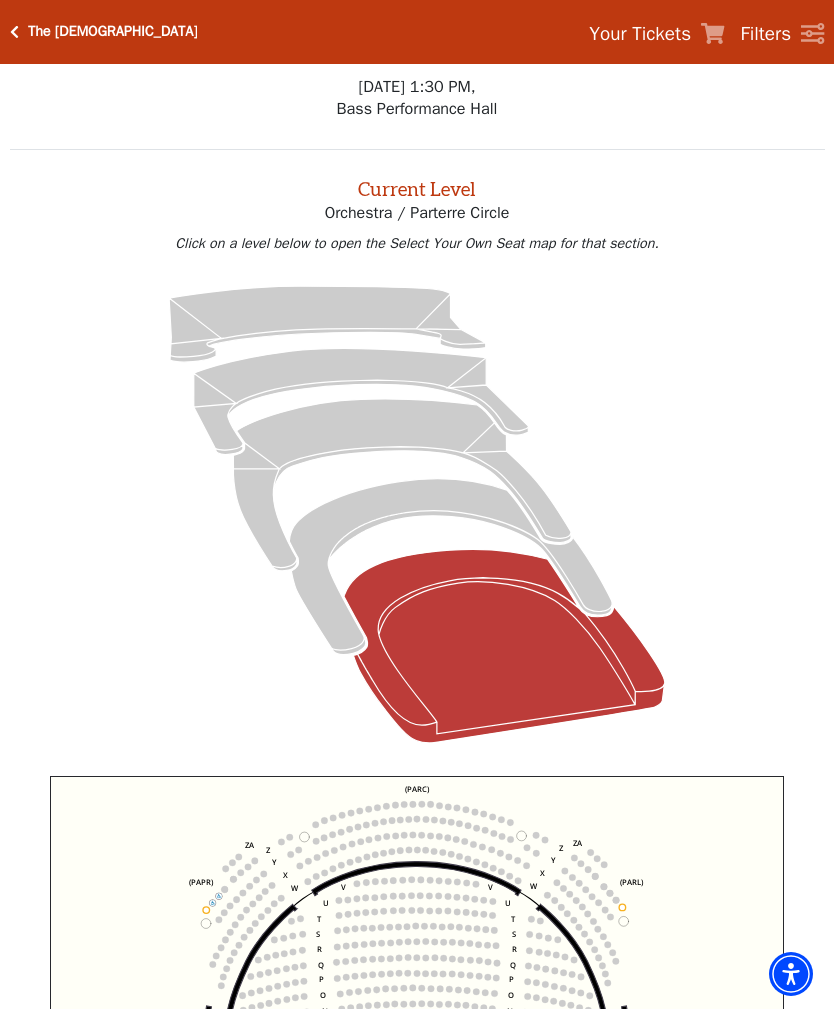 click on "The [DEMOGRAPHIC_DATA]" at bounding box center (112, 31) 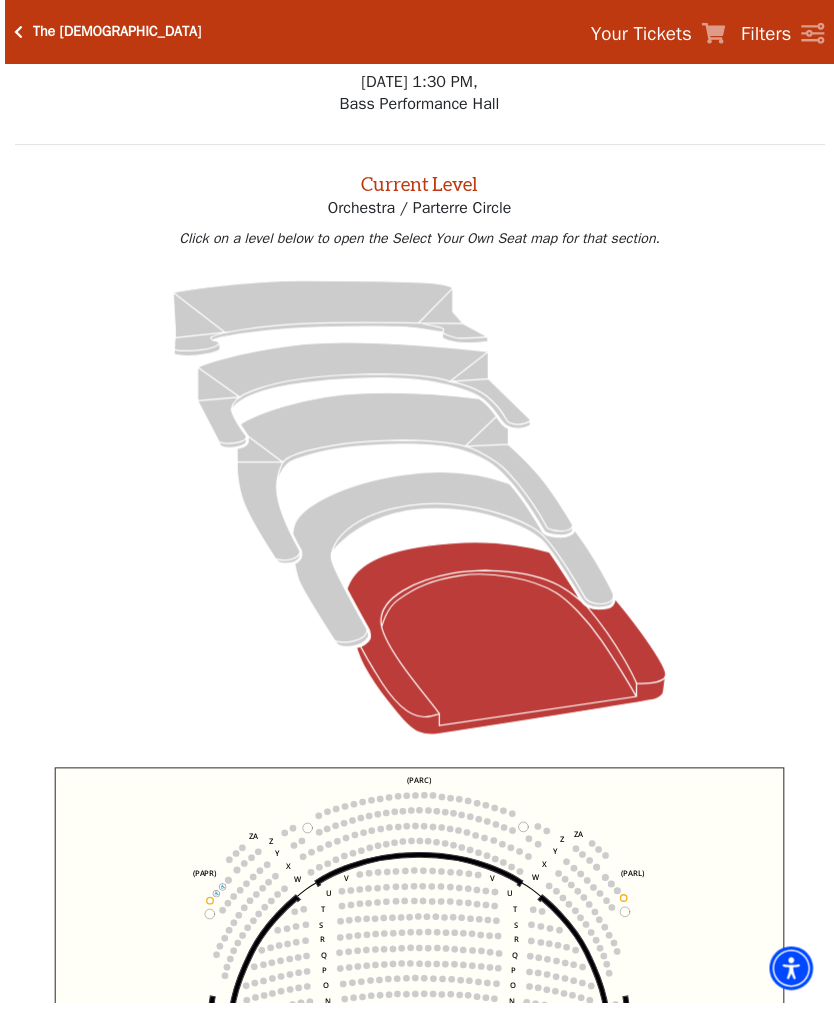 scroll, scrollTop: 0, scrollLeft: 0, axis: both 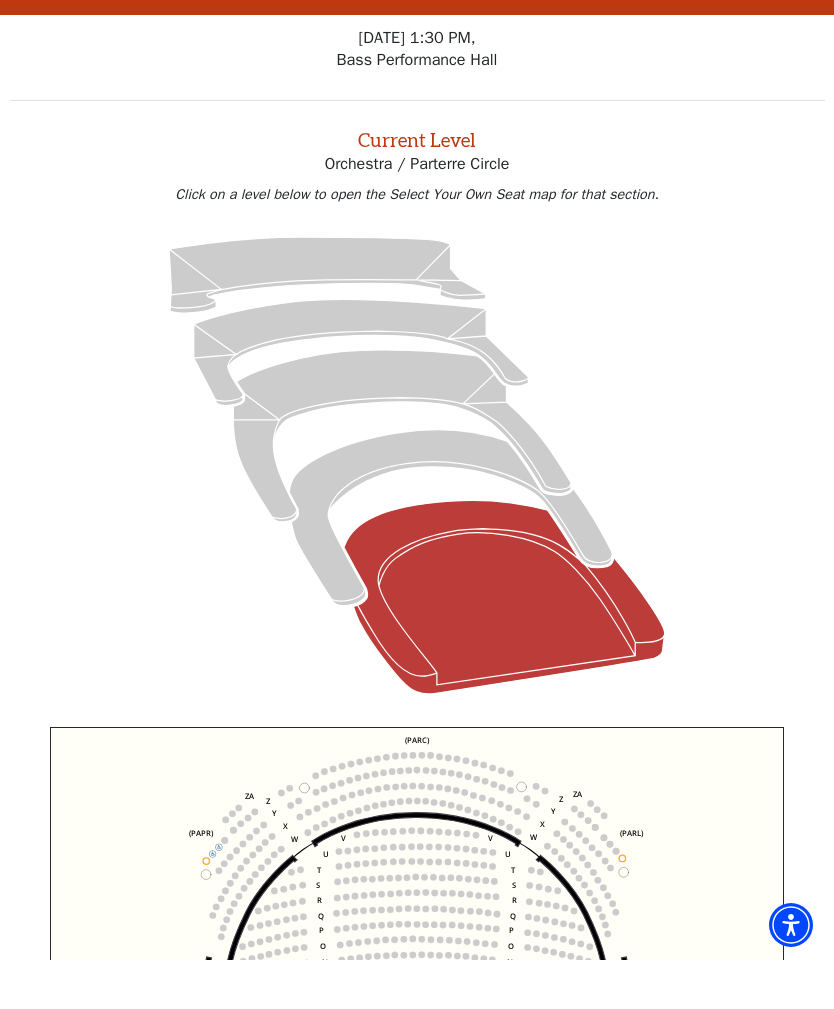 click on "Choose Your Own Seats
Sunday, August 10 at 1:30 PM,
Bass Performance Hall" at bounding box center (417, 74) 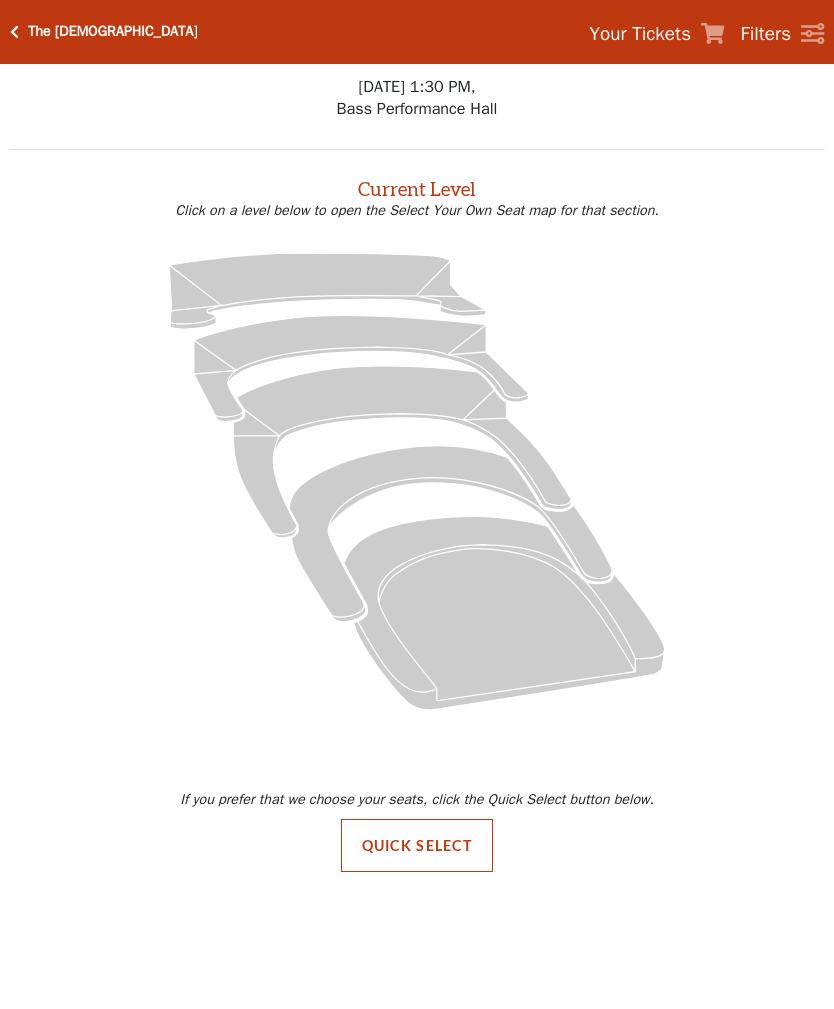 scroll, scrollTop: 0, scrollLeft: 0, axis: both 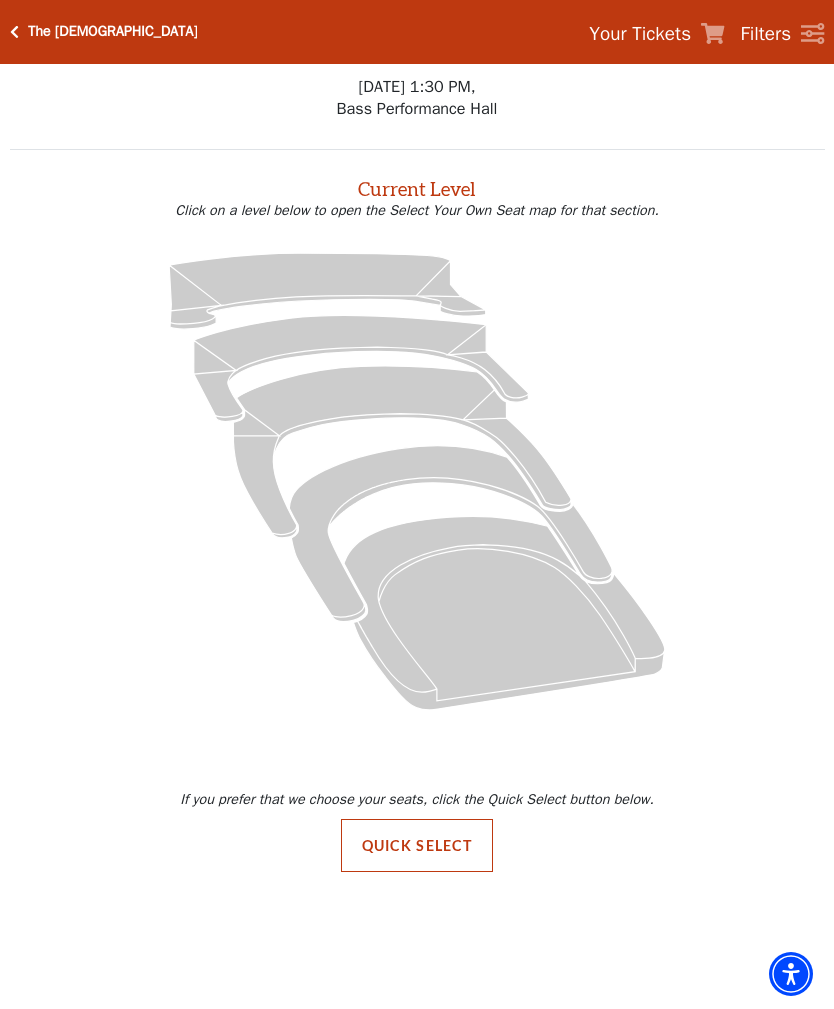 click 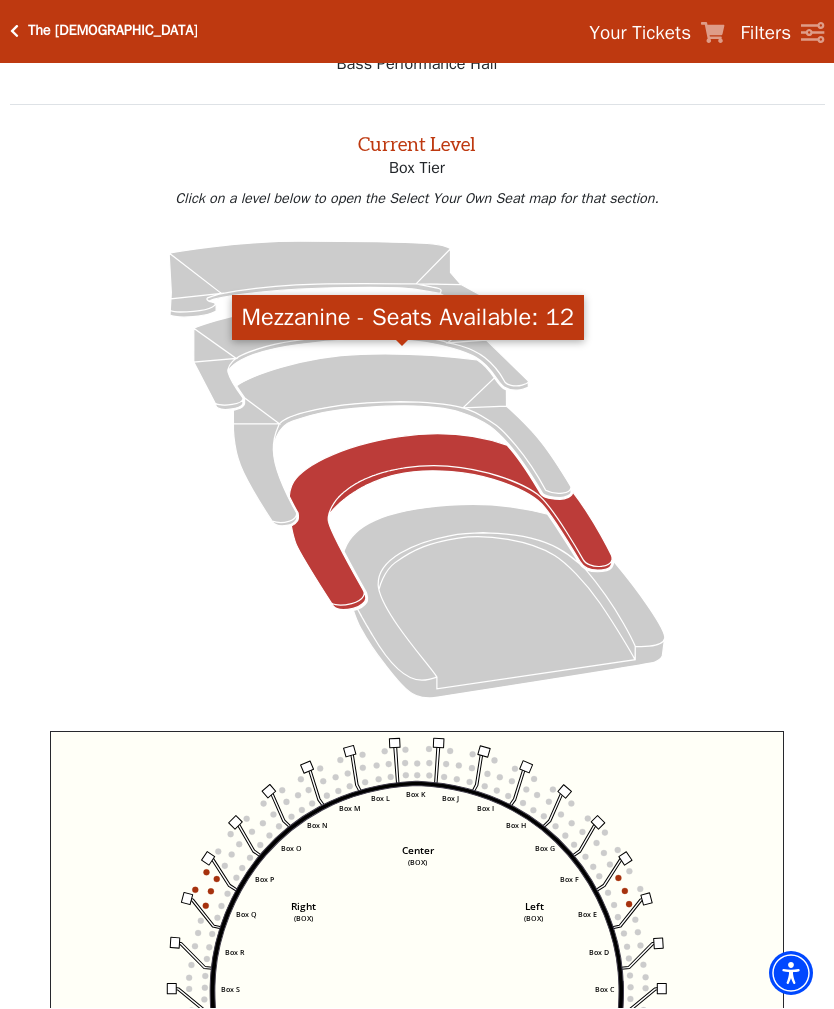 scroll, scrollTop: 45, scrollLeft: 0, axis: vertical 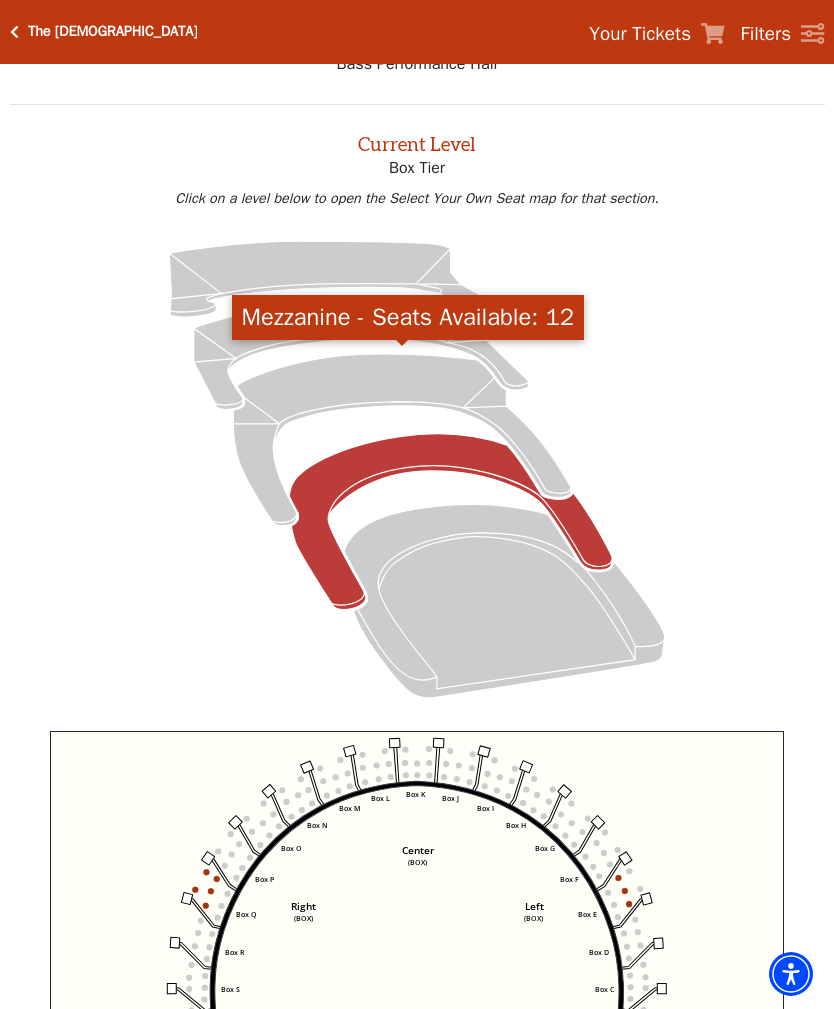 click 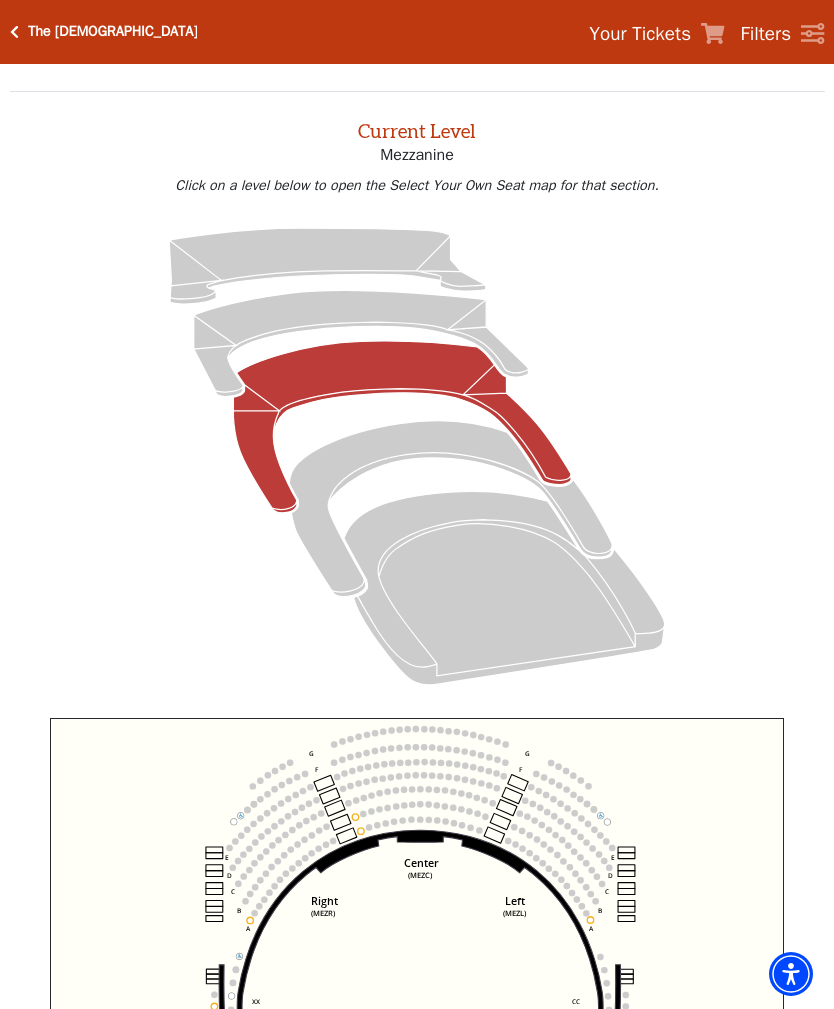 scroll, scrollTop: 61, scrollLeft: 0, axis: vertical 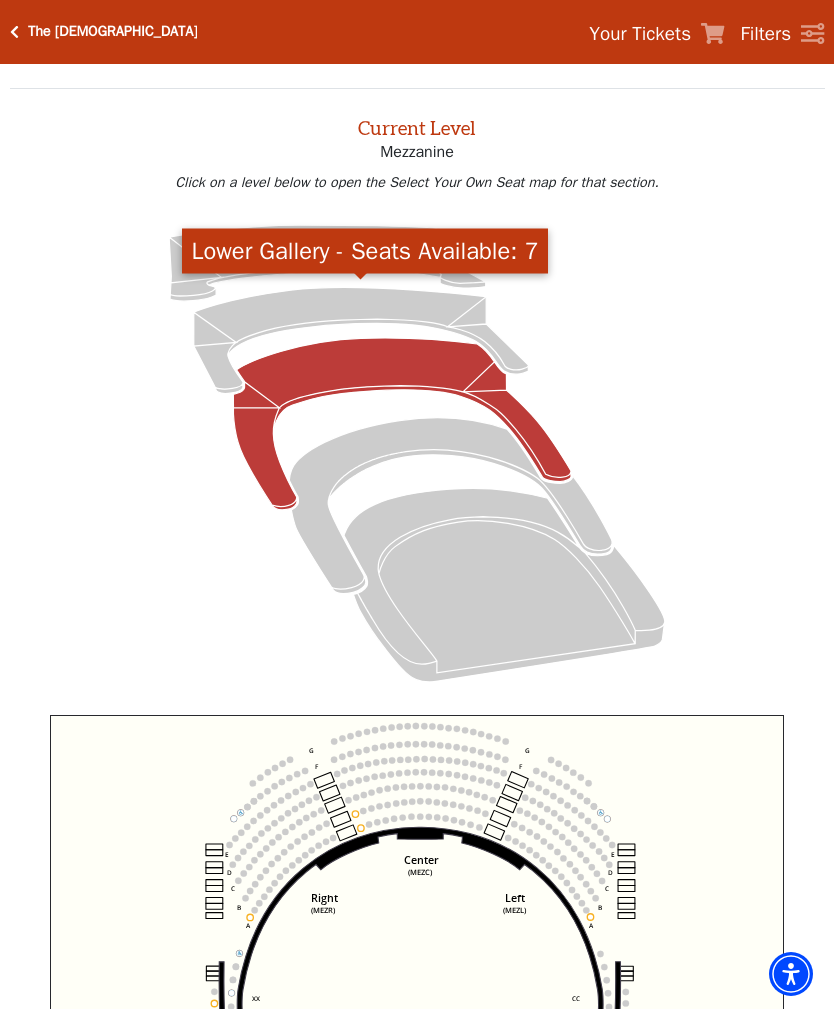 click 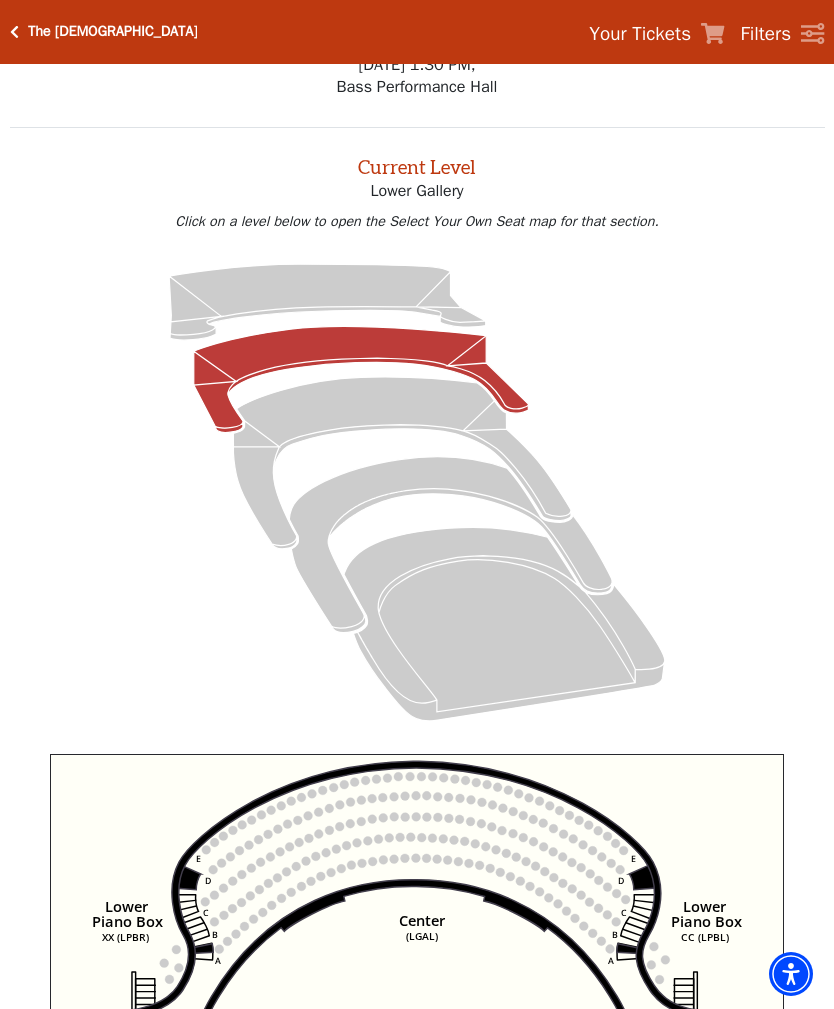 scroll, scrollTop: 23, scrollLeft: 0, axis: vertical 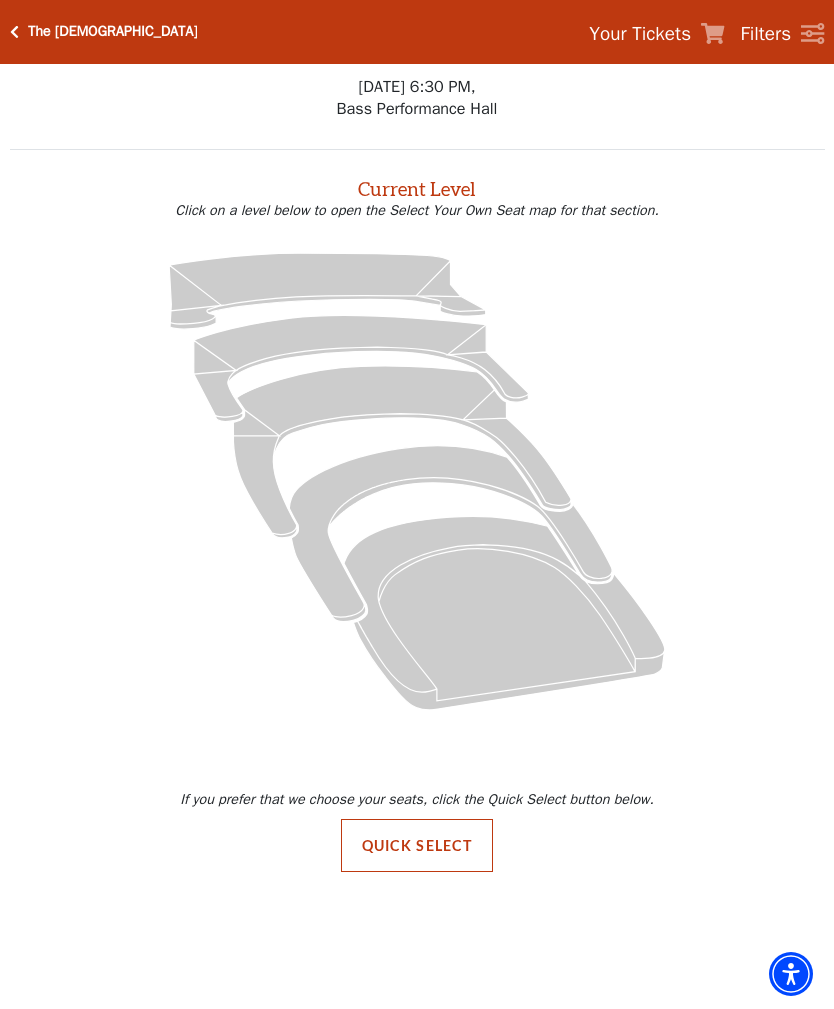 click 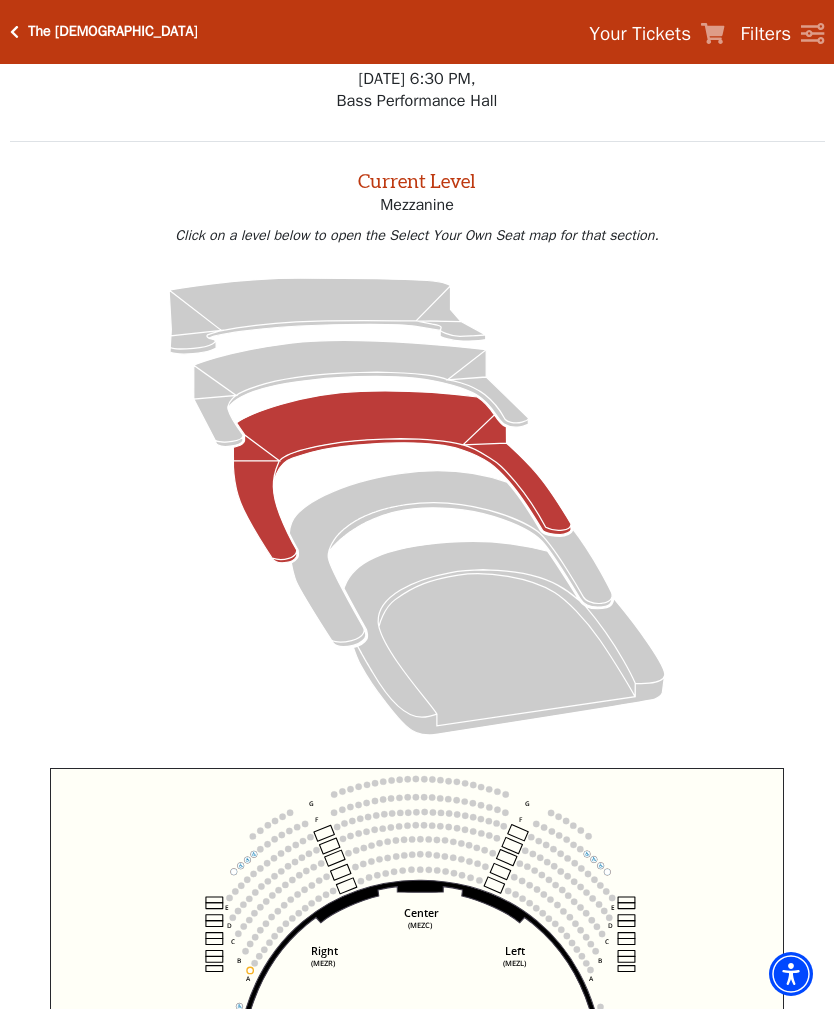 scroll, scrollTop: 0, scrollLeft: 0, axis: both 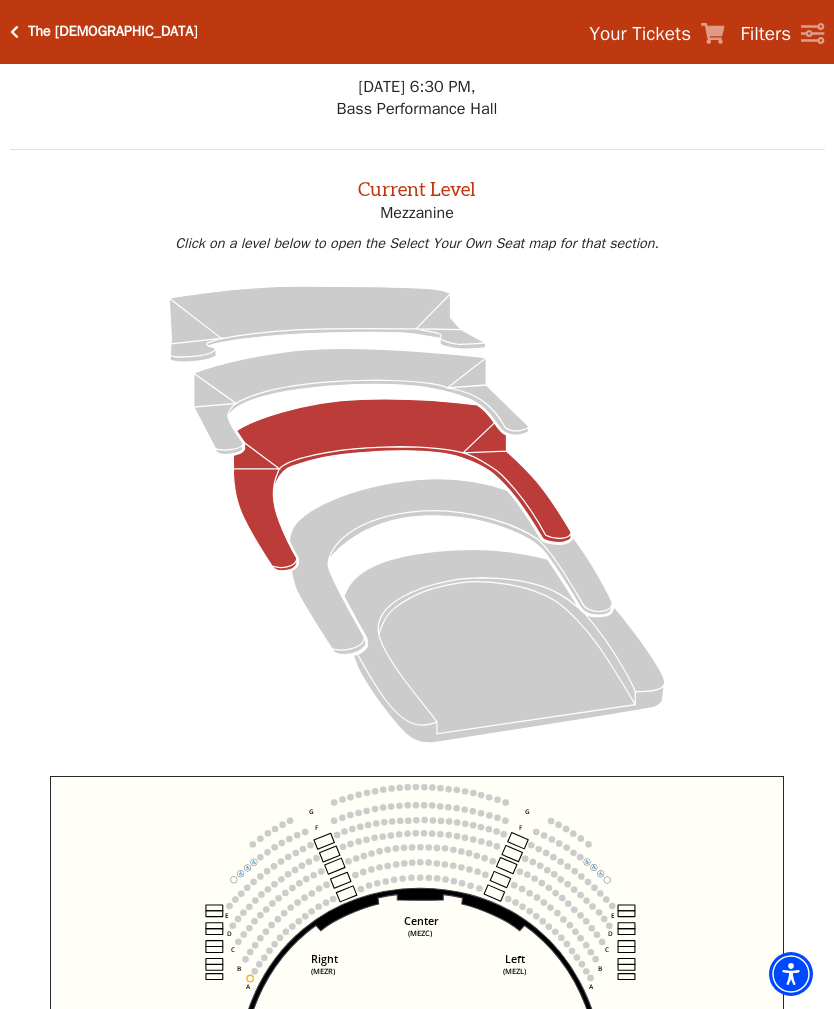 click on "The [DEMOGRAPHIC_DATA]   Your Tickets       Filters" at bounding box center [417, 32] 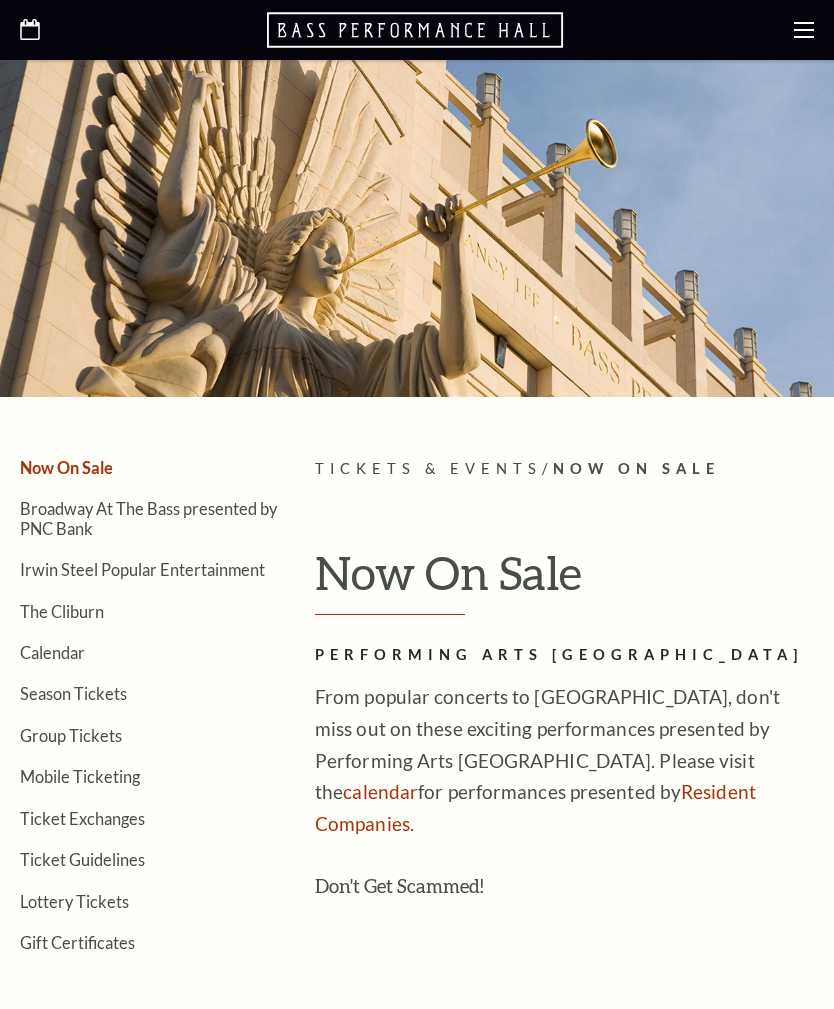 scroll, scrollTop: 0, scrollLeft: 0, axis: both 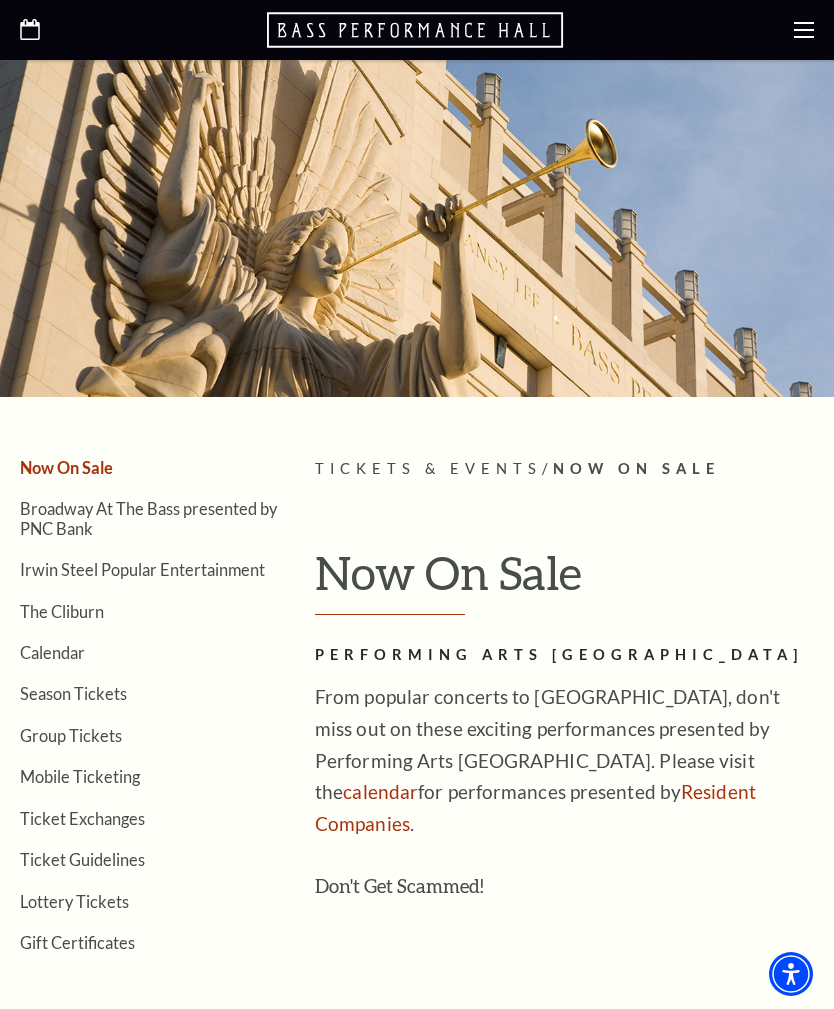 click on "Calendar" at bounding box center [52, 652] 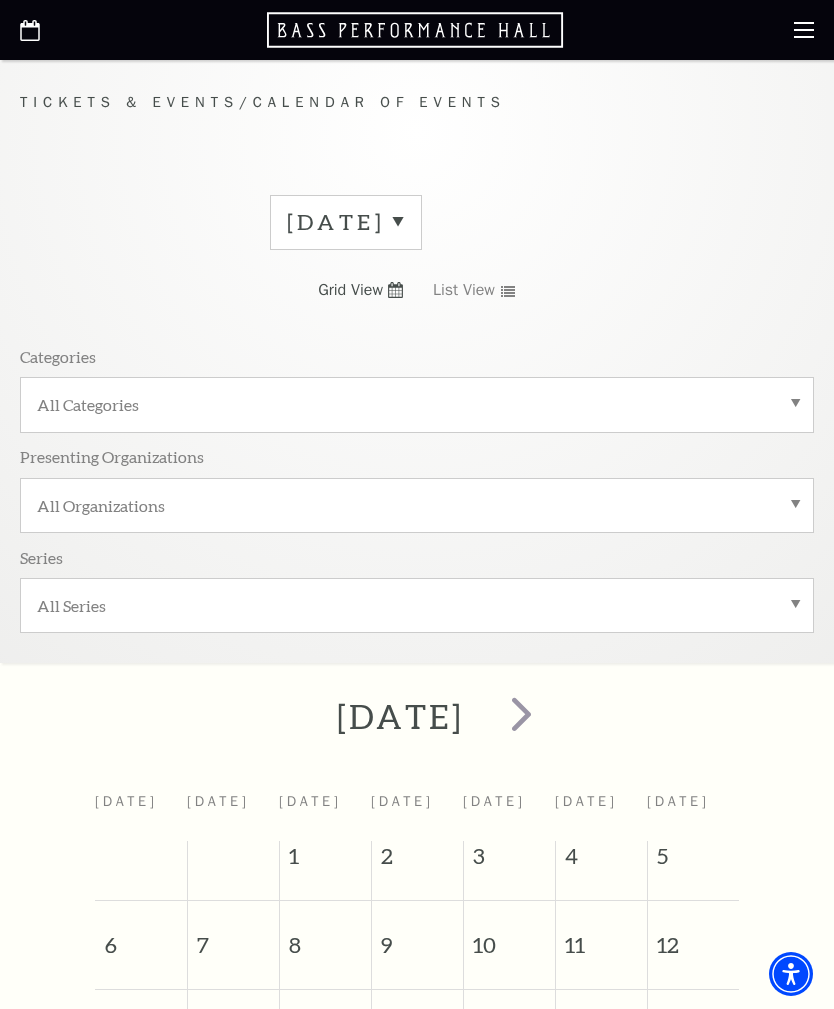 scroll, scrollTop: 0, scrollLeft: 0, axis: both 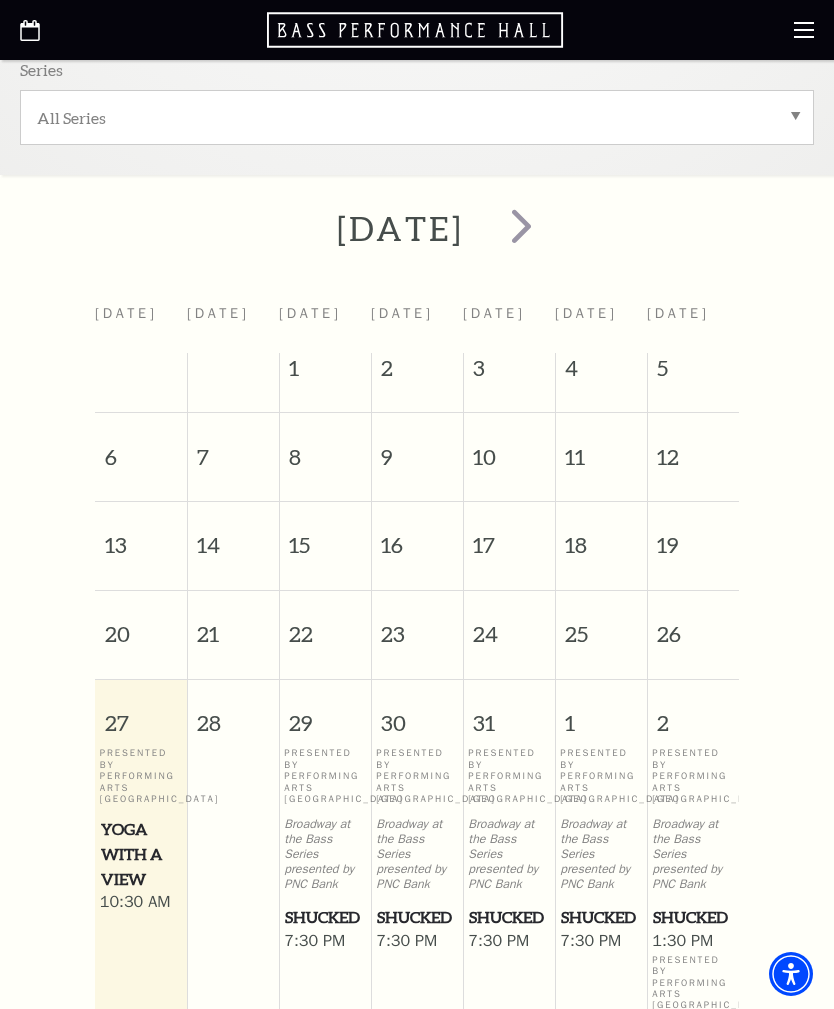click at bounding box center [521, 225] 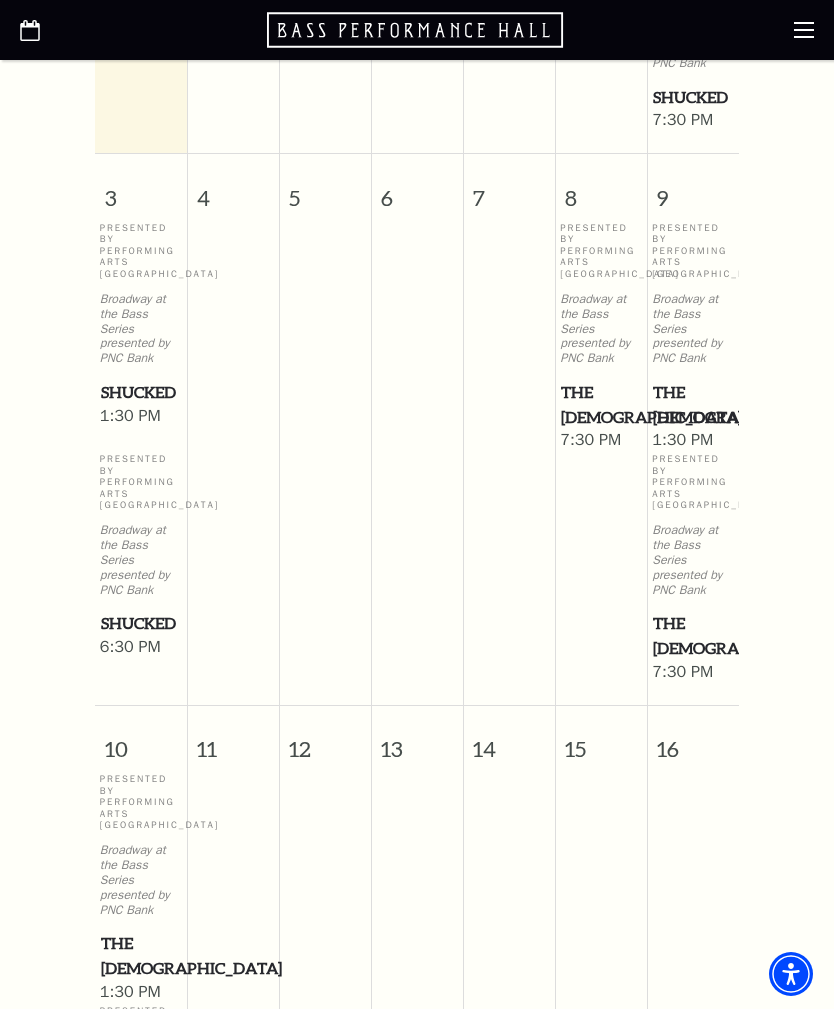 scroll, scrollTop: 1166, scrollLeft: 0, axis: vertical 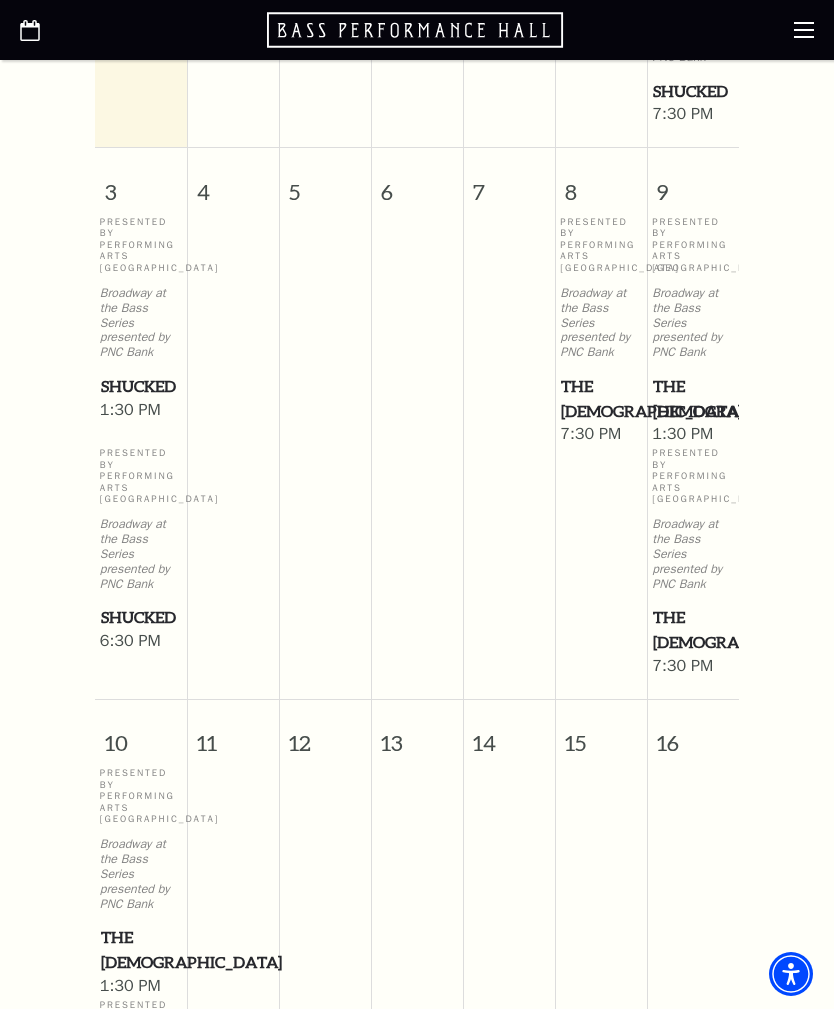click on "The [DEMOGRAPHIC_DATA]" at bounding box center (693, 398) 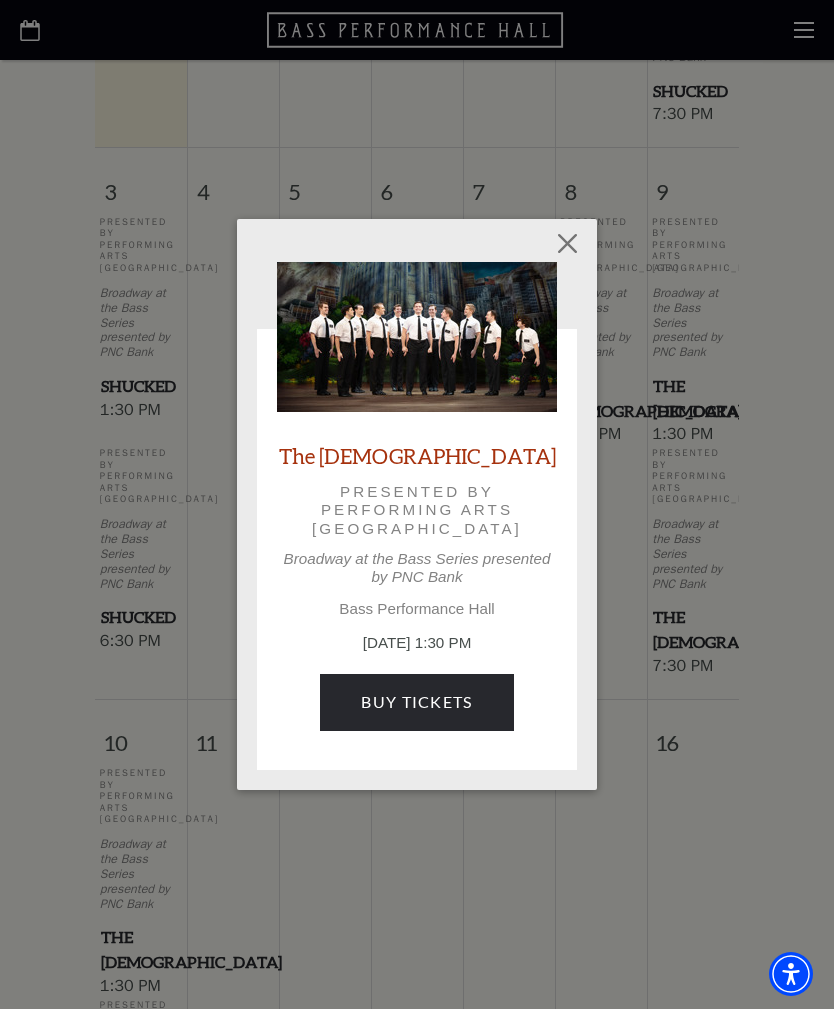 click on "Buy Tickets" at bounding box center [416, 702] 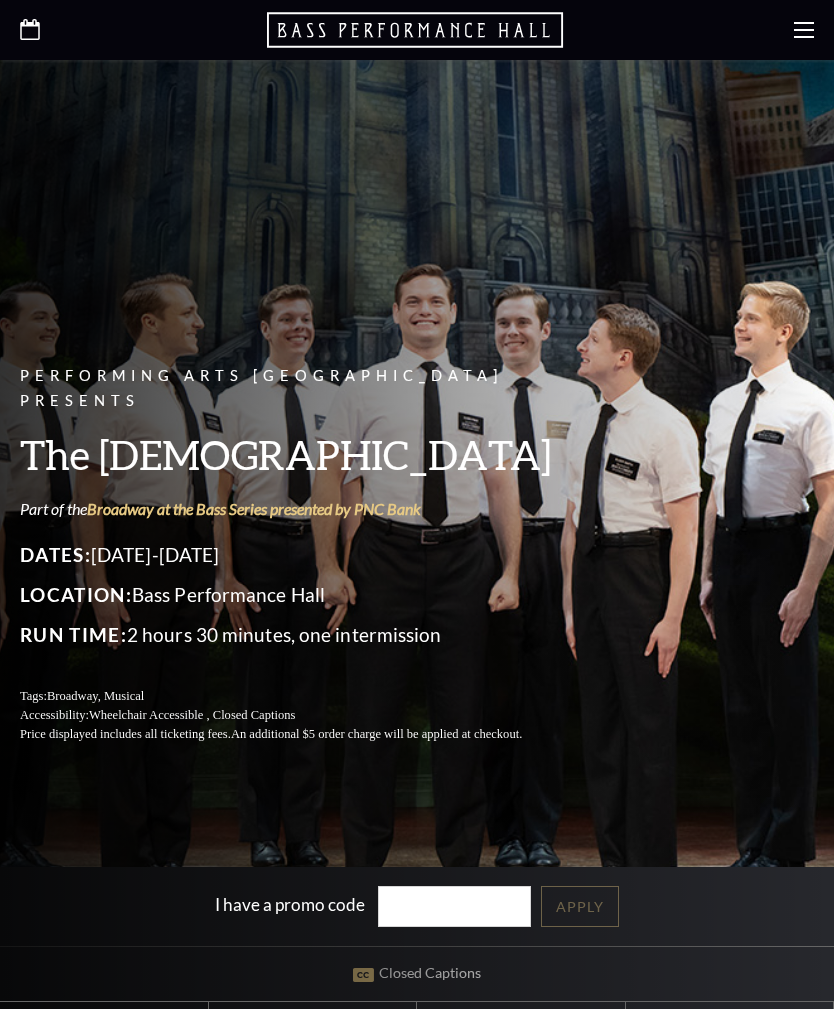 scroll, scrollTop: 0, scrollLeft: 0, axis: both 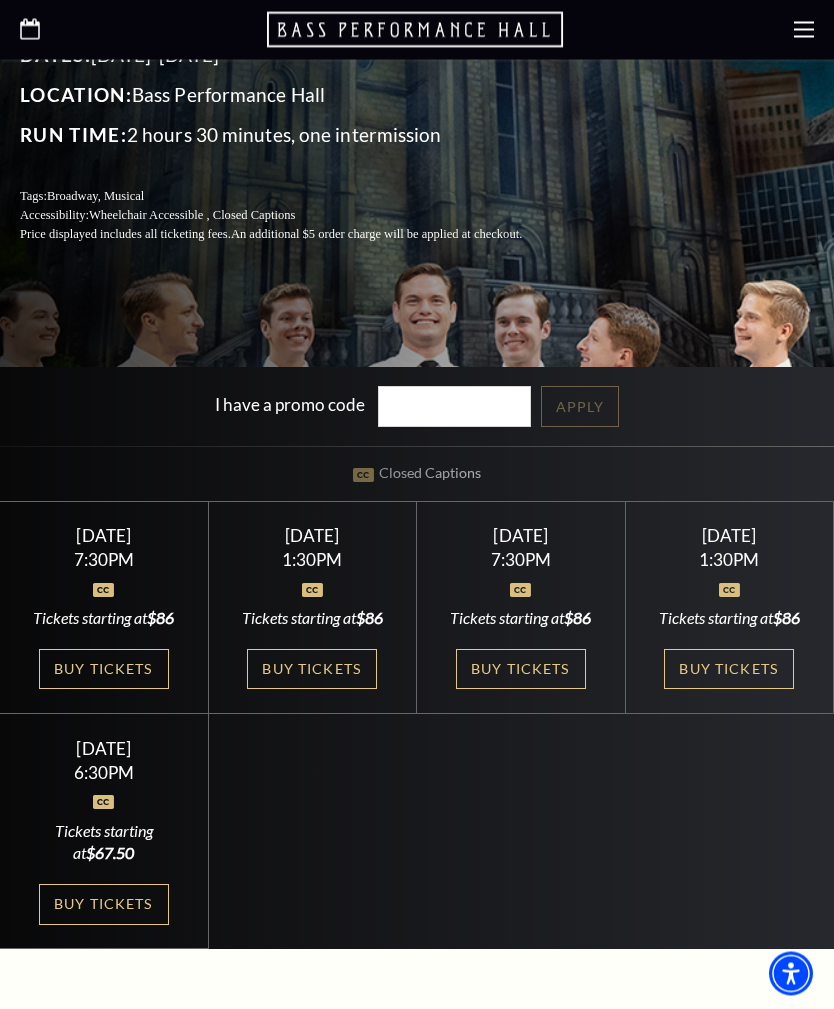 click on "Buy Tickets" at bounding box center (312, 670) 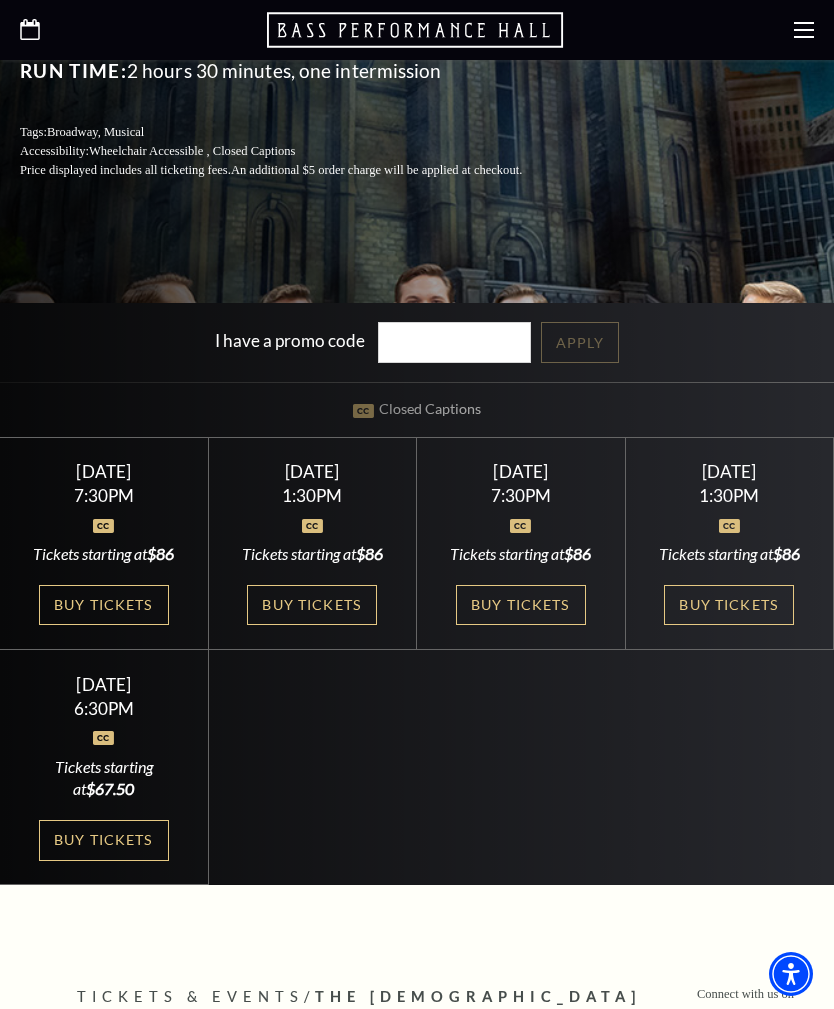 click on "Buy Tickets" at bounding box center [104, 605] 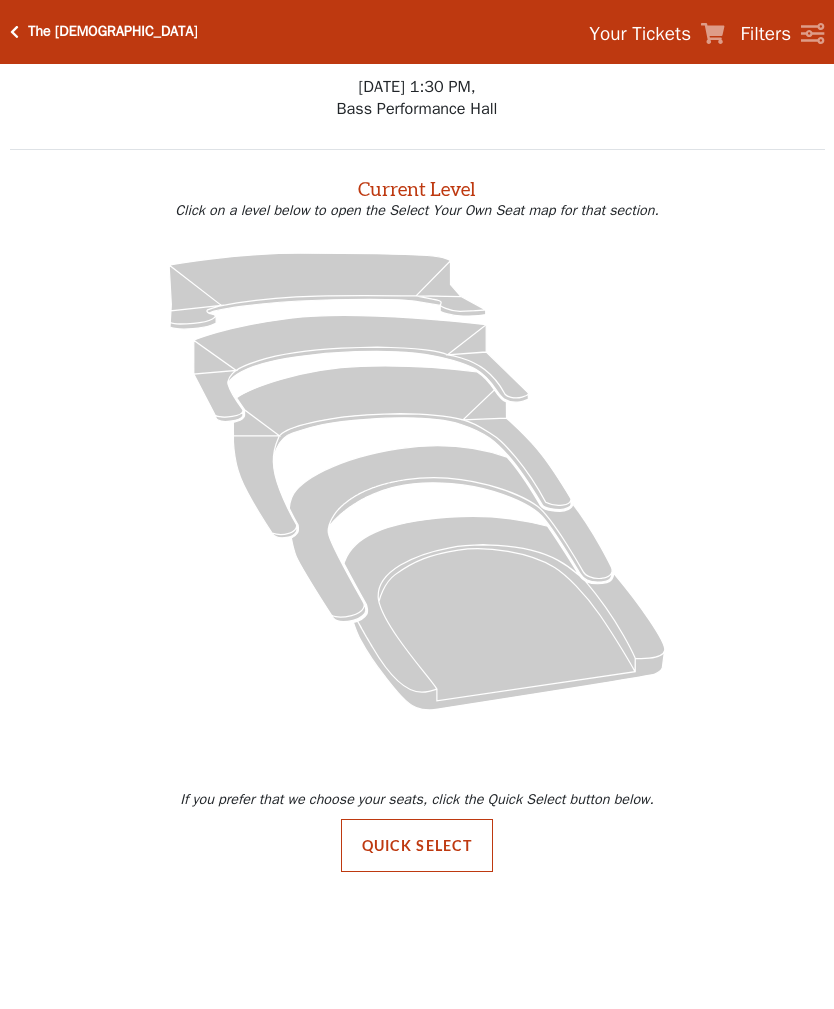 scroll, scrollTop: 0, scrollLeft: 0, axis: both 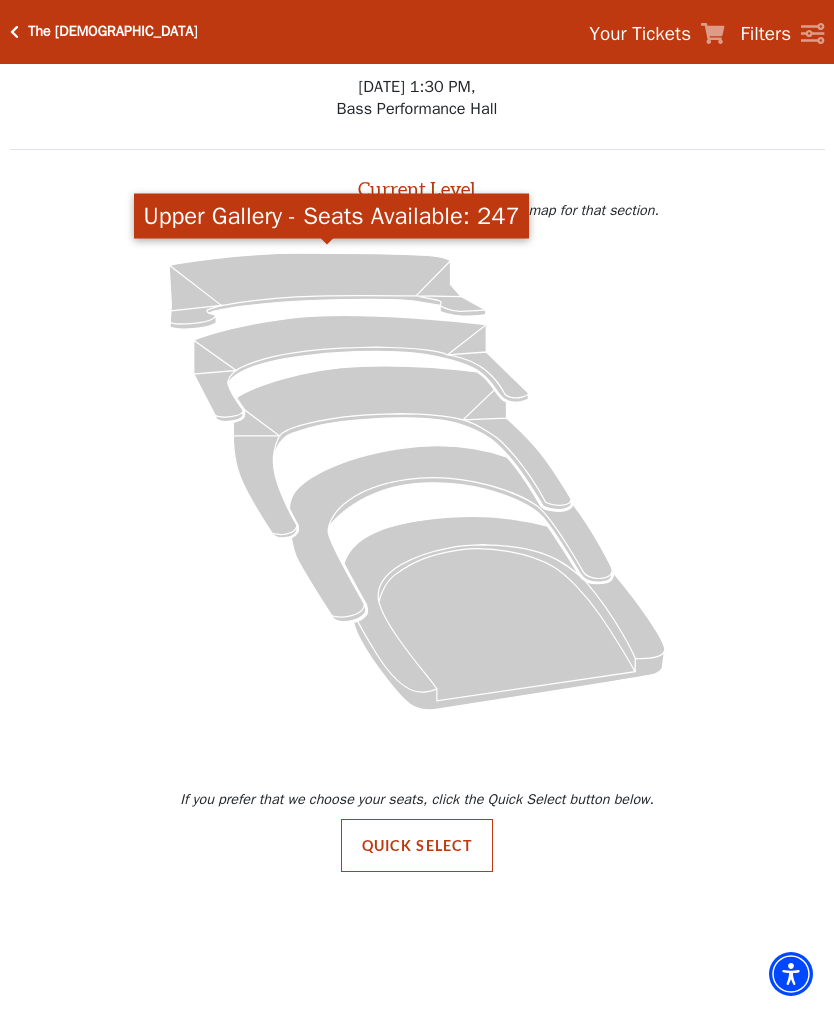 click 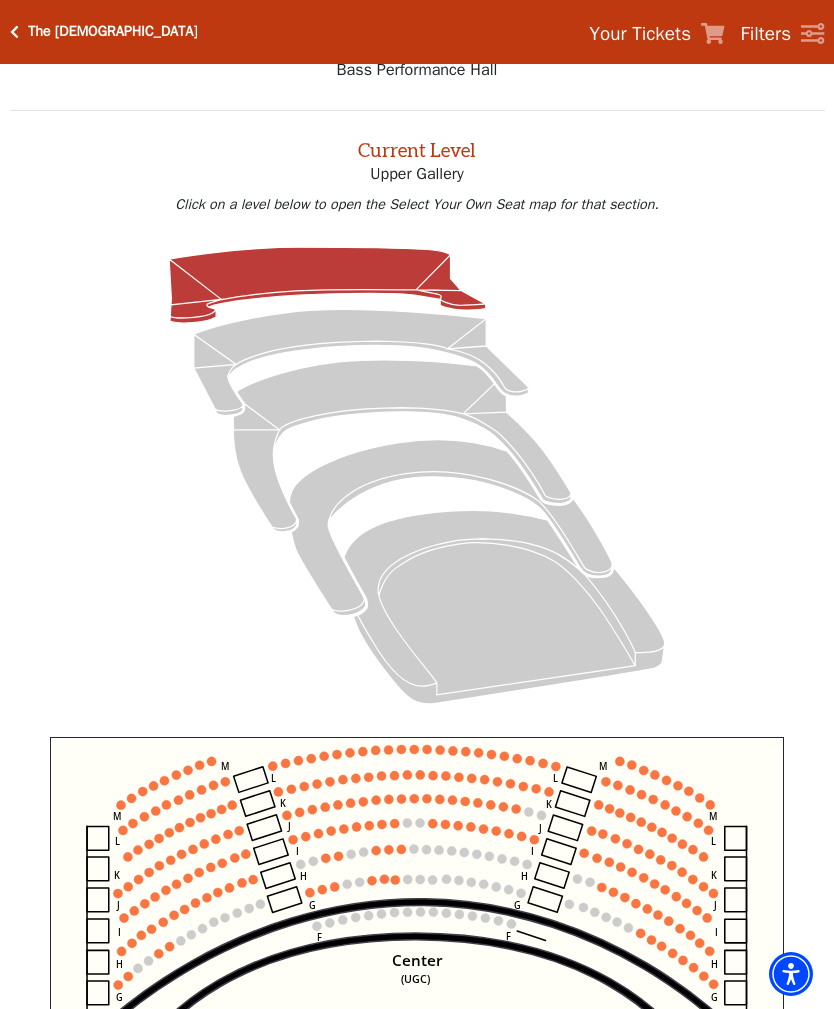 scroll, scrollTop: 76, scrollLeft: 0, axis: vertical 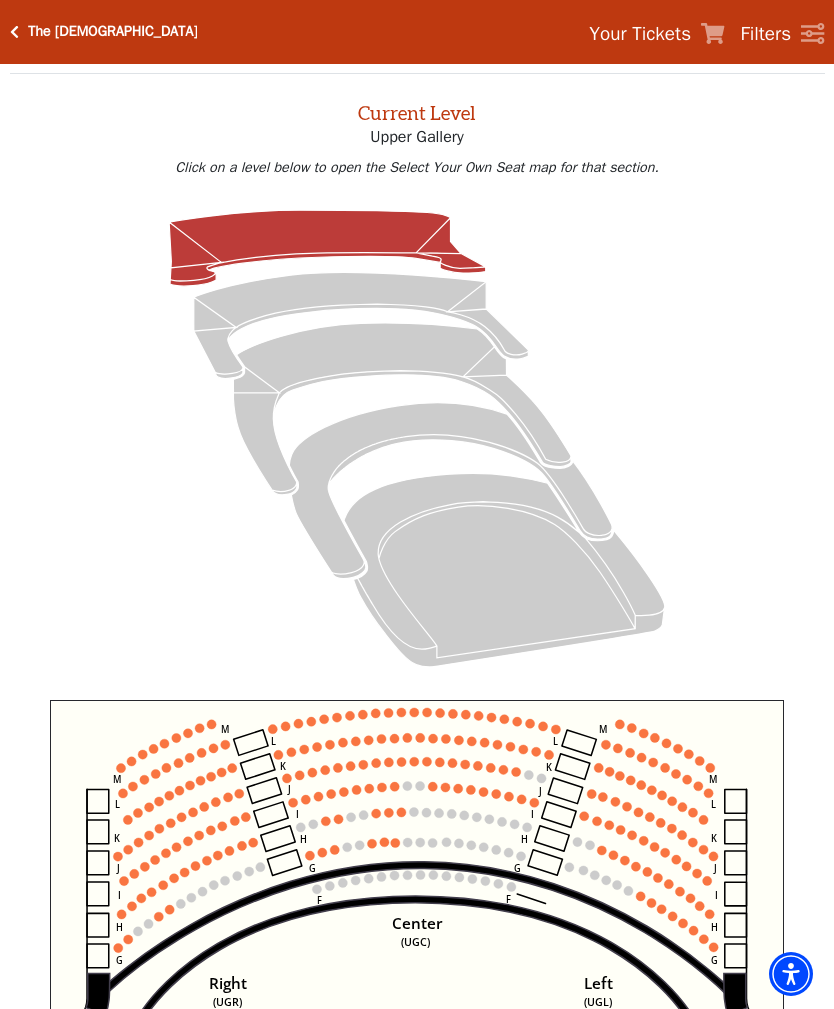 click 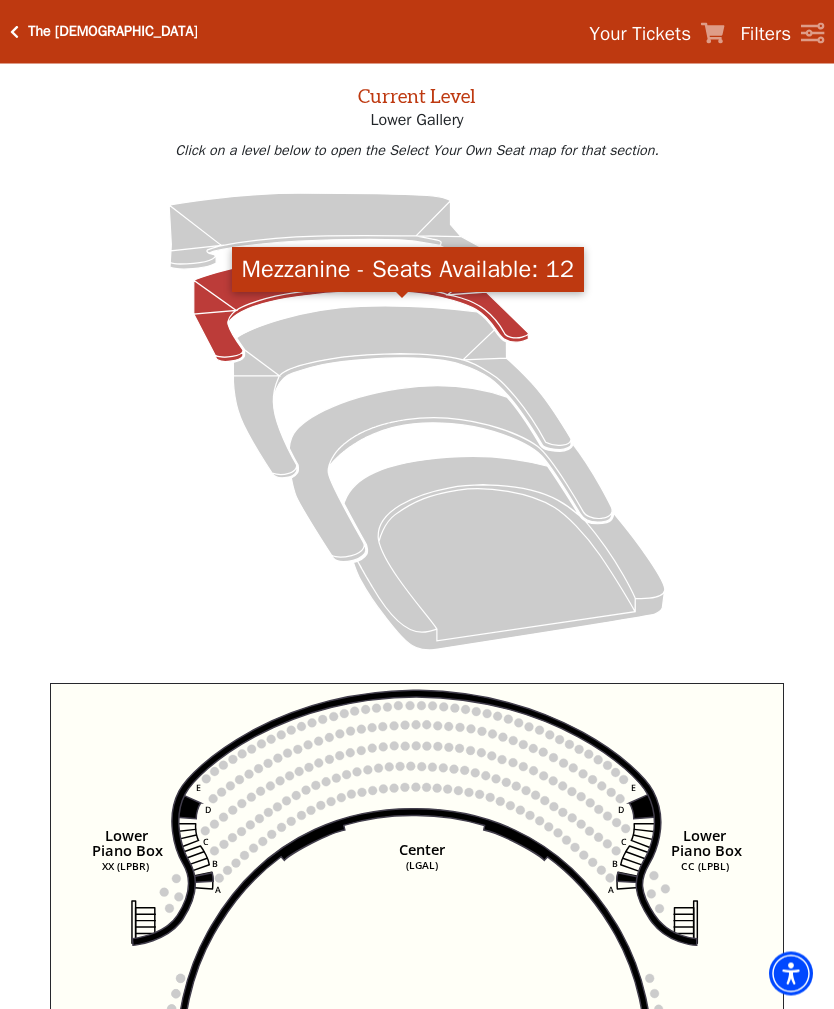 scroll, scrollTop: 93, scrollLeft: 0, axis: vertical 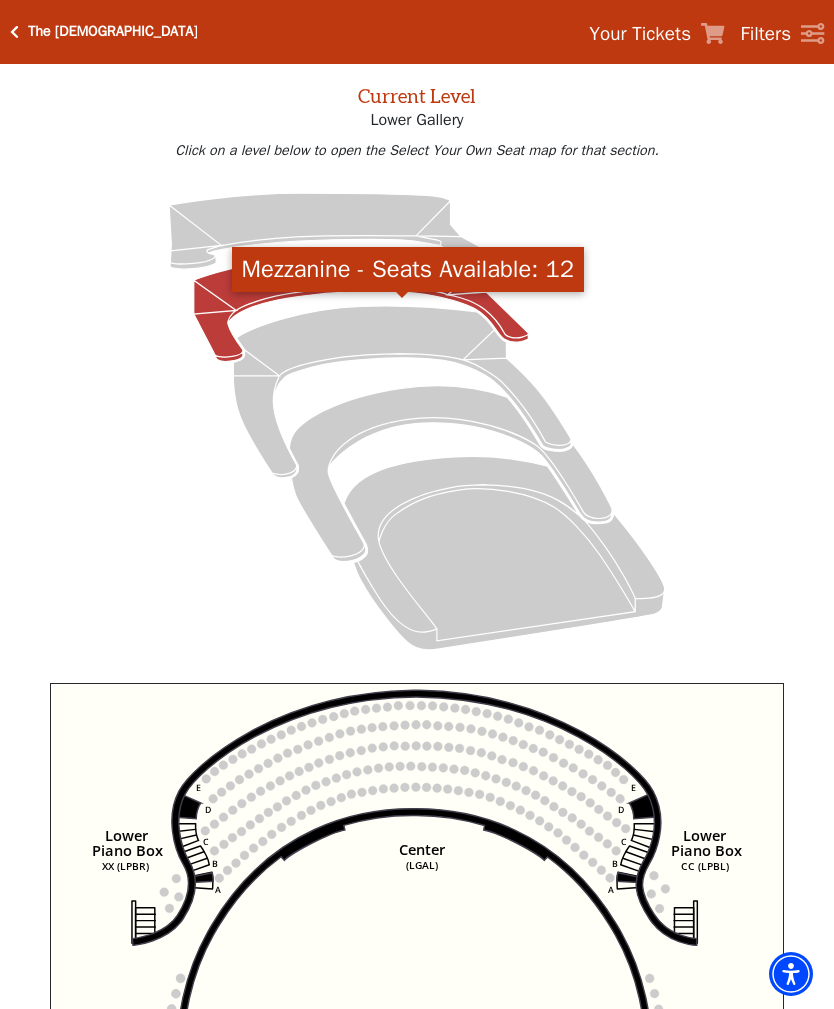 click 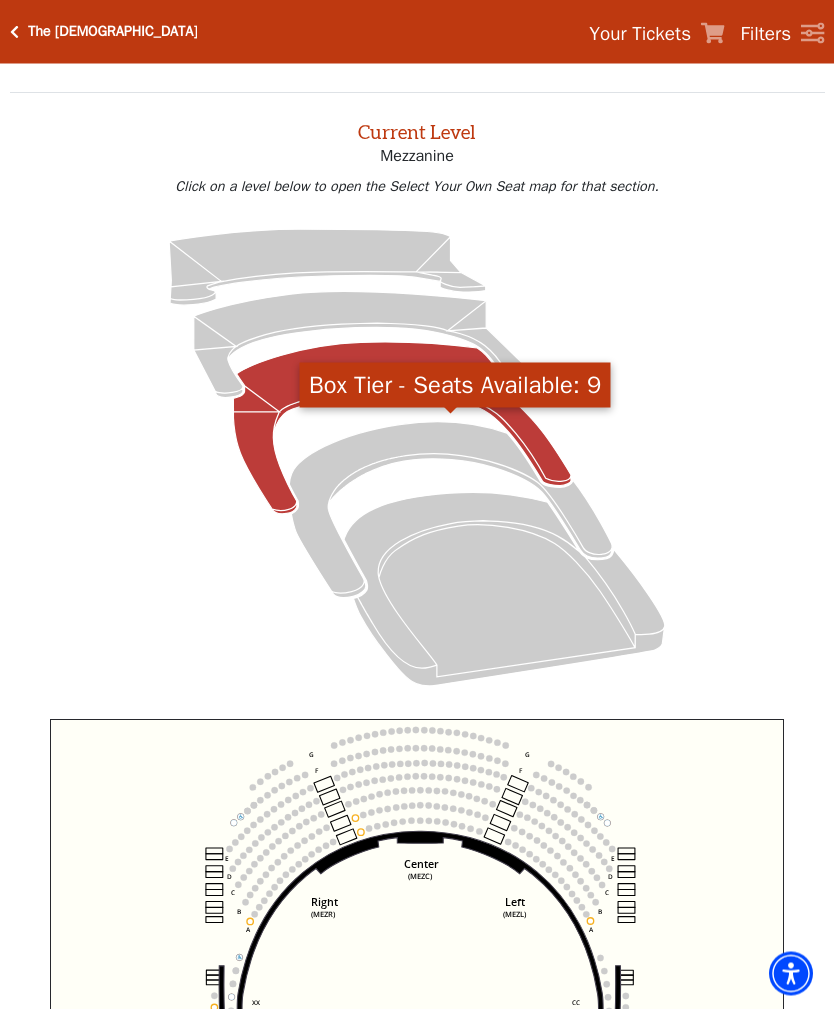scroll, scrollTop: 57, scrollLeft: 0, axis: vertical 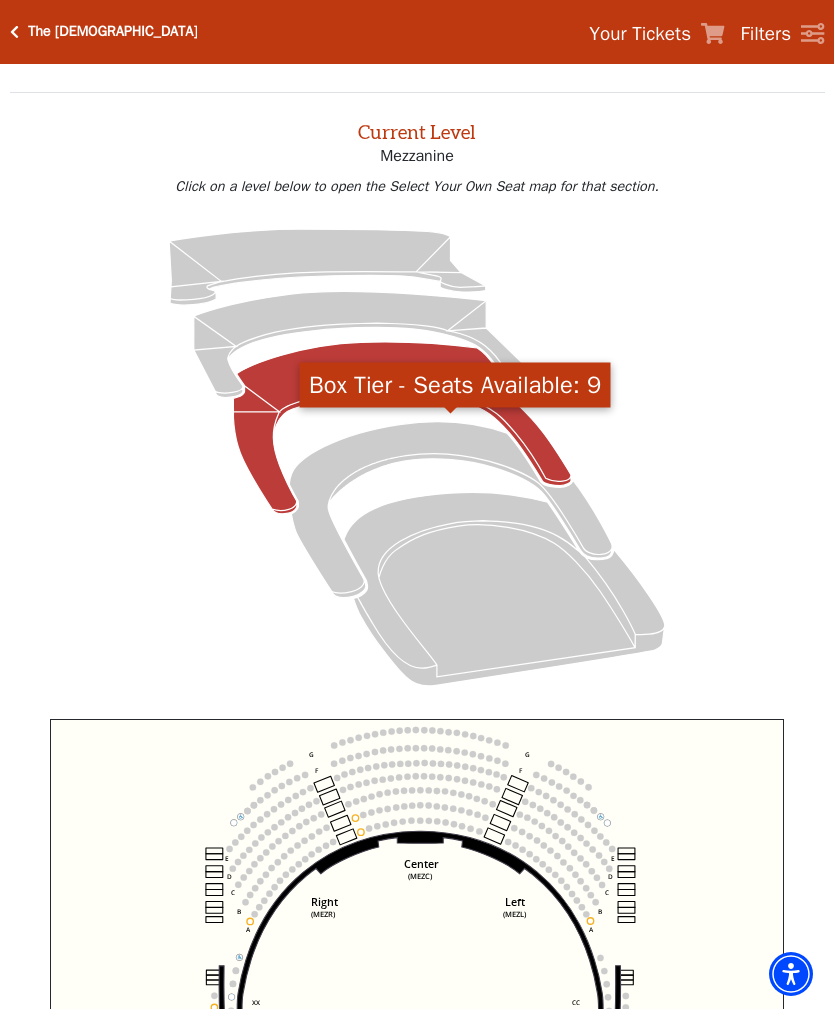 click 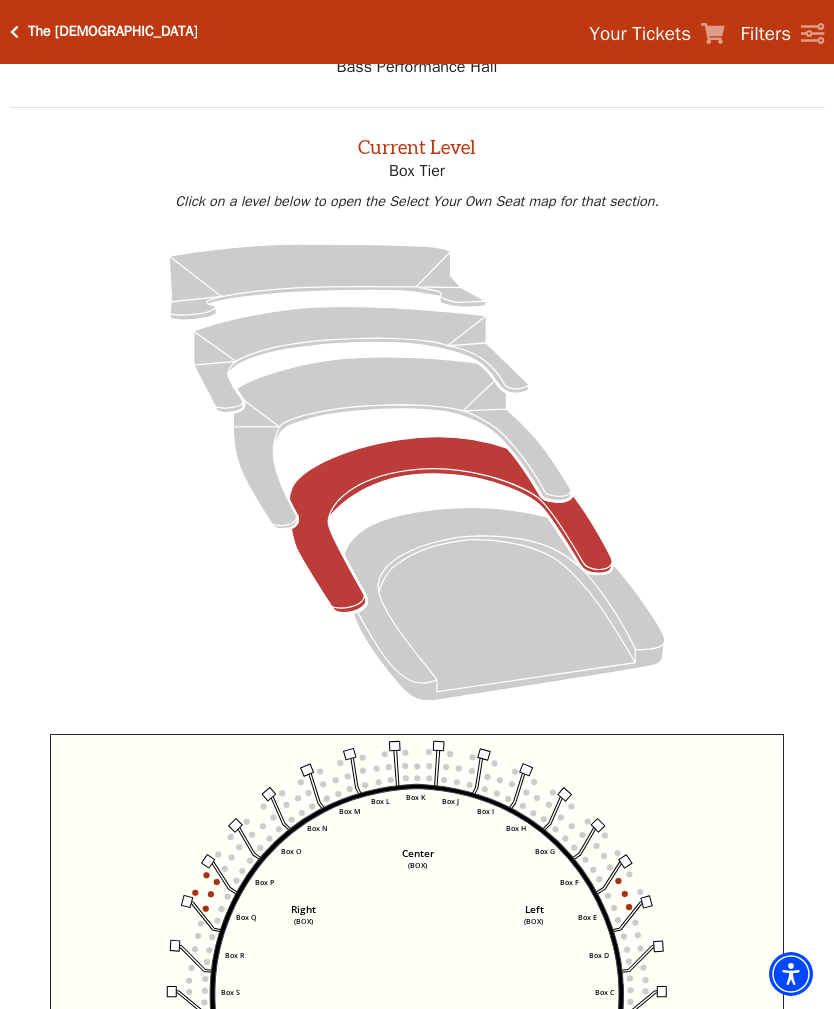 scroll, scrollTop: 43, scrollLeft: 0, axis: vertical 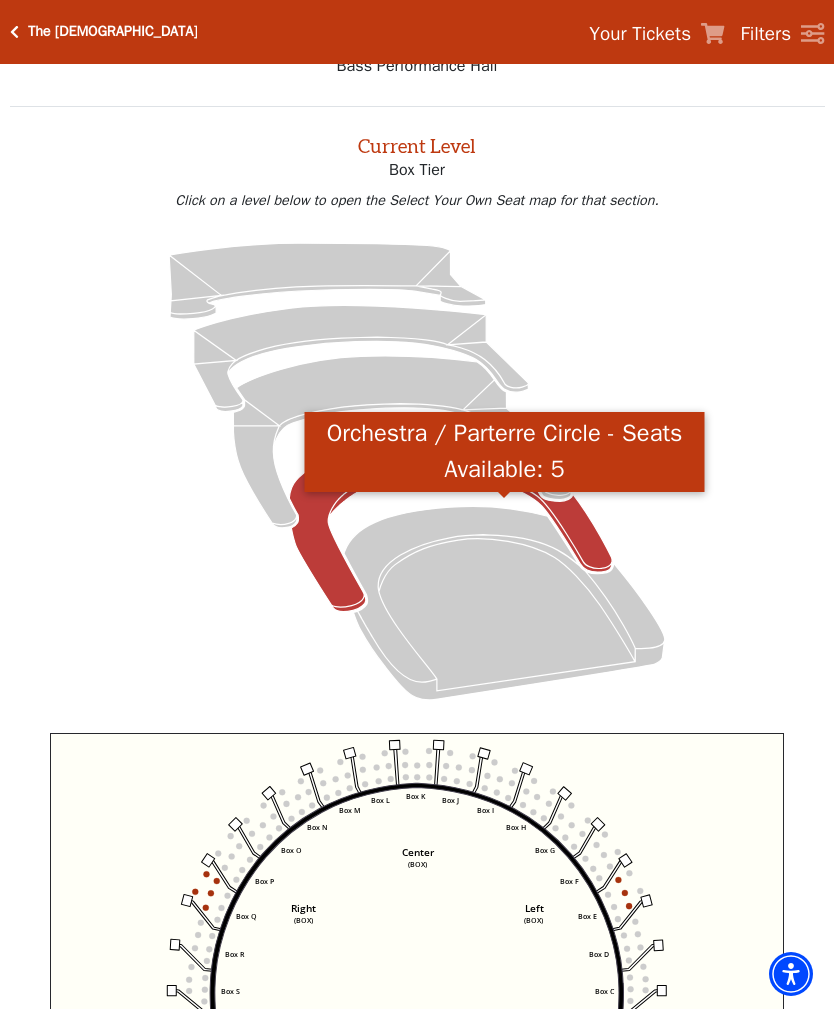 click 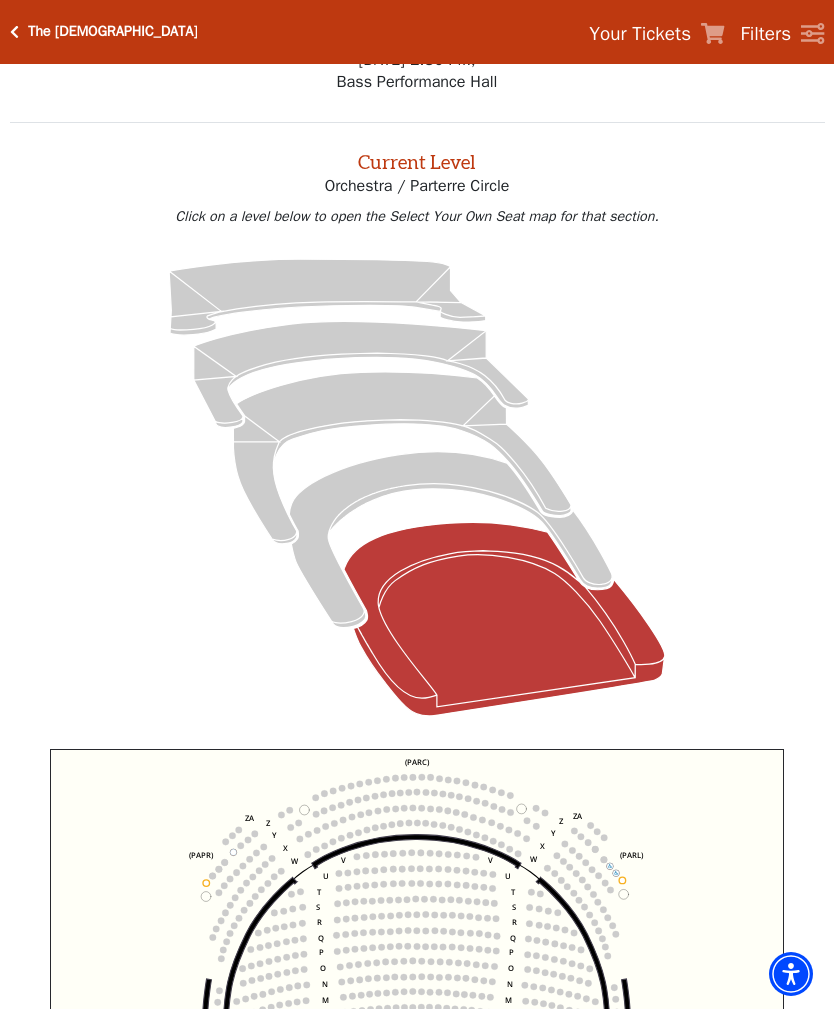 scroll, scrollTop: 0, scrollLeft: 0, axis: both 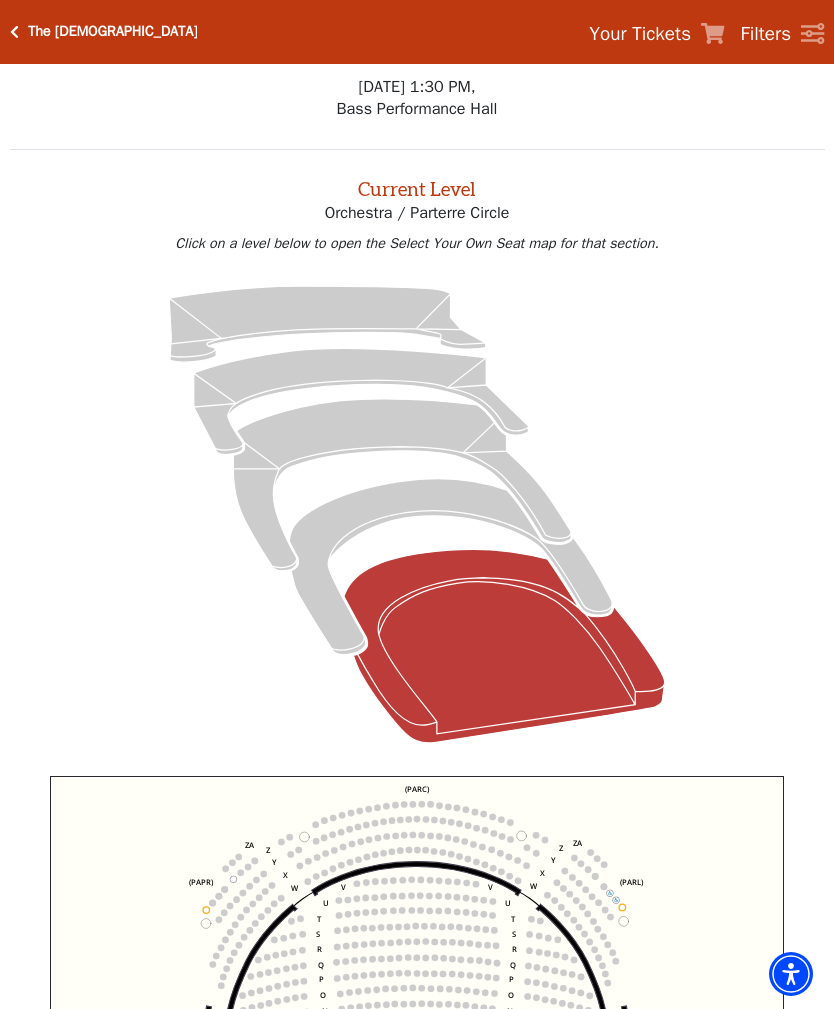 click on "The [DEMOGRAPHIC_DATA]" at bounding box center [112, 31] 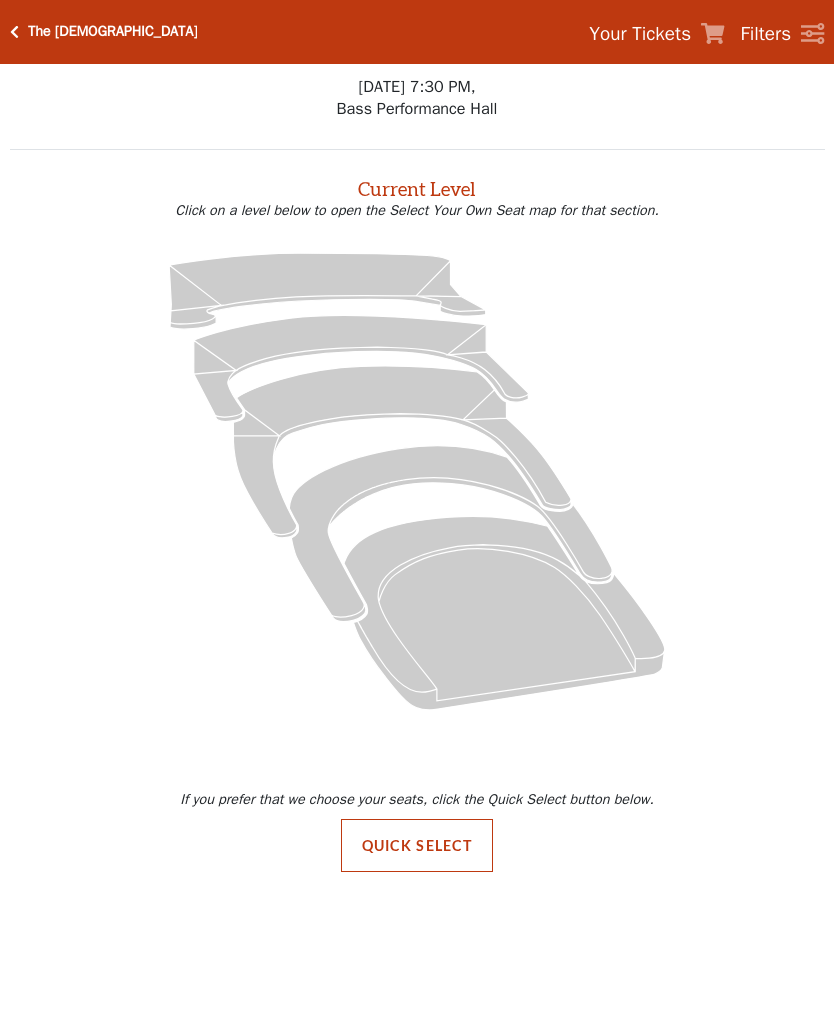 scroll, scrollTop: 0, scrollLeft: 0, axis: both 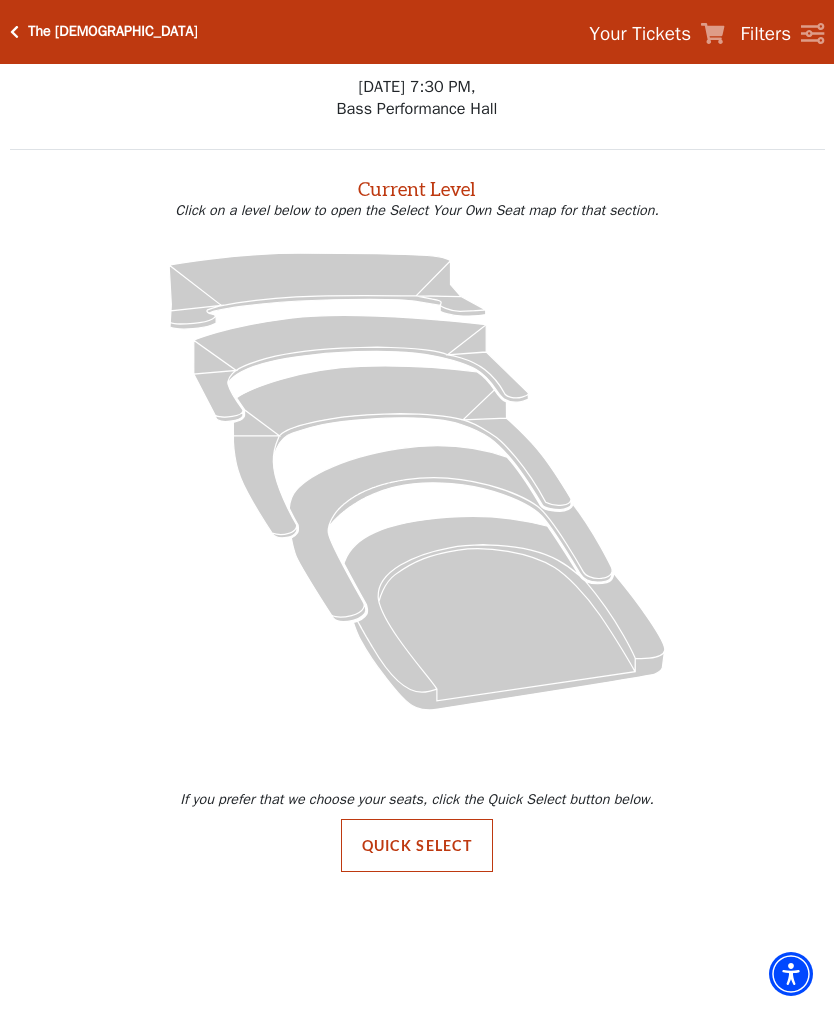 click on "Quick Select" at bounding box center [417, 846] 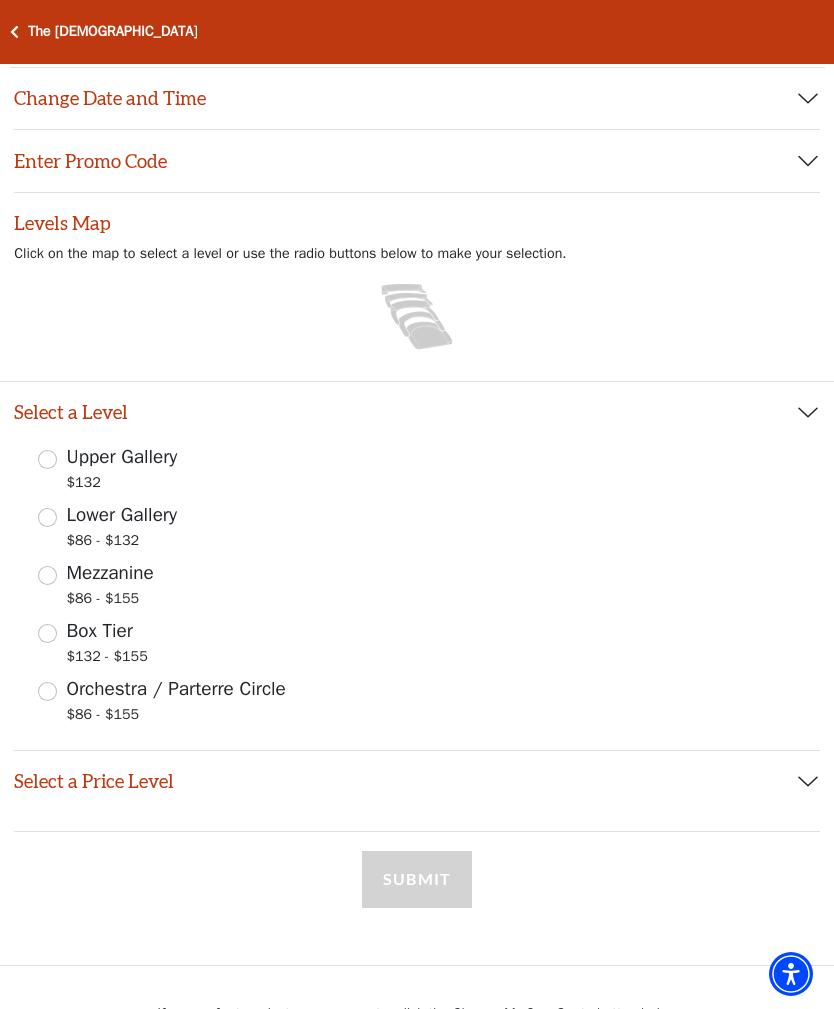 scroll, scrollTop: 92, scrollLeft: 0, axis: vertical 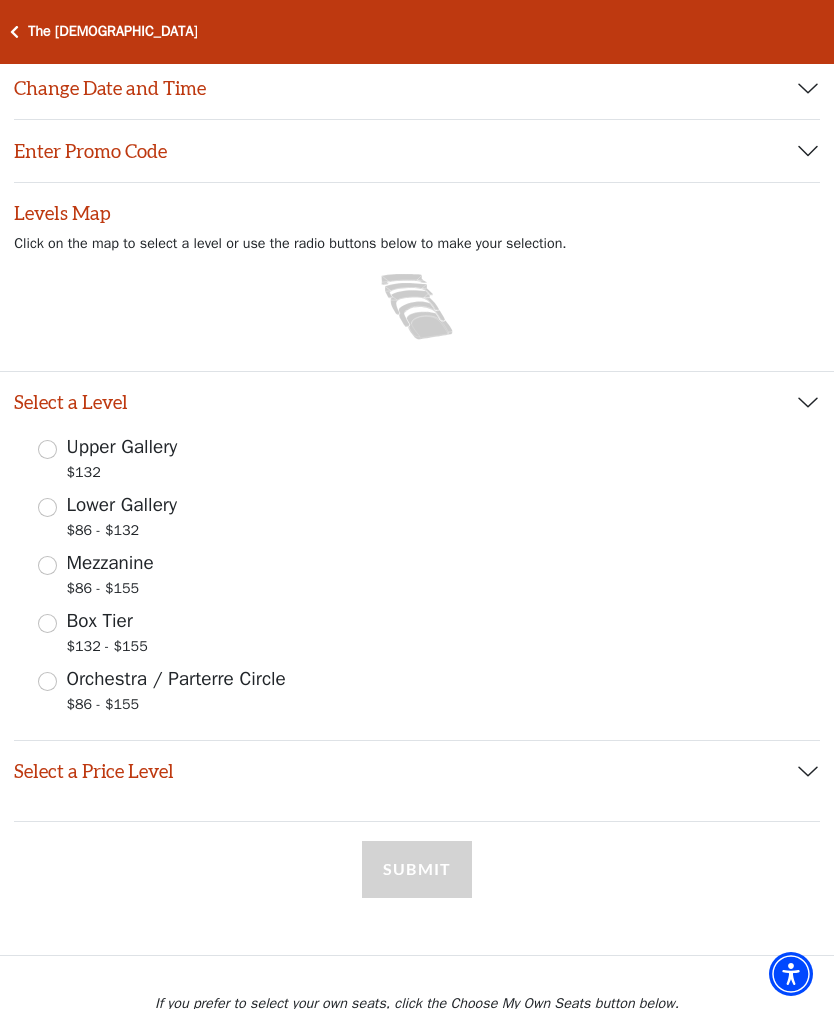 click on "Mezzanine     $86 - $155" at bounding box center (47, 565) 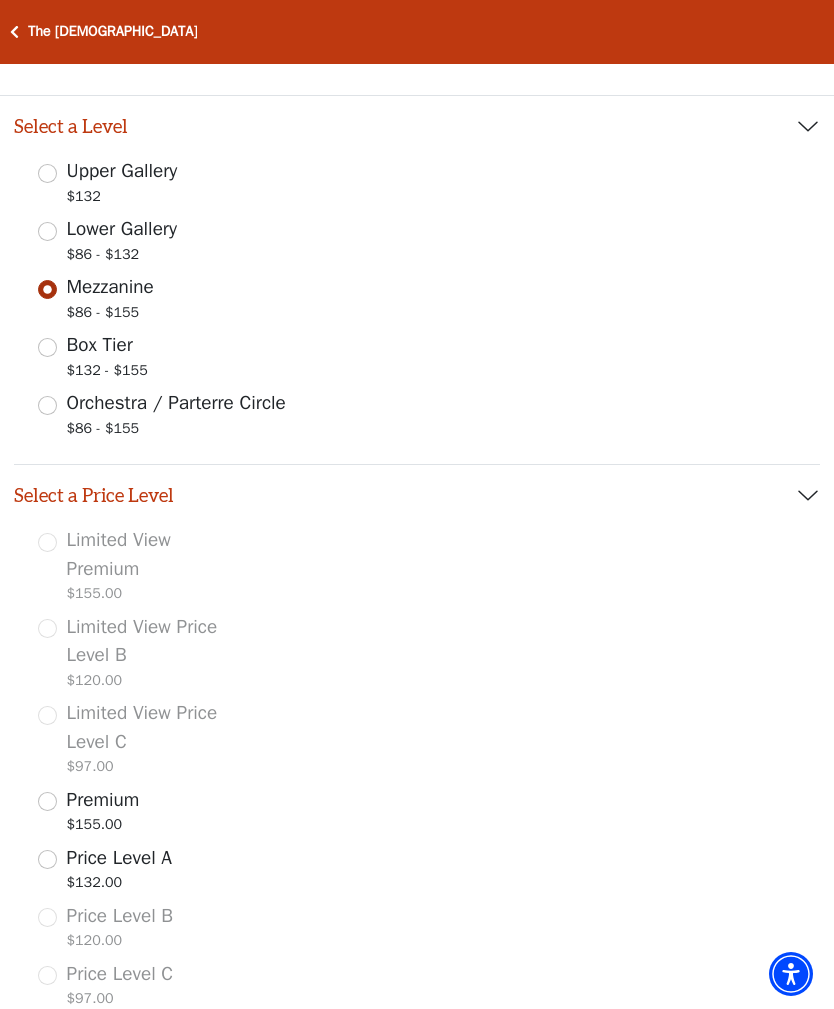 scroll, scrollTop: 387, scrollLeft: 0, axis: vertical 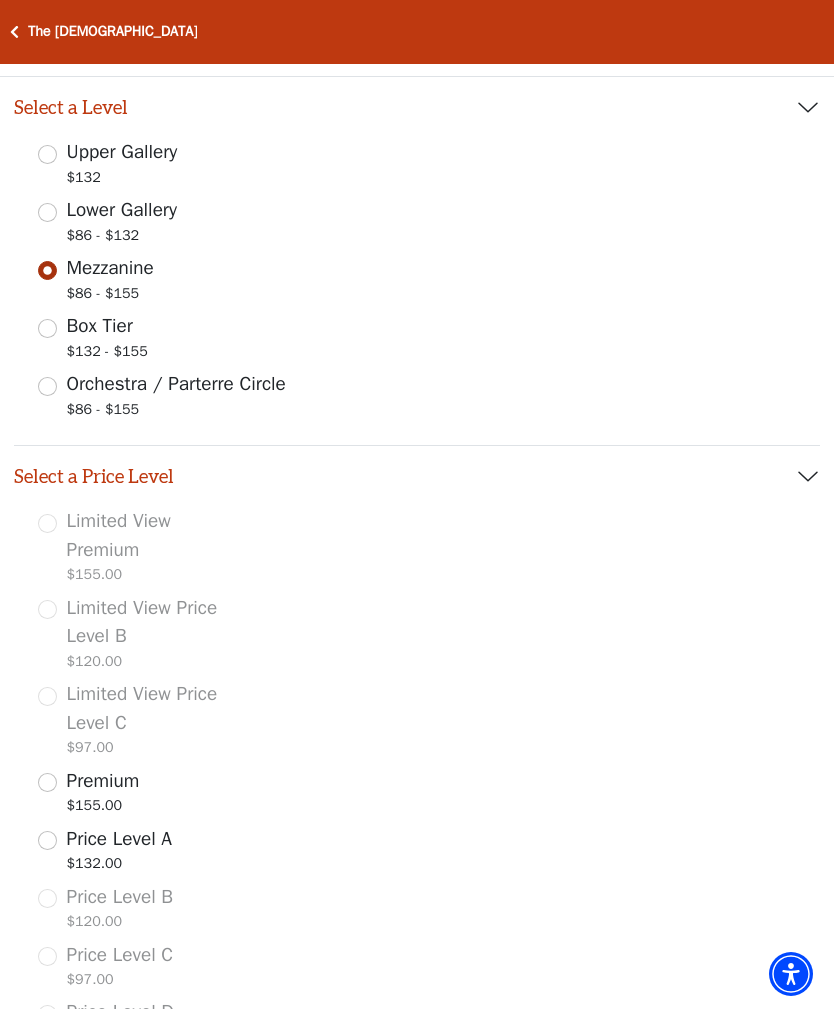 click on "Price Level A $132.00" at bounding box center [47, 840] 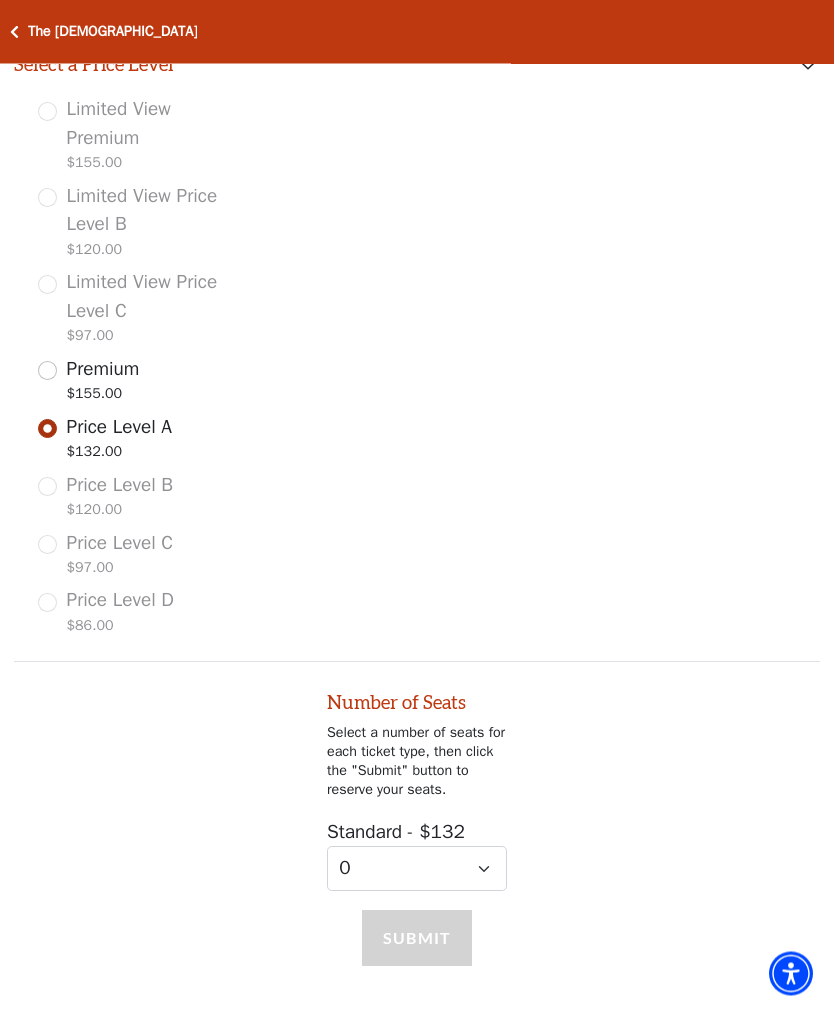 scroll, scrollTop: 854, scrollLeft: 0, axis: vertical 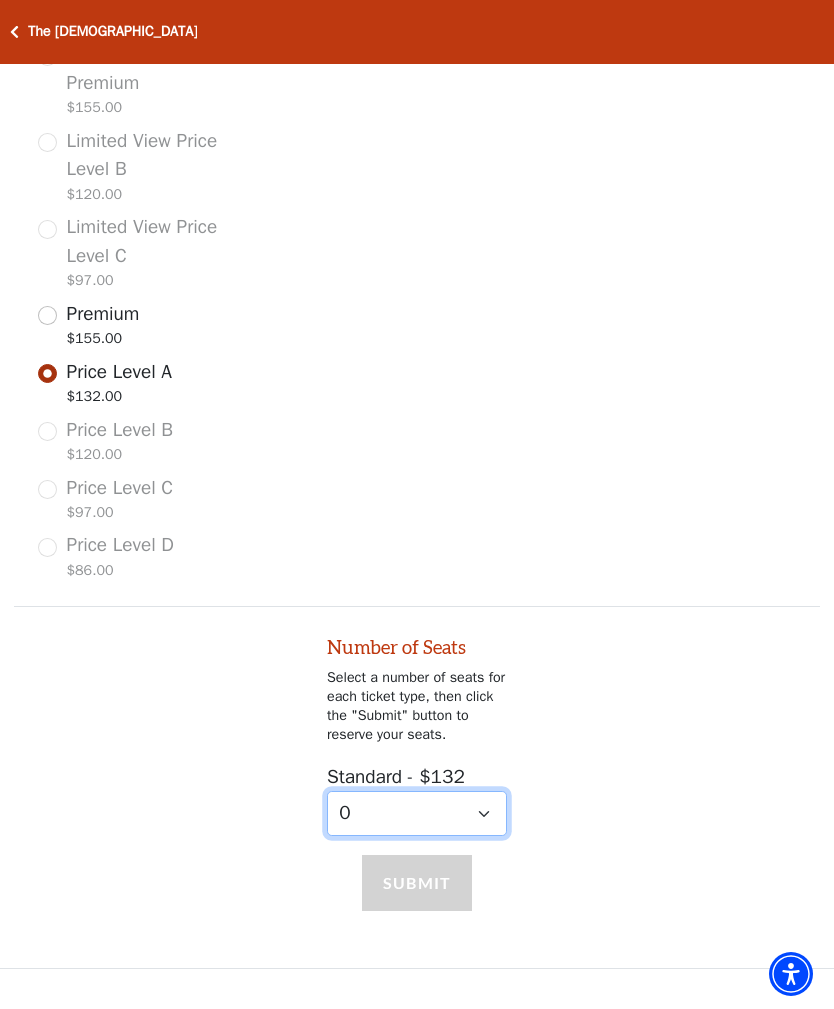 click on "0 1 2 3 4 5 6 7 8 9" at bounding box center [417, 813] 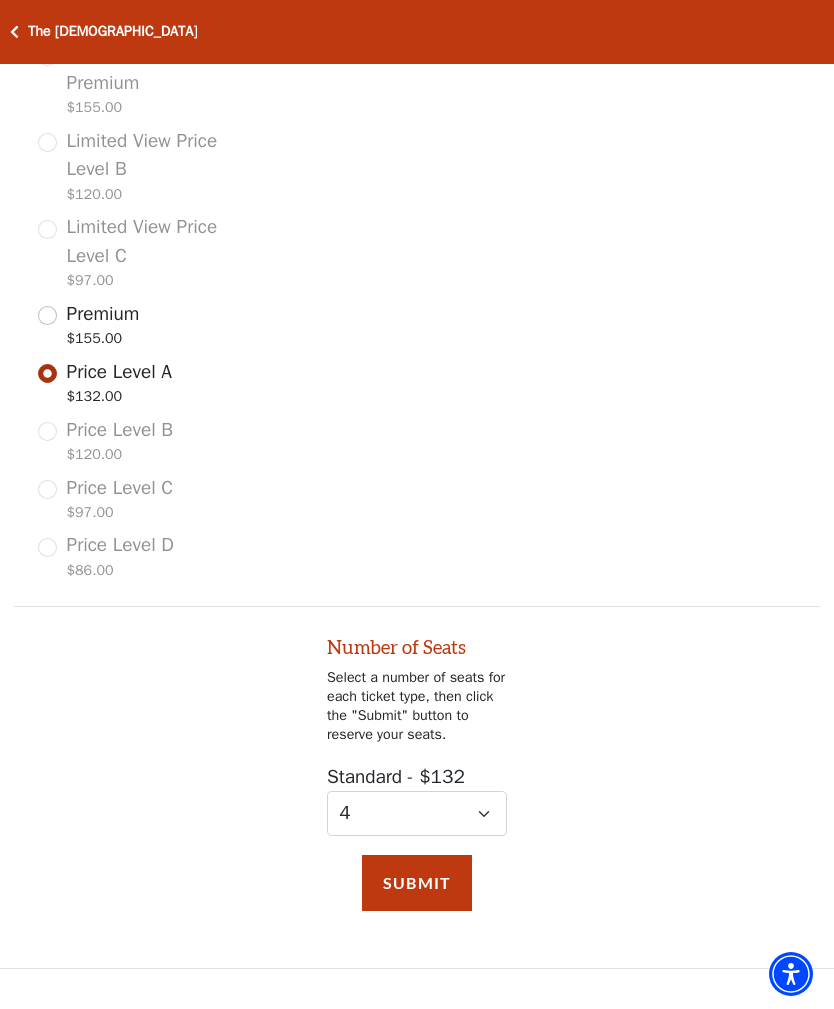 click on "Submit" at bounding box center (417, 883) 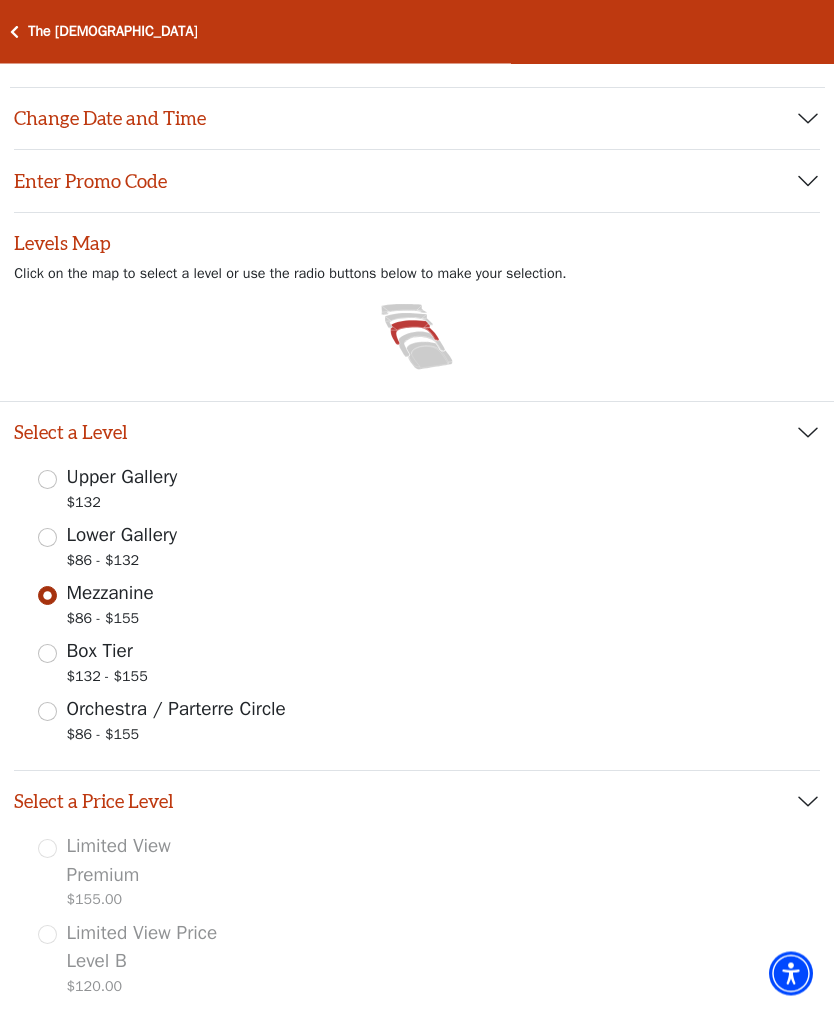 scroll, scrollTop: 0, scrollLeft: 0, axis: both 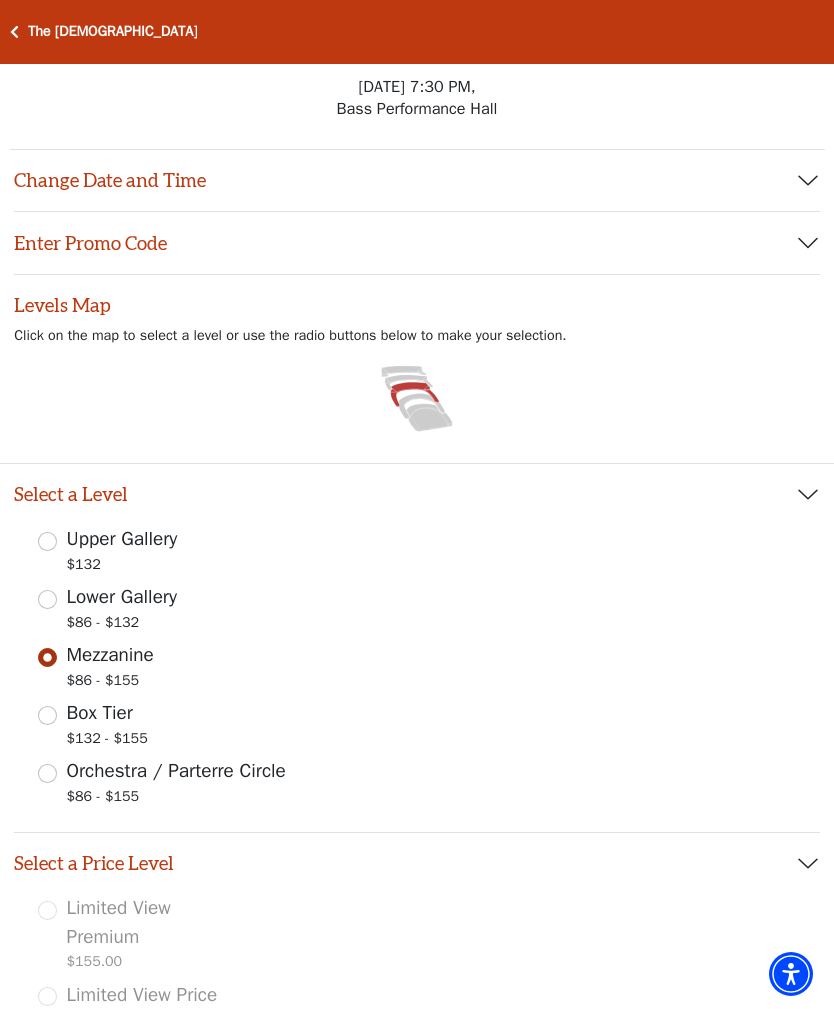 click on "Change Date and Time" at bounding box center [417, 181] 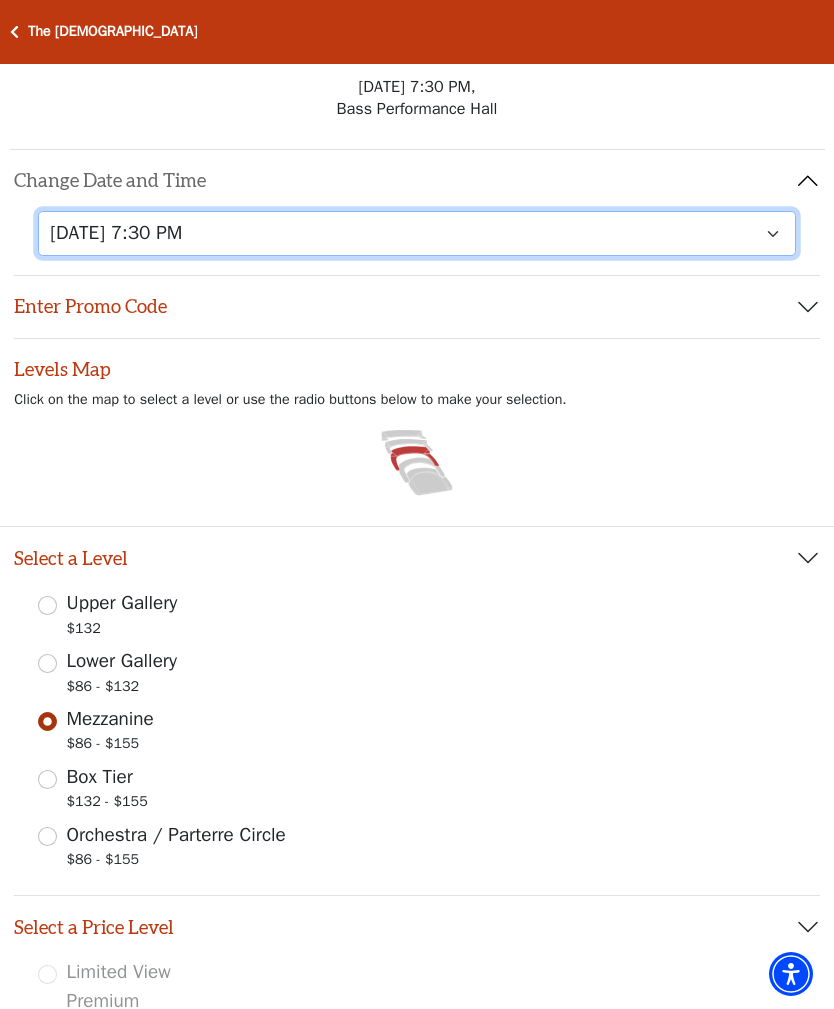 click on "[DATE] 7:30 PM [DATE] 1:30 PM [DATE] 7:30 PM [DATE] 1:30 PM [DATE] 6:30 PM" at bounding box center [417, 233] 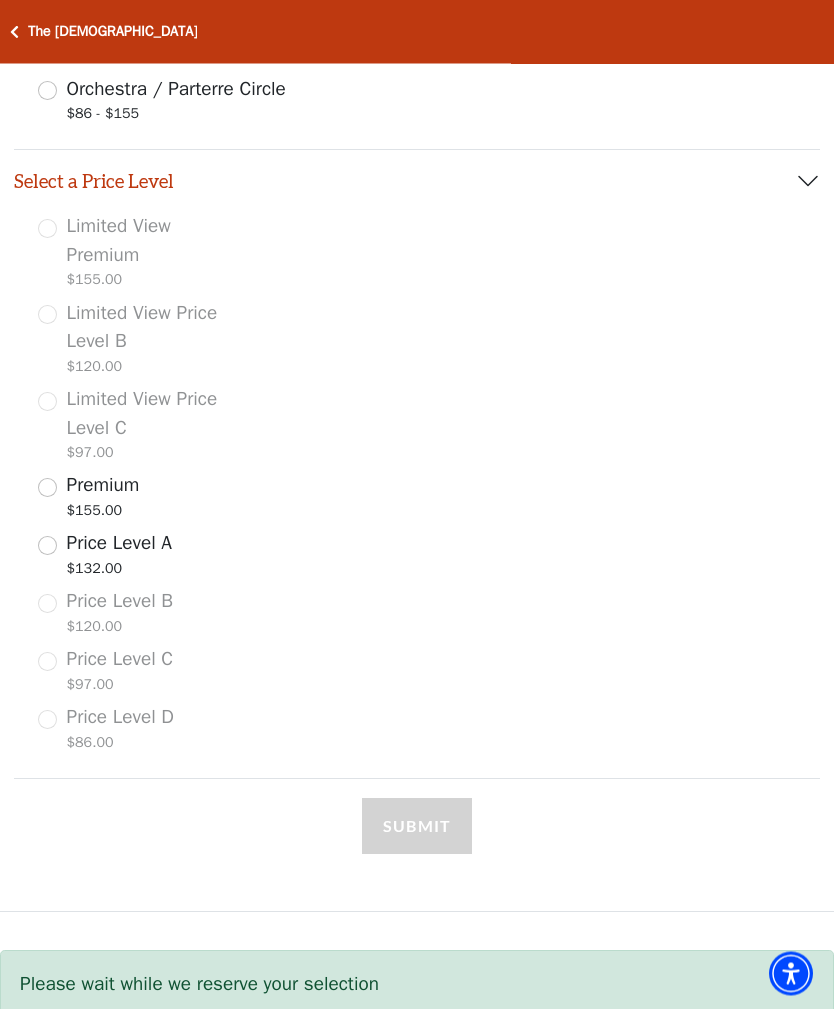 scroll, scrollTop: 883, scrollLeft: 0, axis: vertical 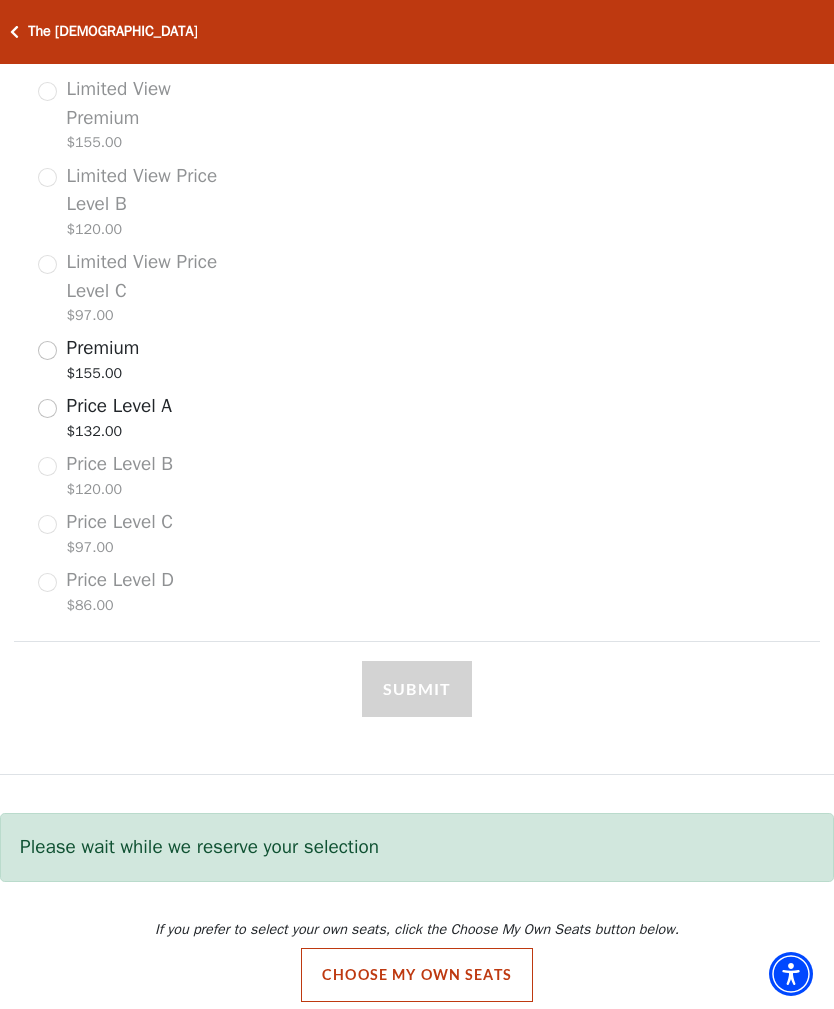 click on "Price Level A $132.00" at bounding box center [47, 408] 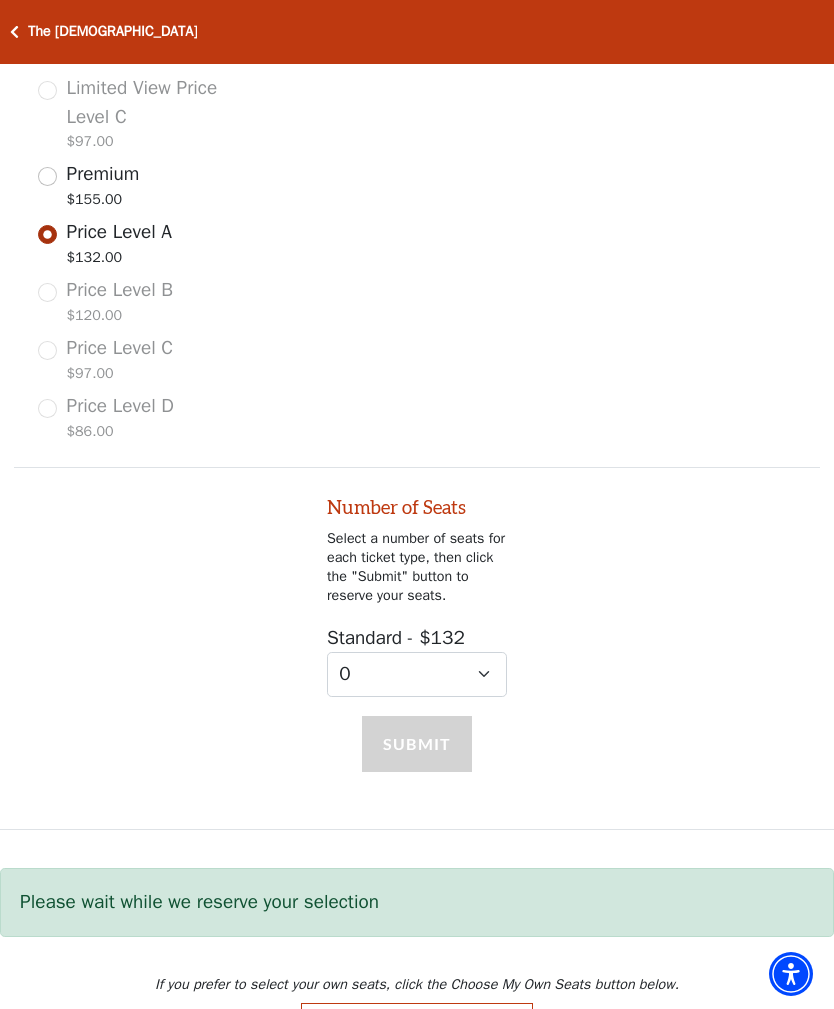 scroll, scrollTop: 1106, scrollLeft: 0, axis: vertical 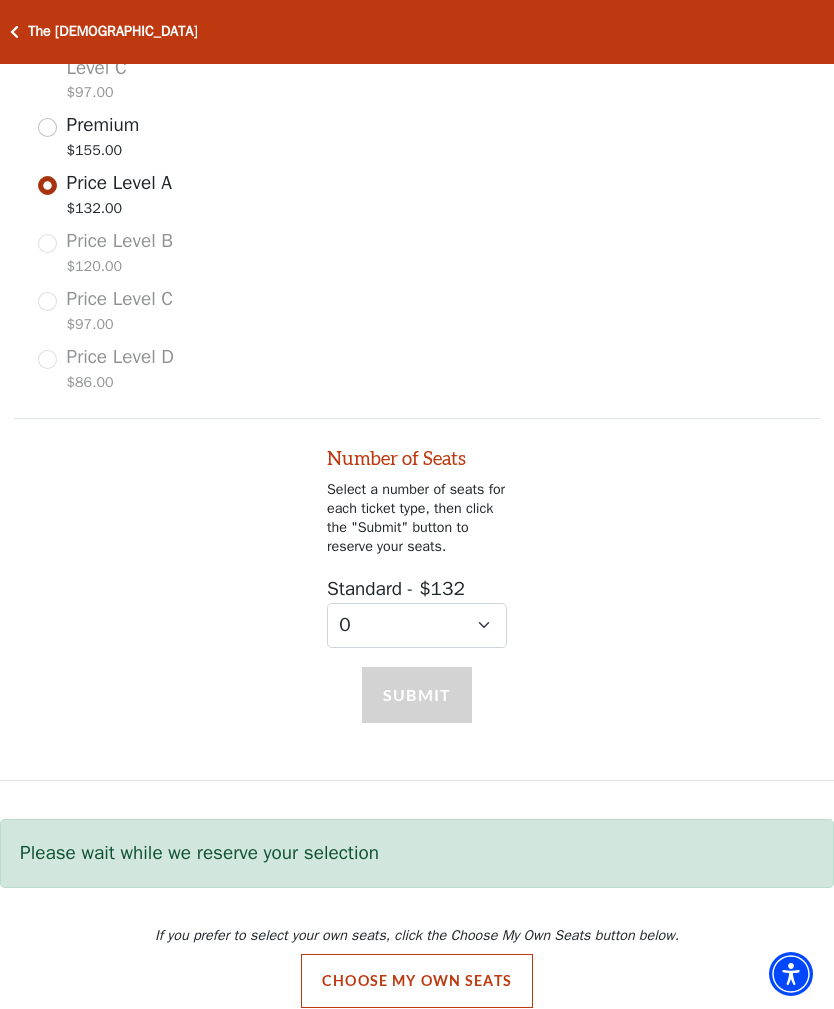 click on "0 1 2 3 4 5 6 7 8 9" at bounding box center [417, 625] 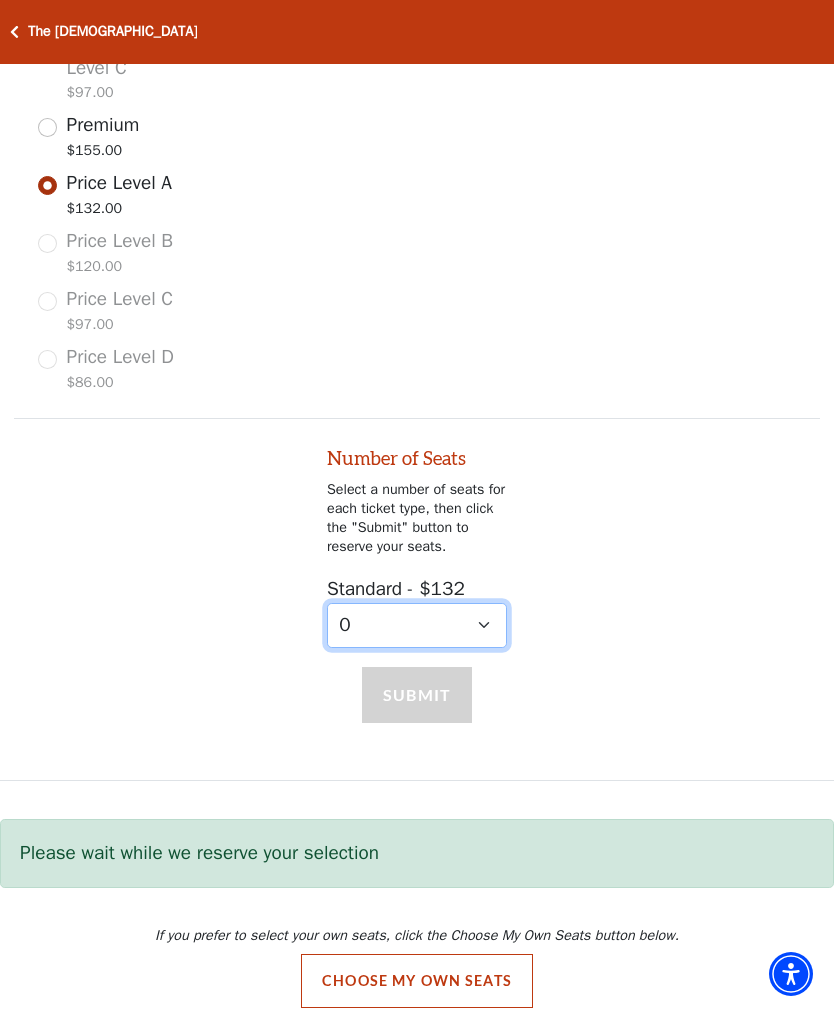 select on "4" 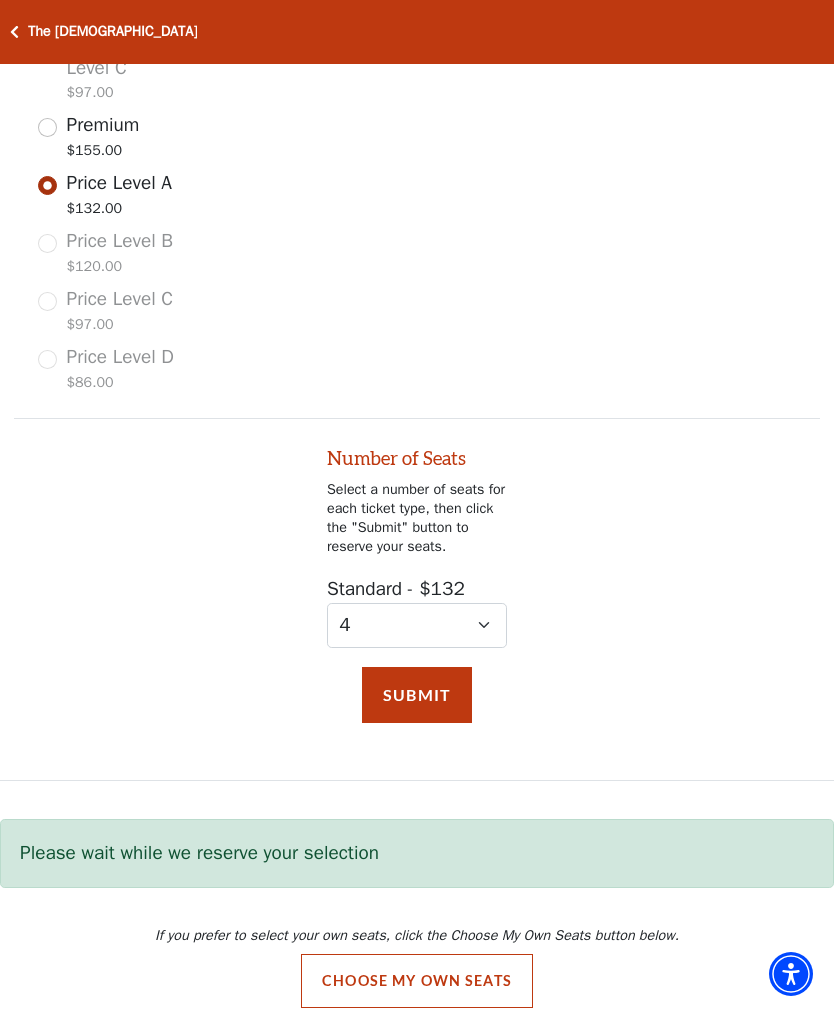 click on "Submit" at bounding box center (417, 695) 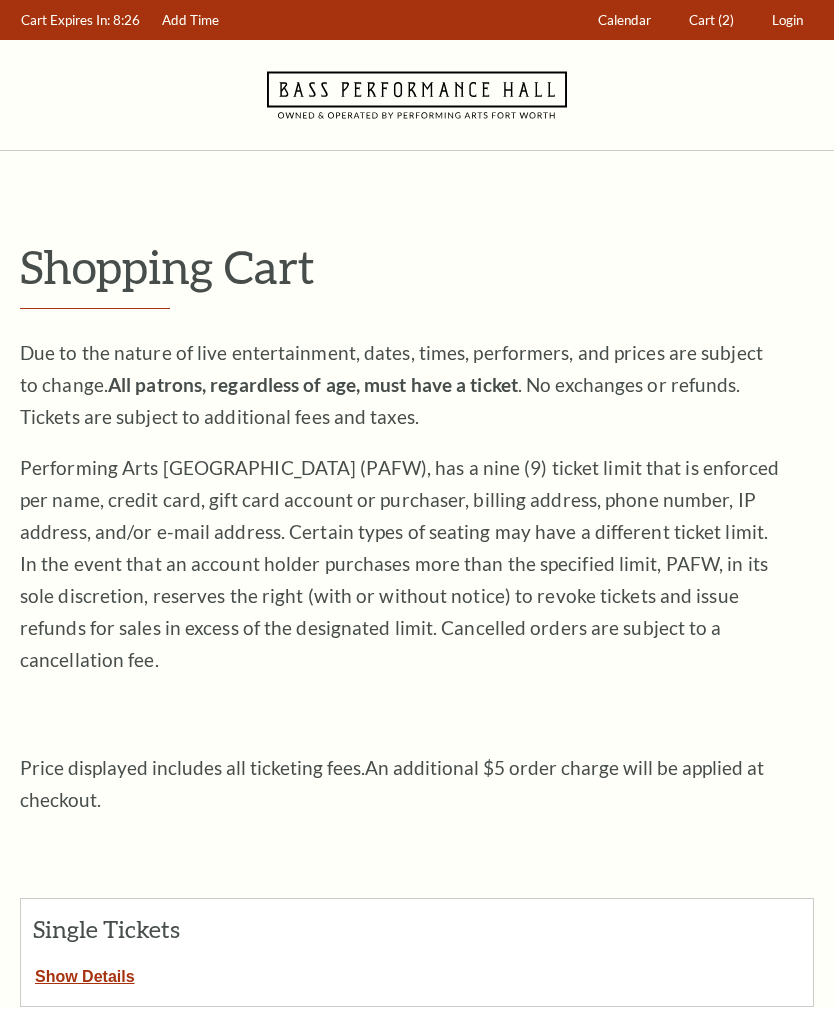 scroll, scrollTop: 0, scrollLeft: 0, axis: both 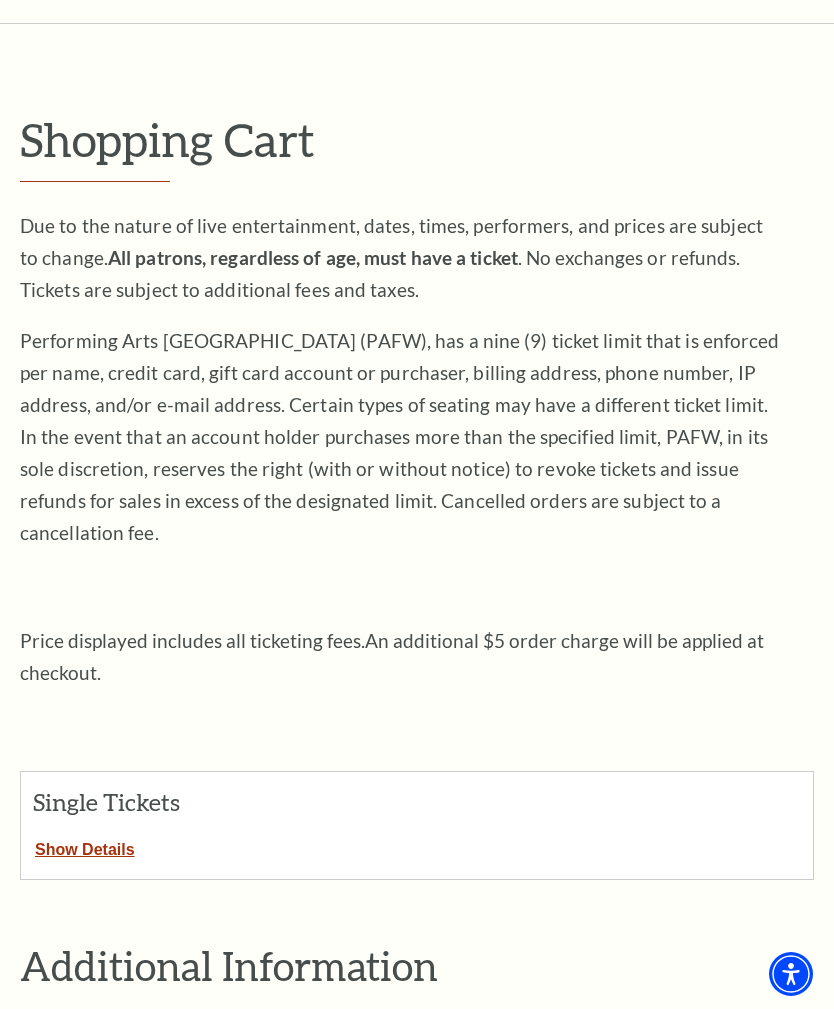 click on "Show Details" at bounding box center [85, 846] 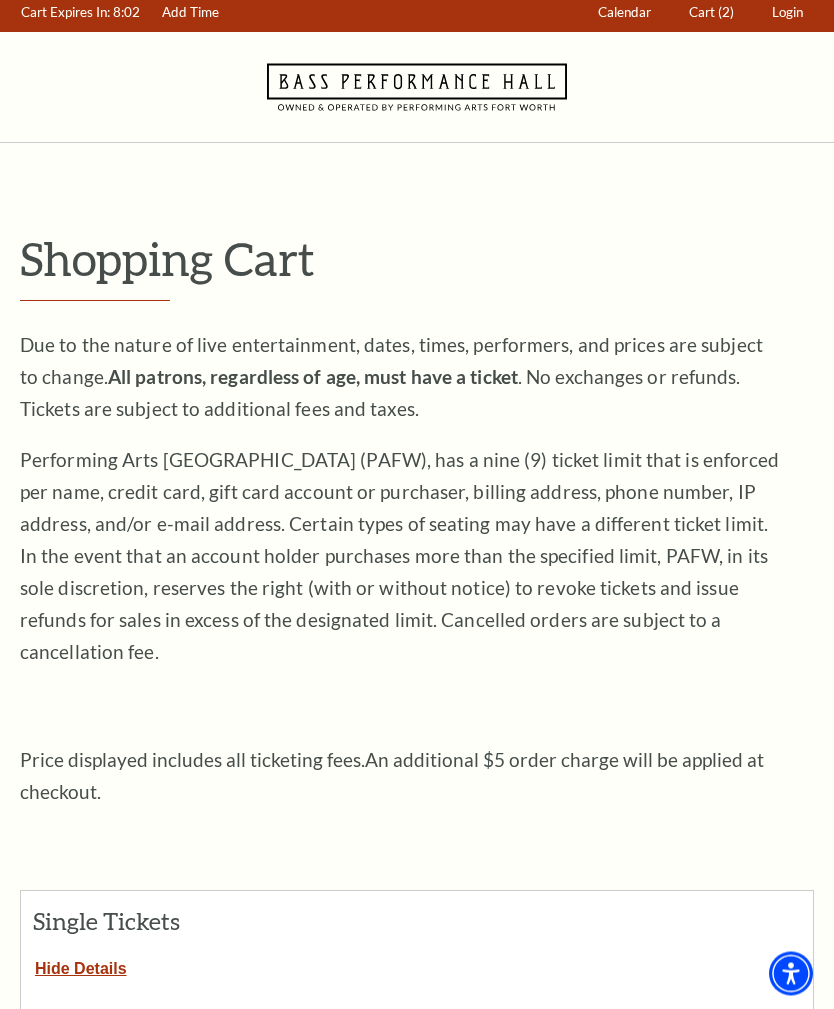 scroll, scrollTop: 0, scrollLeft: 0, axis: both 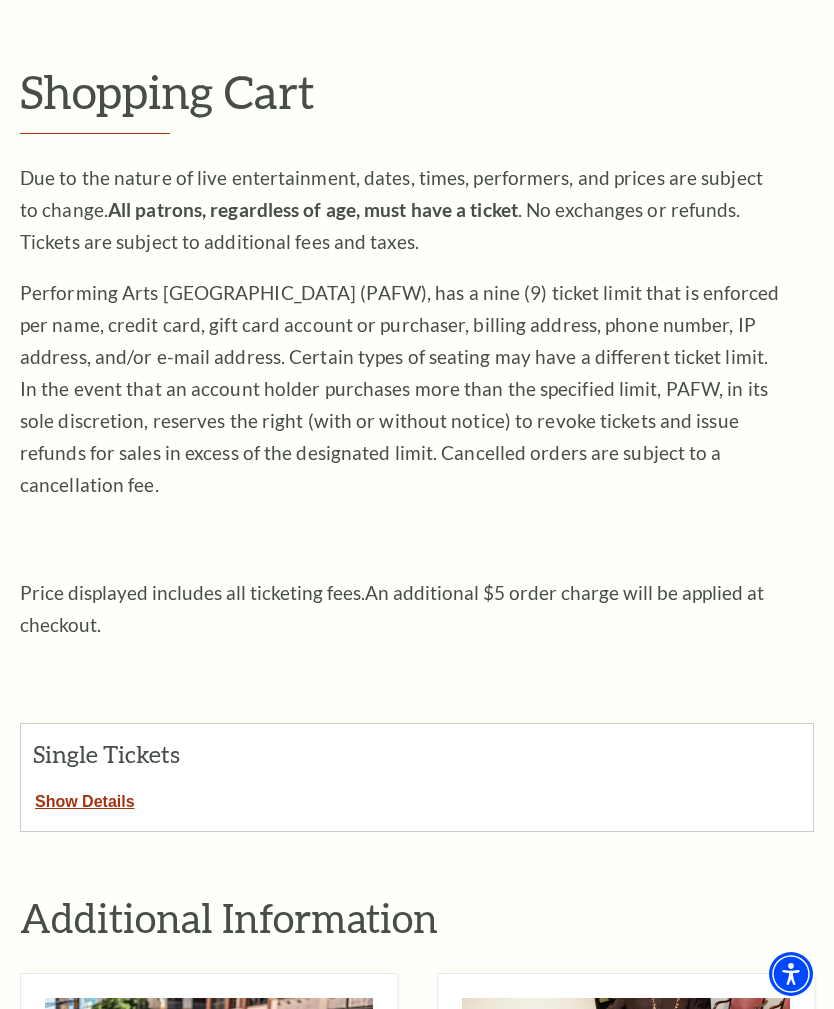 click on "Show Details" at bounding box center [85, 798] 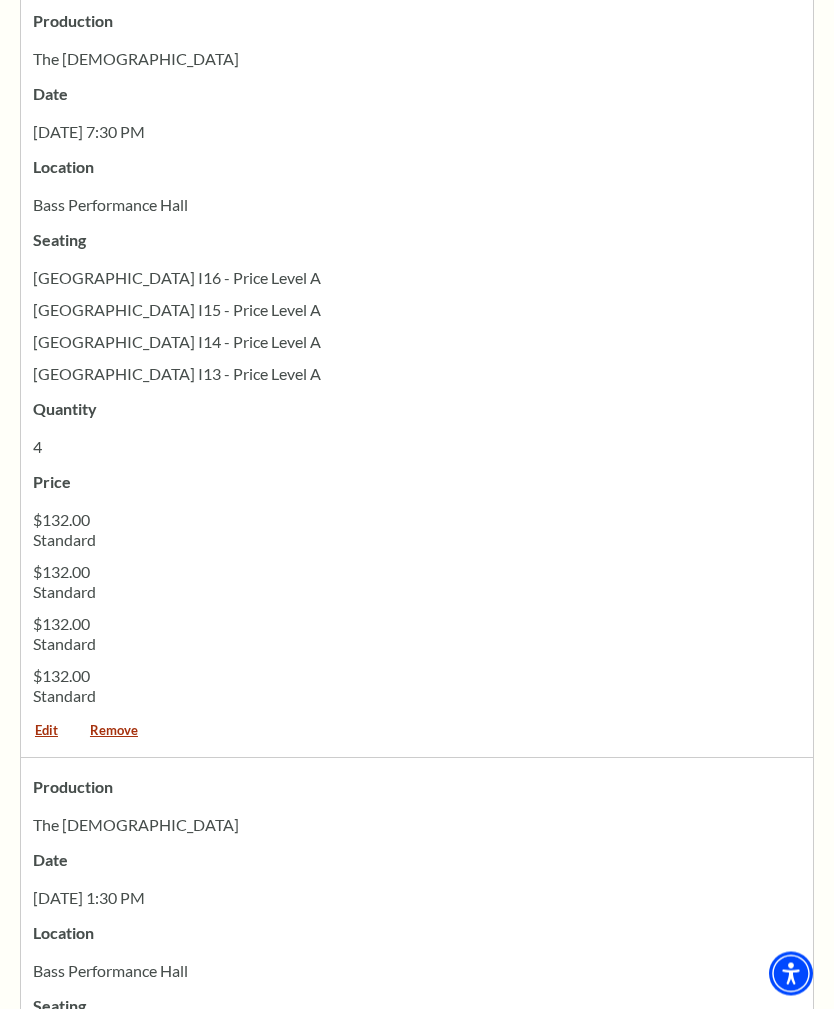scroll, scrollTop: 1787, scrollLeft: 0, axis: vertical 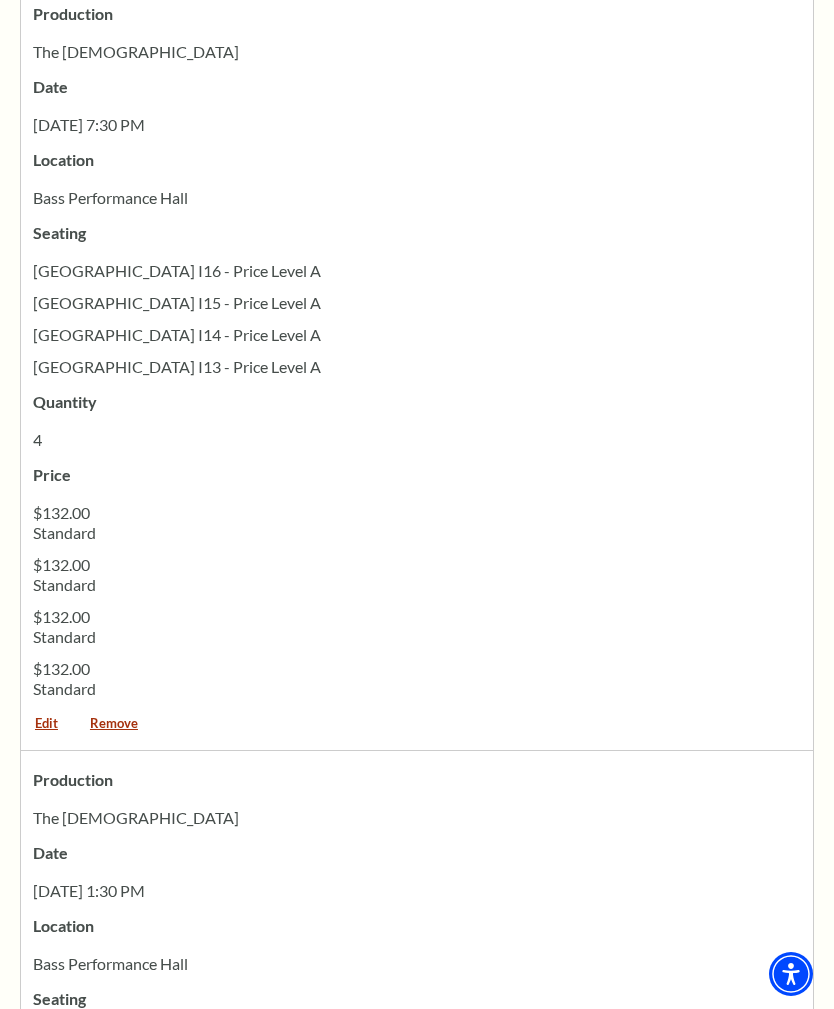 click on "Remove" at bounding box center [114, 730] 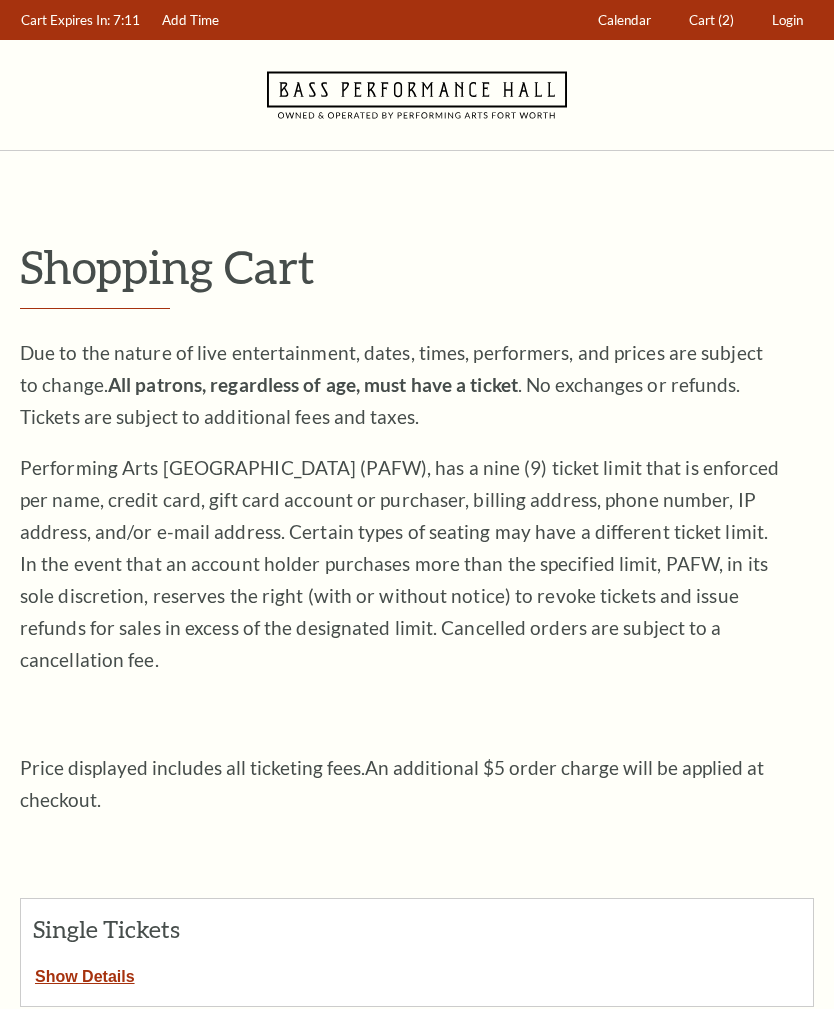 scroll, scrollTop: 0, scrollLeft: 0, axis: both 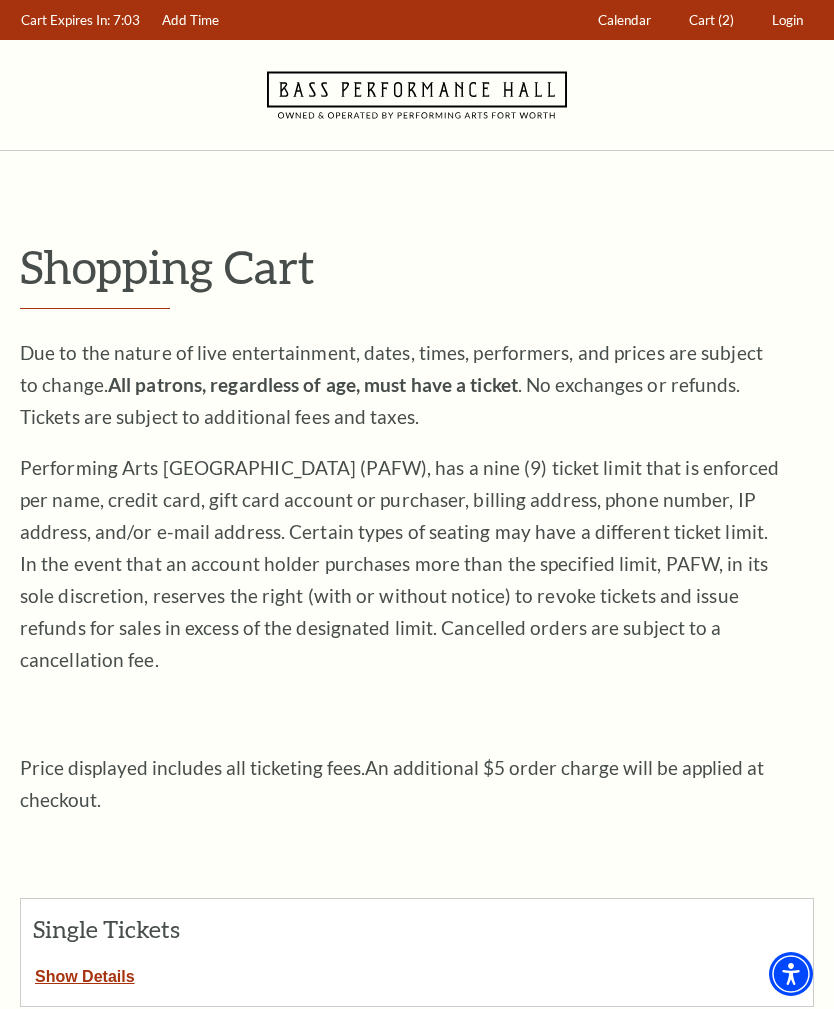 click on "(2)" at bounding box center [726, 20] 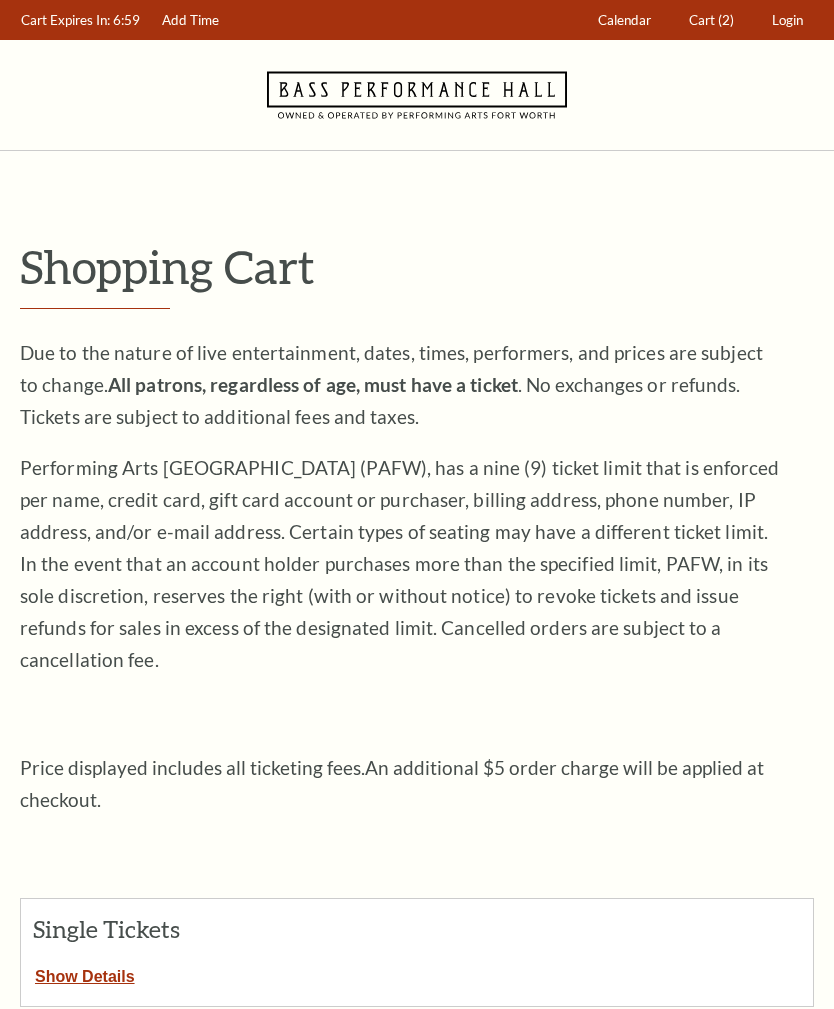 scroll, scrollTop: 0, scrollLeft: 0, axis: both 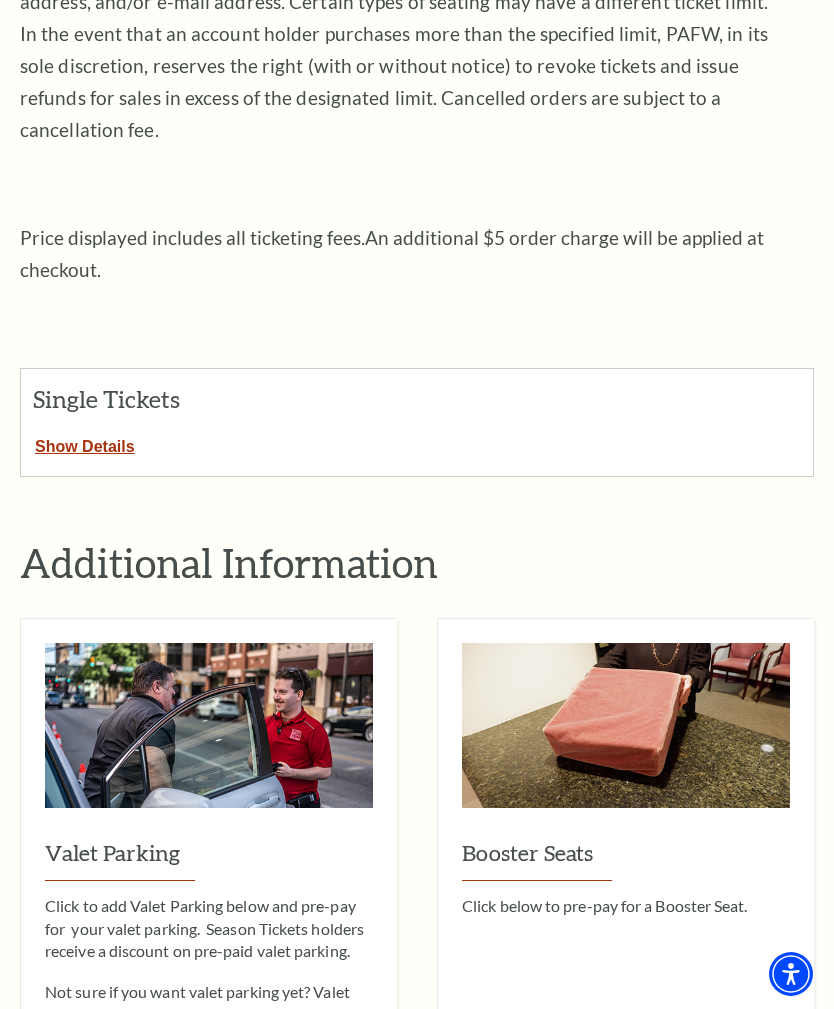 click on "Show Details" at bounding box center [85, 443] 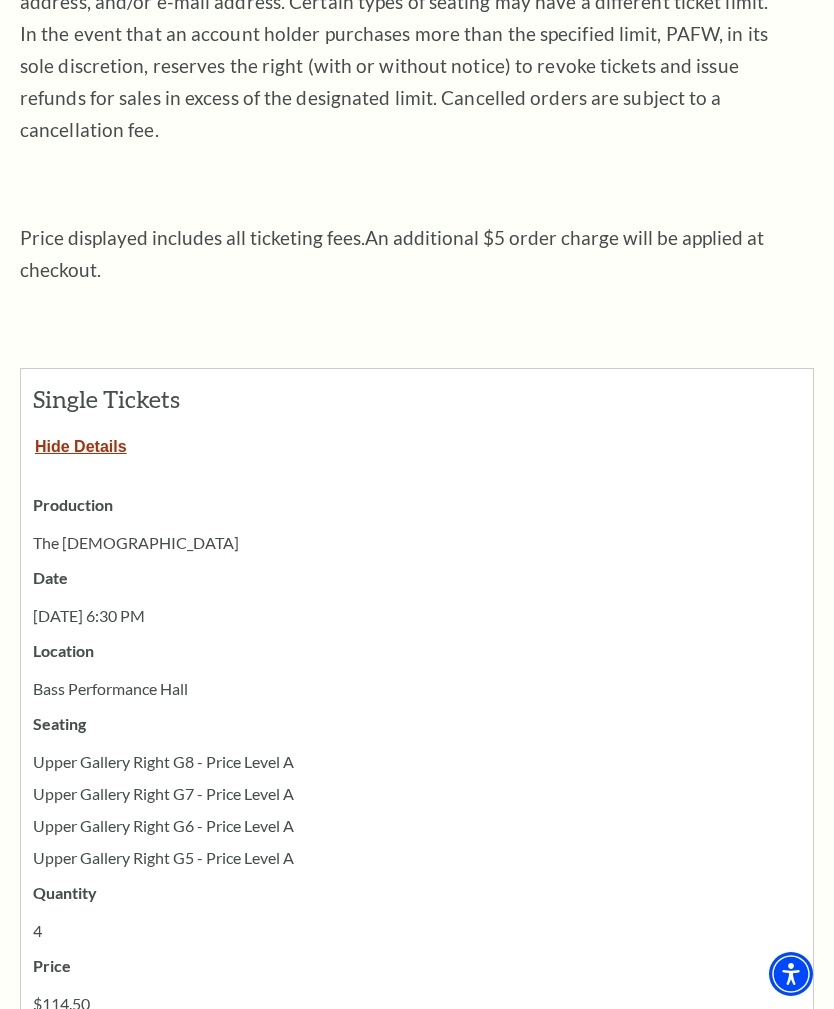 click on "Upper Gallery Right G7 - Price Level A" at bounding box center (417, 794) 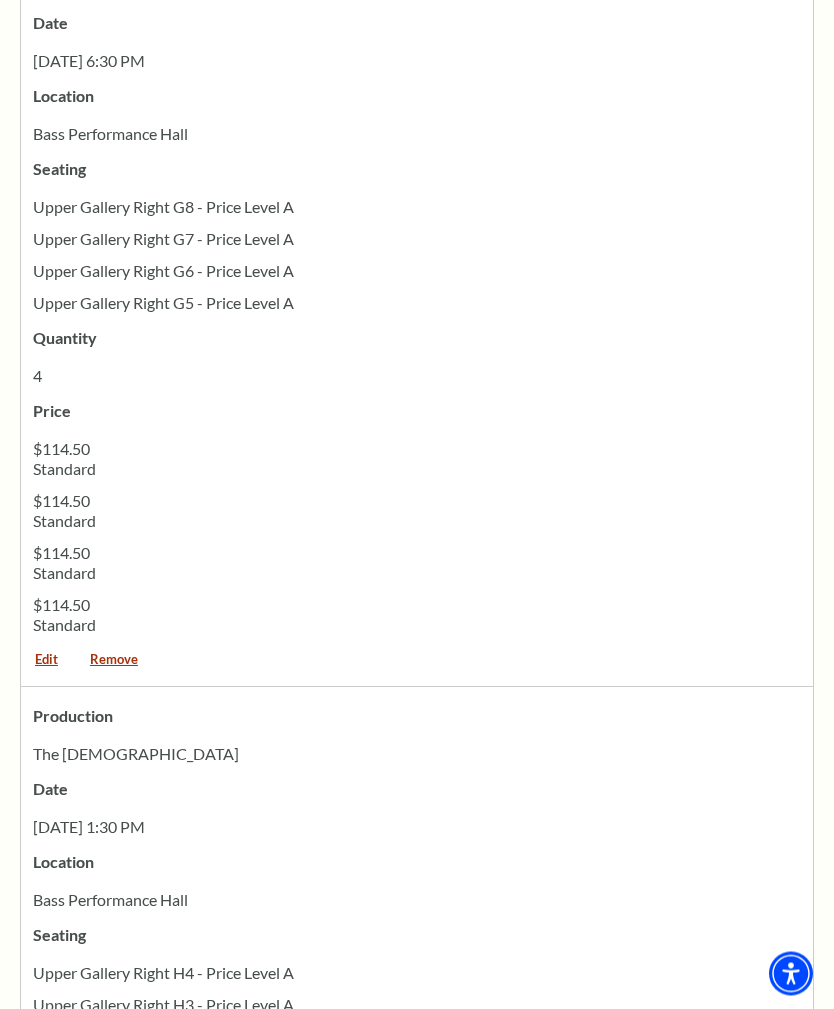 scroll, scrollTop: 1085, scrollLeft: 0, axis: vertical 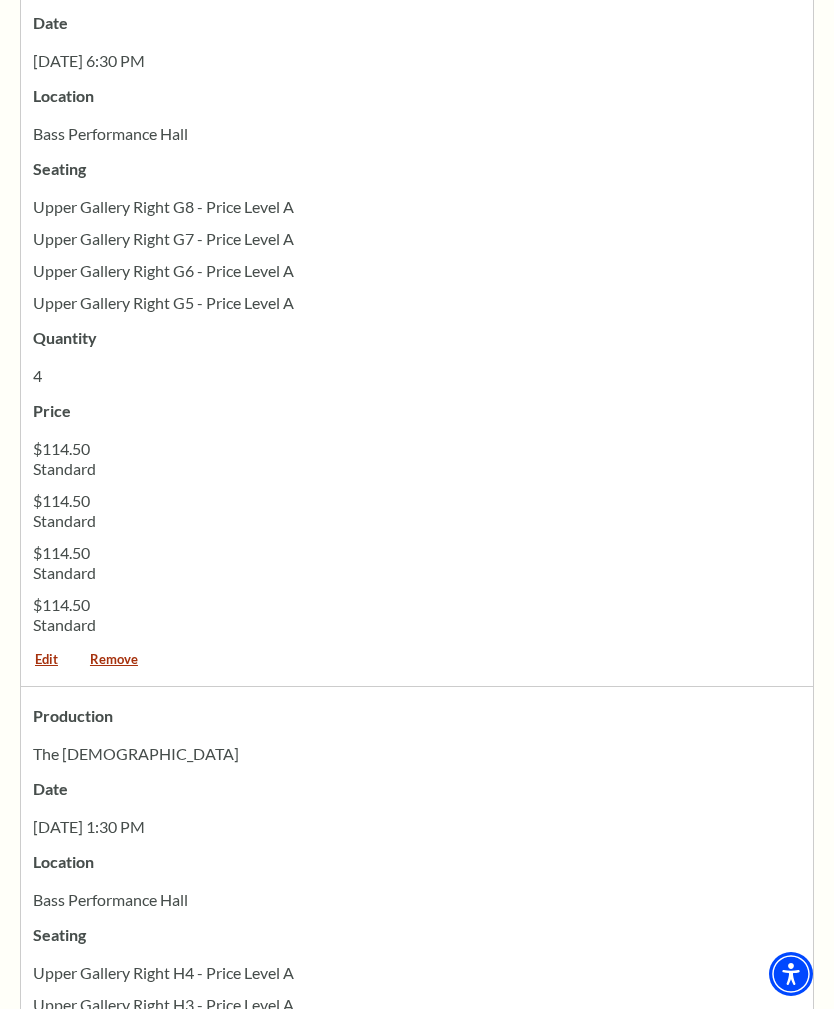 click on "Remove" at bounding box center (114, 666) 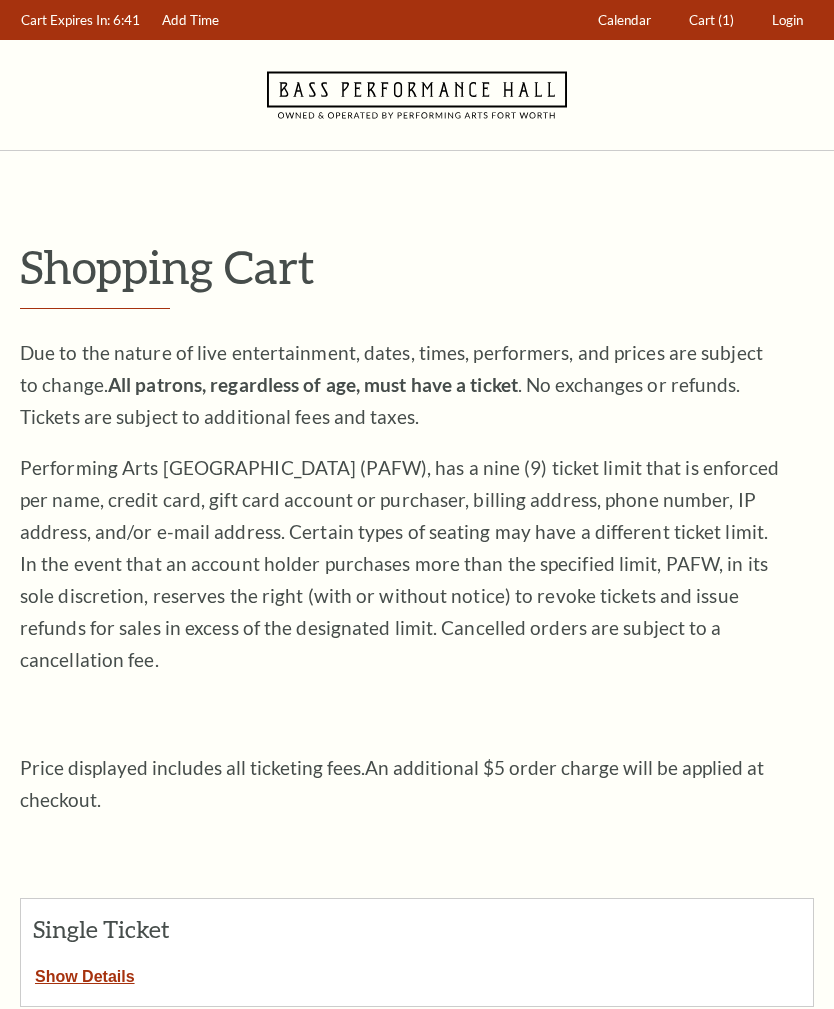 scroll, scrollTop: 0, scrollLeft: 0, axis: both 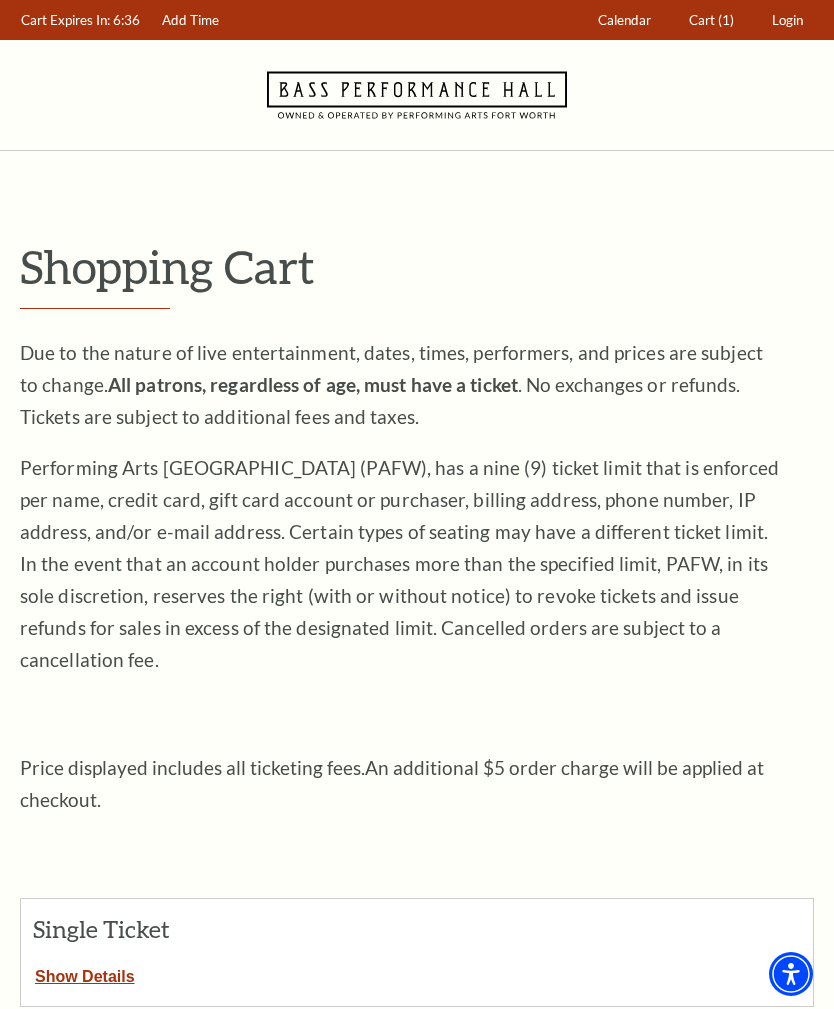 click on "Cart" at bounding box center [702, 20] 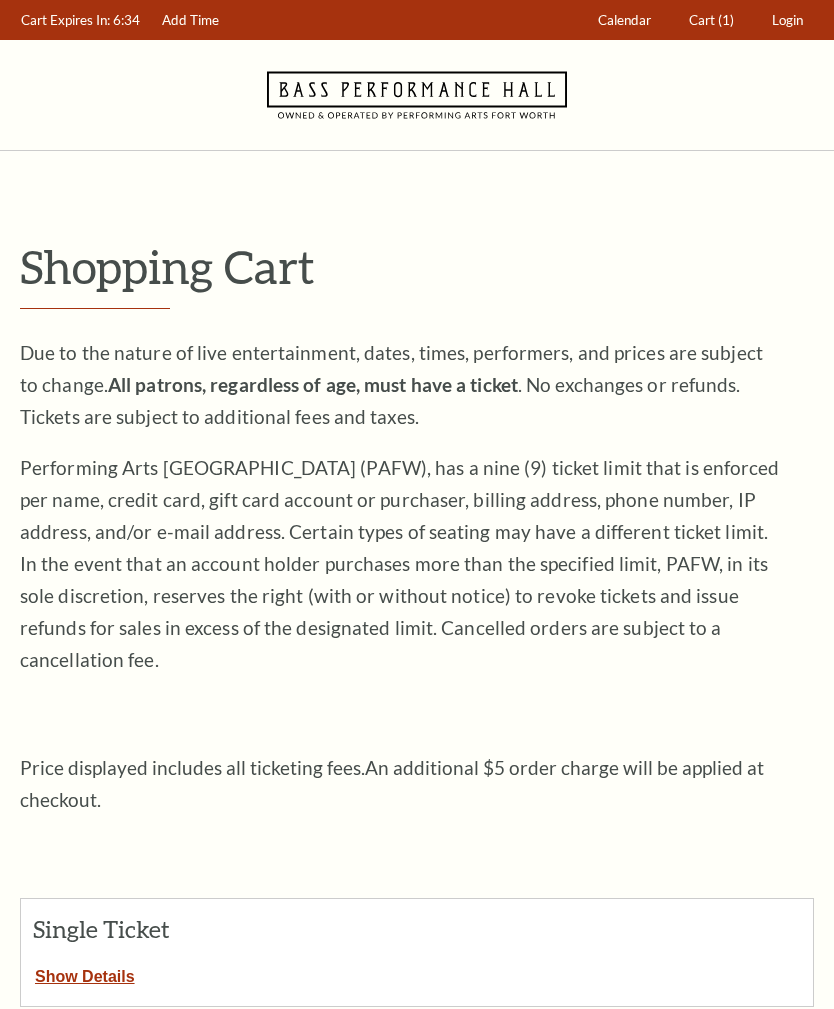 scroll, scrollTop: 0, scrollLeft: 0, axis: both 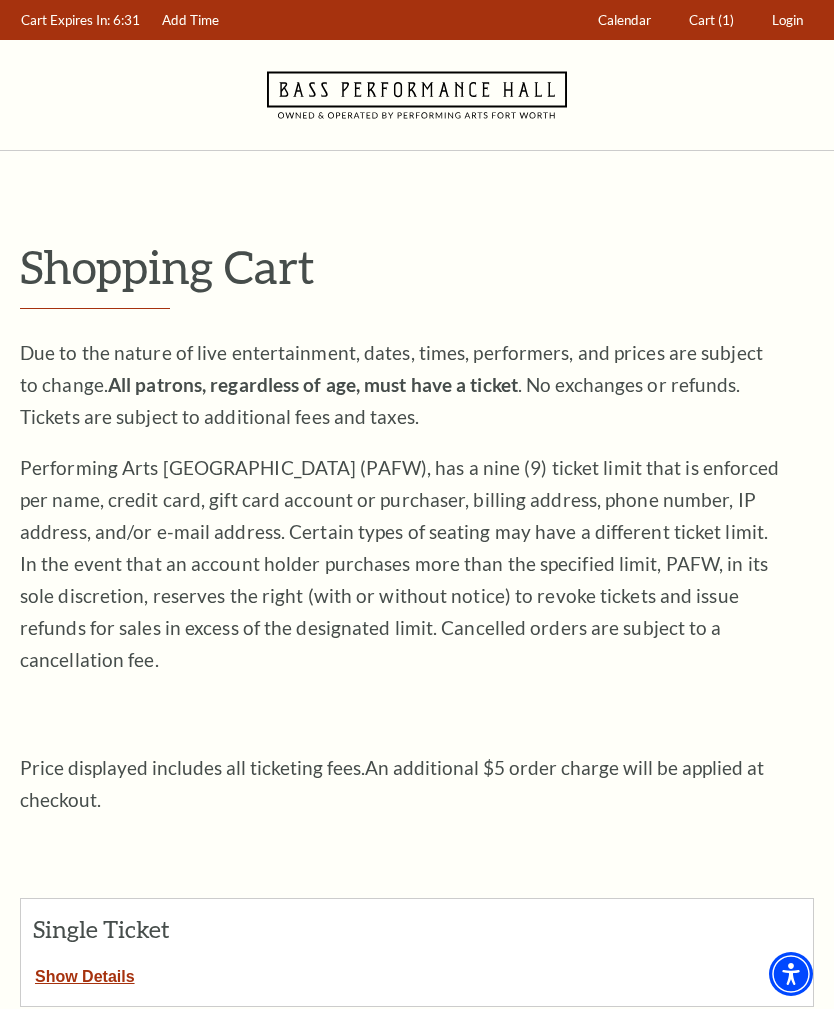 click on "Show Details" at bounding box center (85, 973) 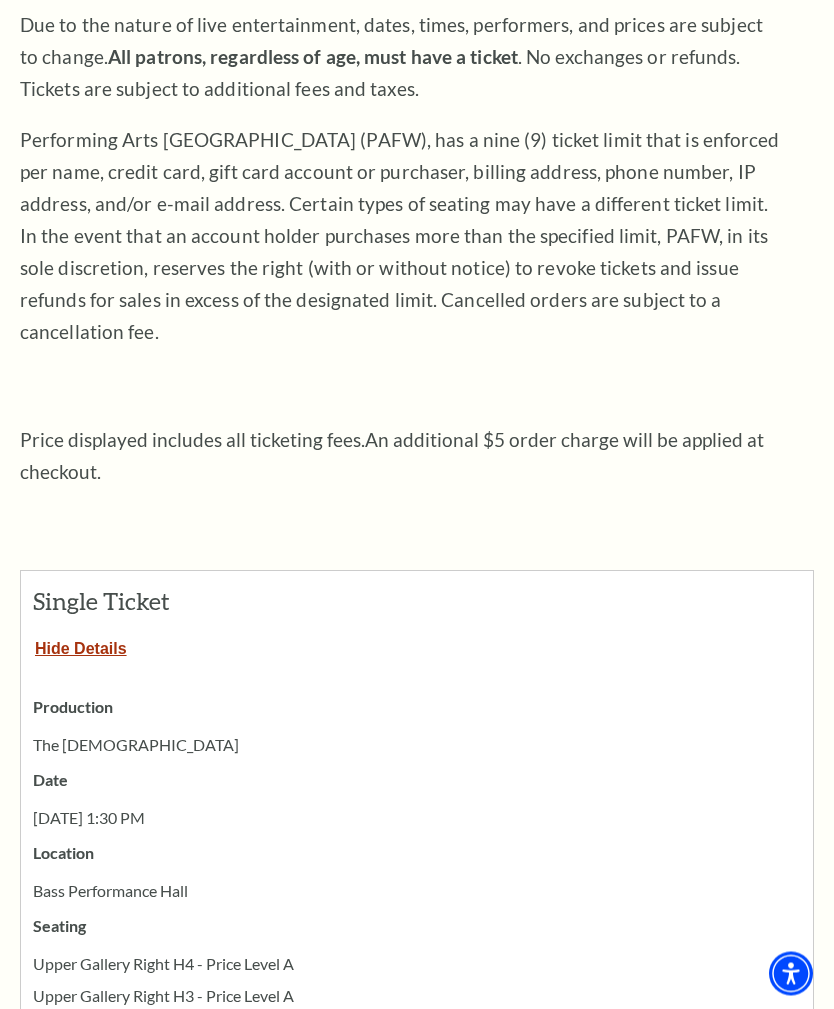 scroll, scrollTop: 0, scrollLeft: 0, axis: both 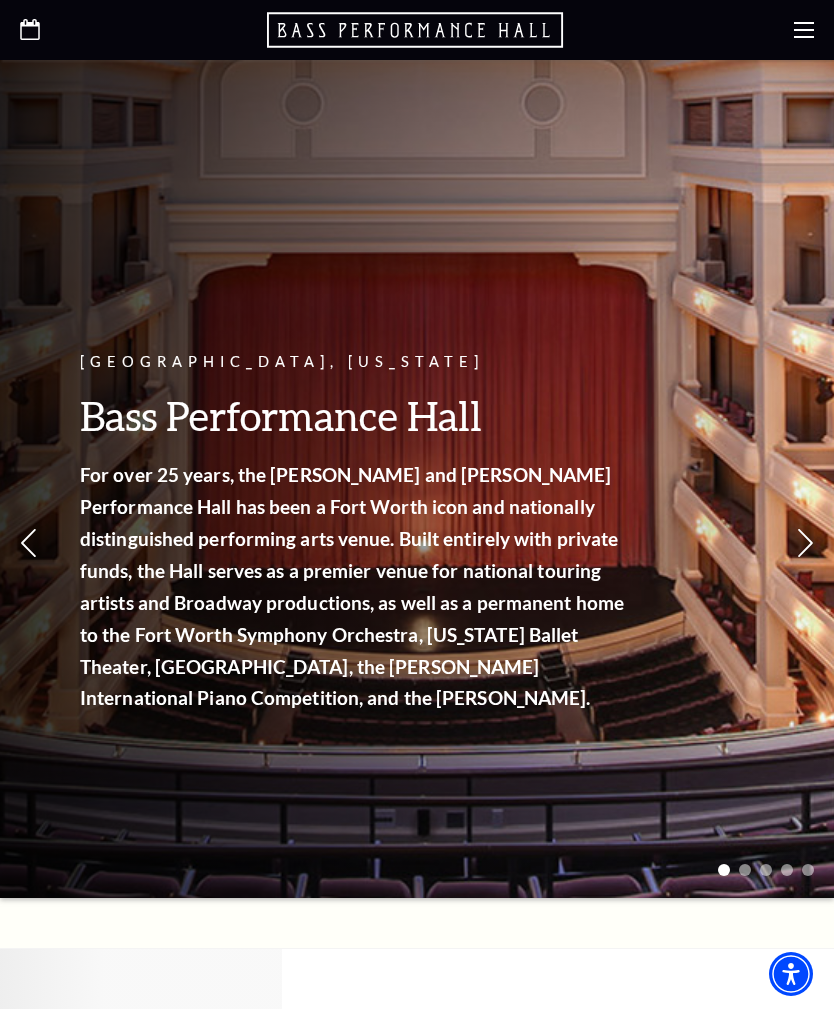 click at bounding box center (417, 30) 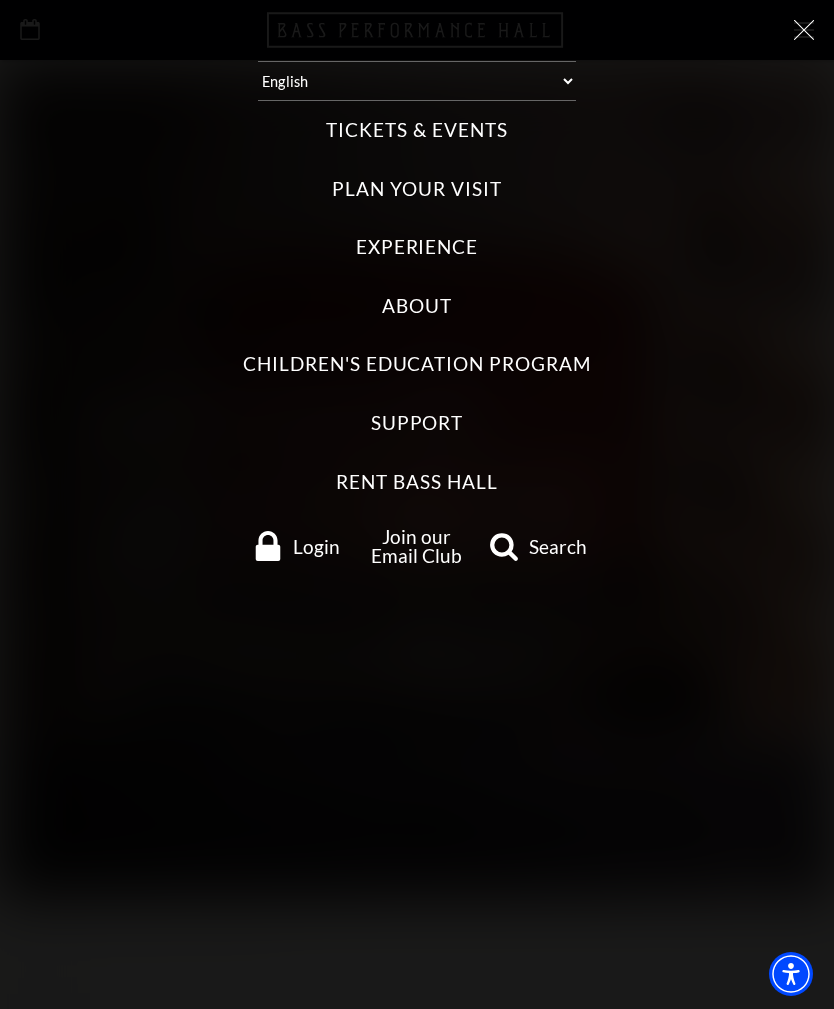 click on "Tickets & Events" at bounding box center [416, 130] 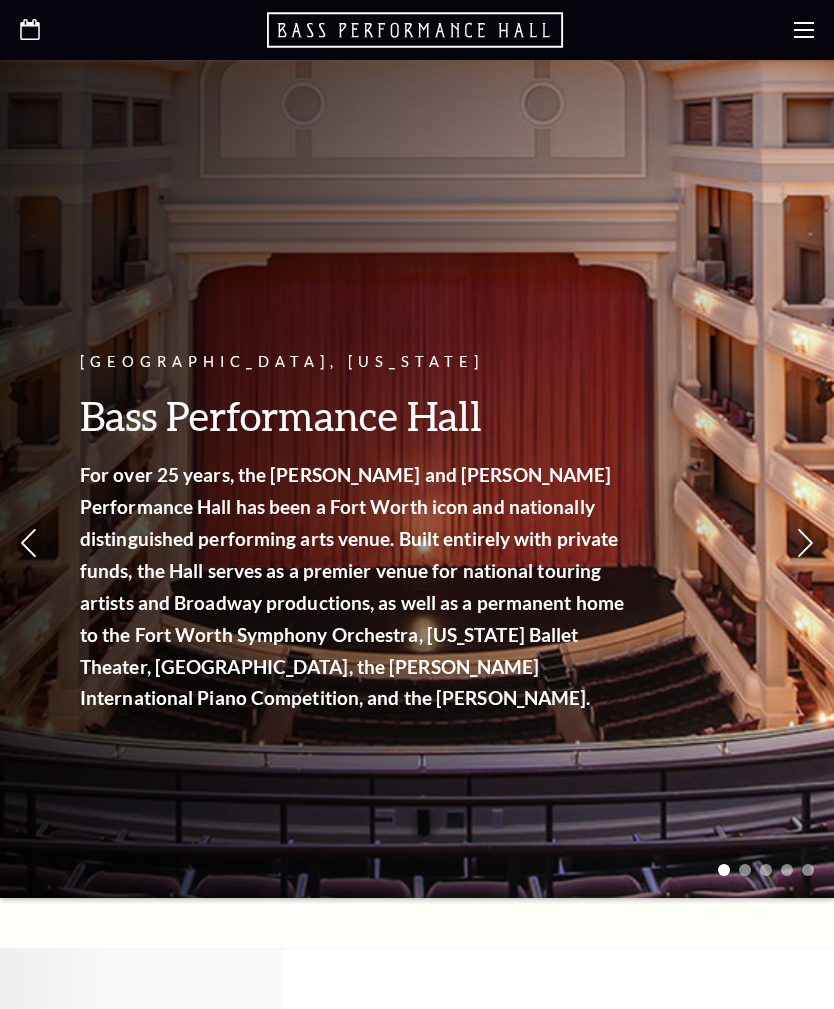 scroll, scrollTop: 0, scrollLeft: 0, axis: both 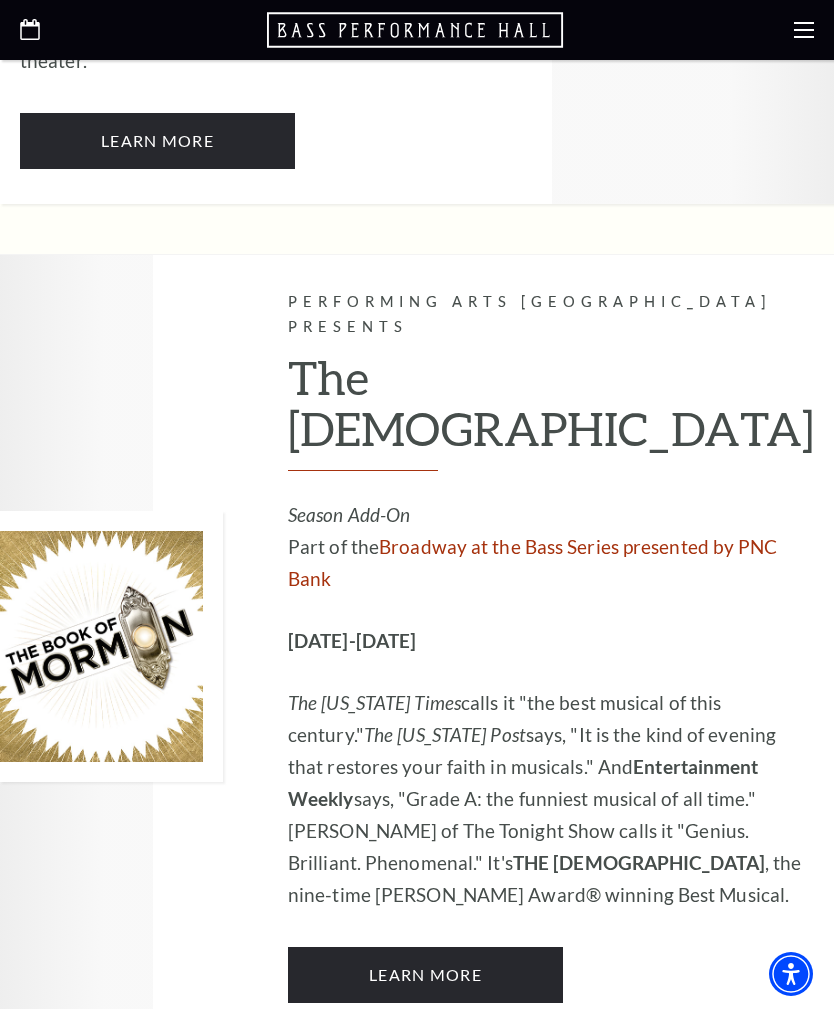 click on "Learn More" at bounding box center [425, 975] 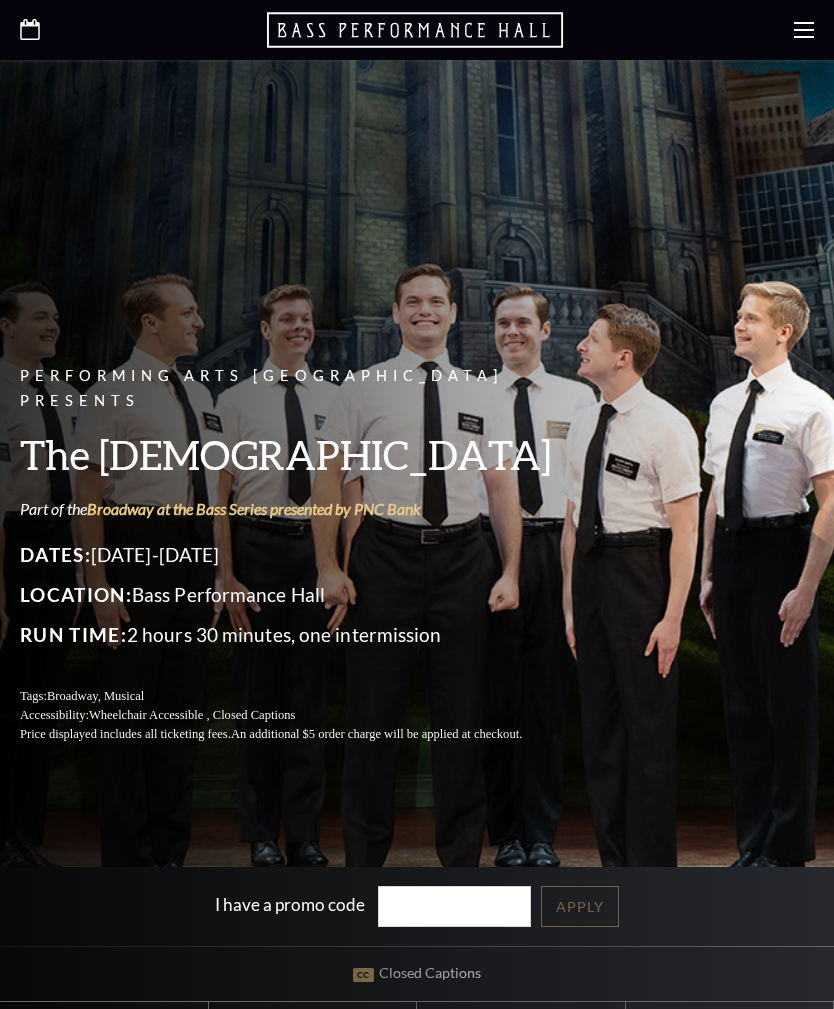 scroll, scrollTop: 0, scrollLeft: 0, axis: both 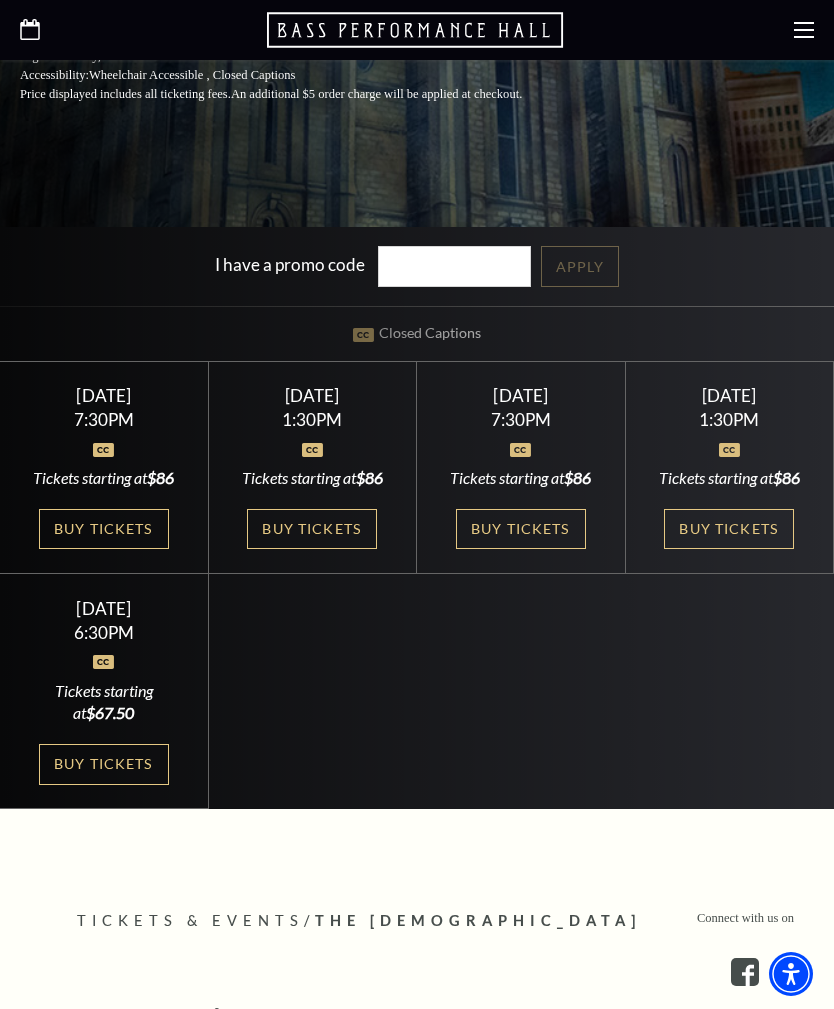 click on "Buy Tickets" at bounding box center [104, 529] 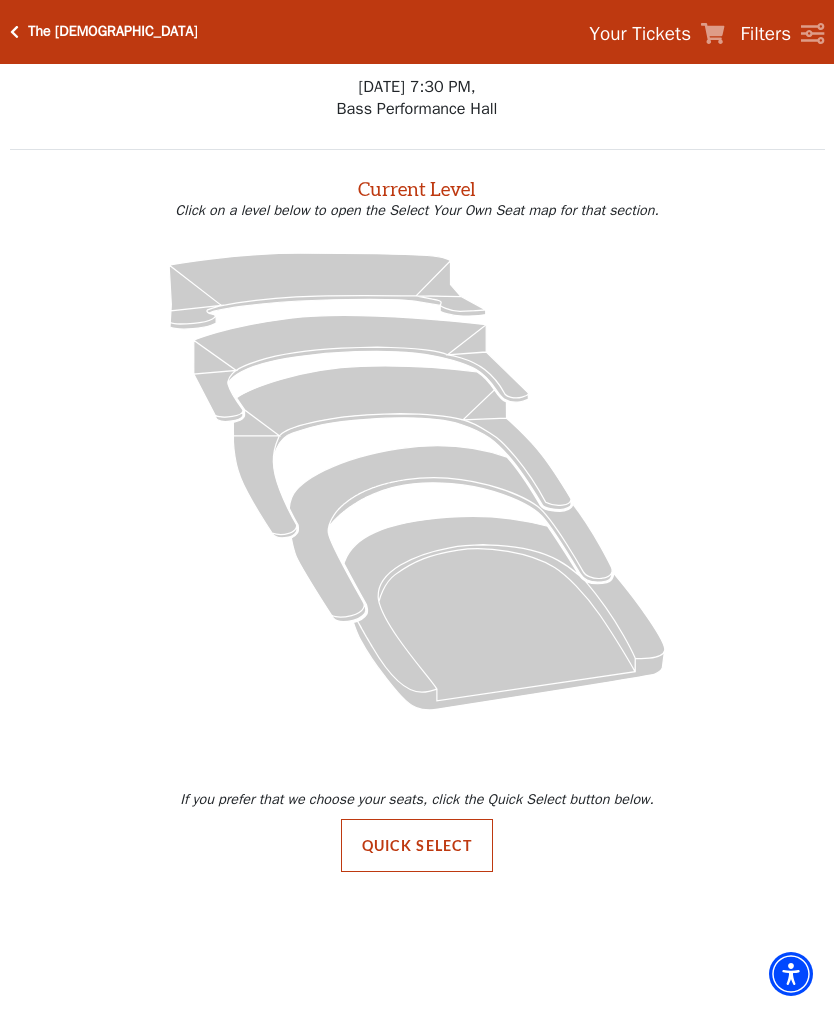 scroll, scrollTop: 0, scrollLeft: 0, axis: both 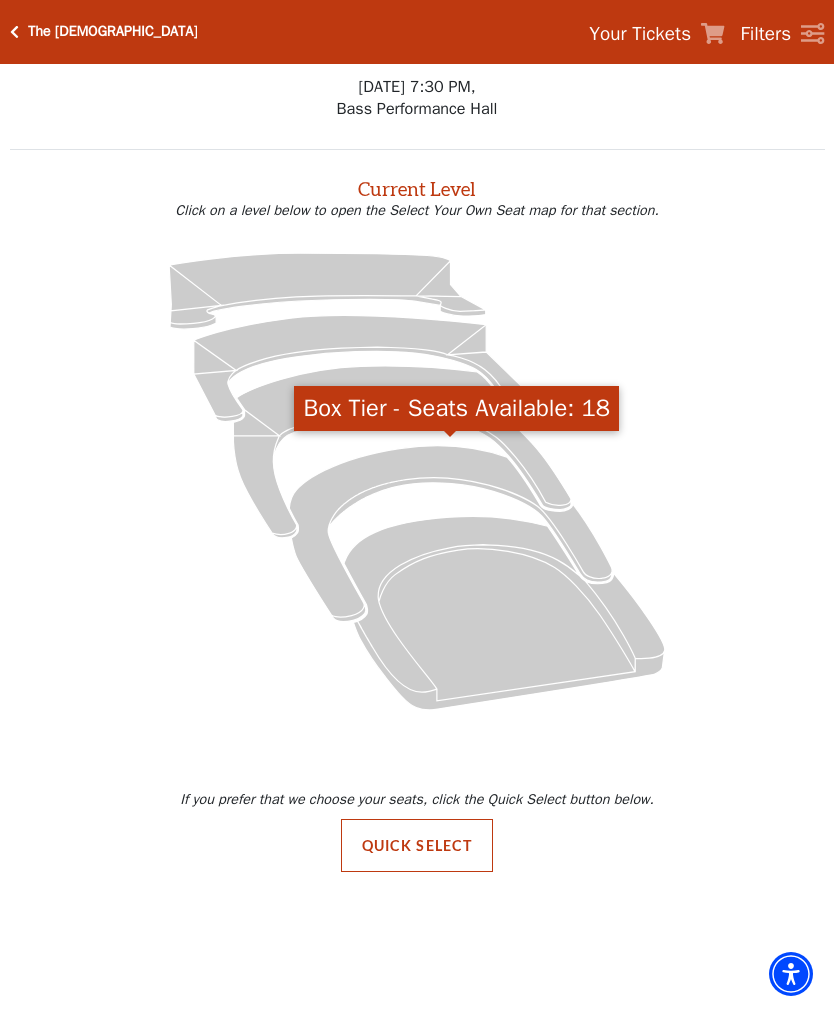 click 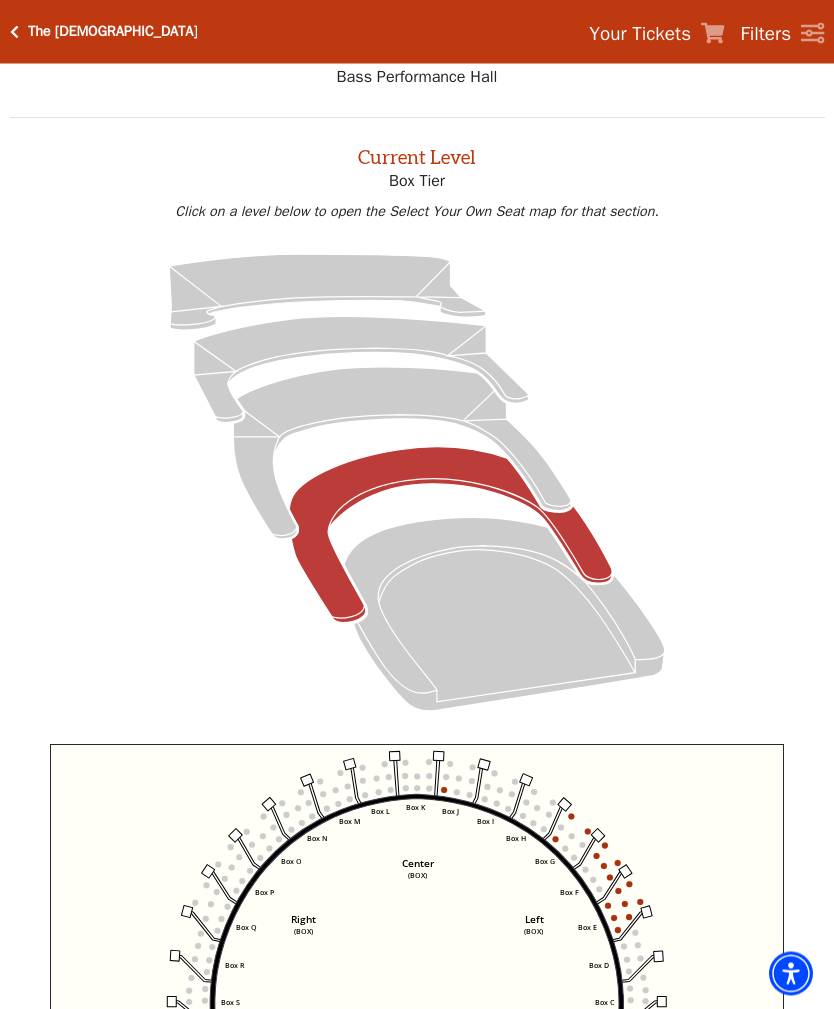 scroll, scrollTop: 76, scrollLeft: 0, axis: vertical 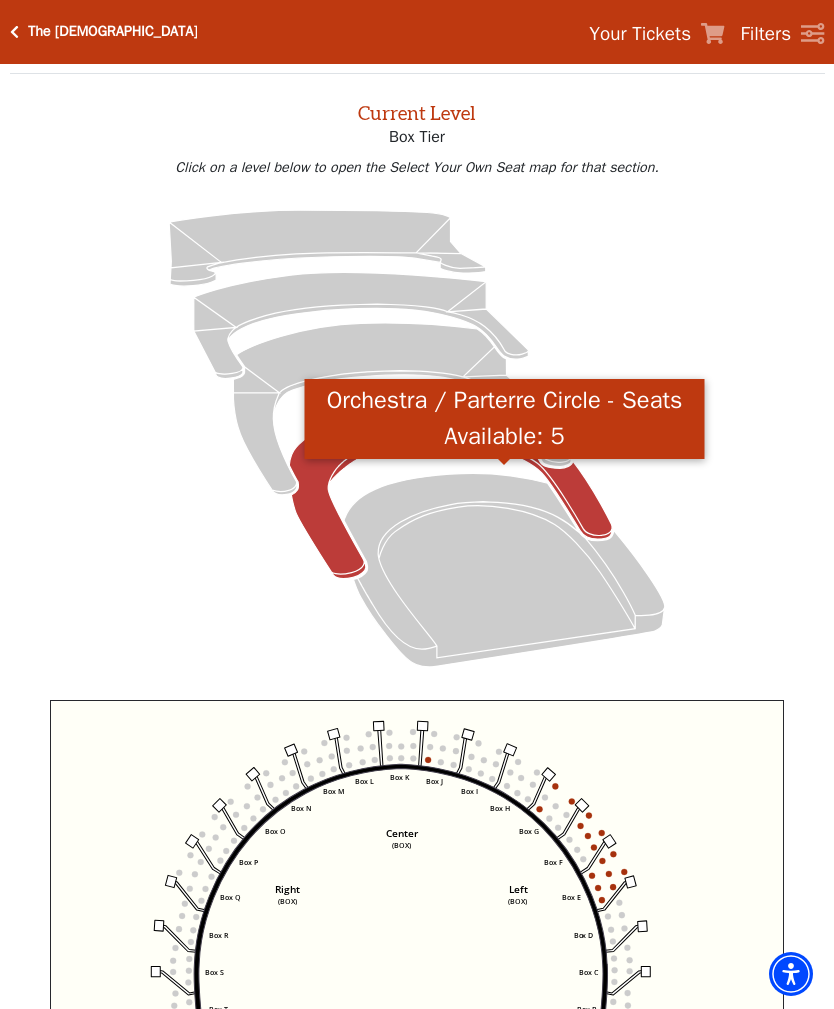click 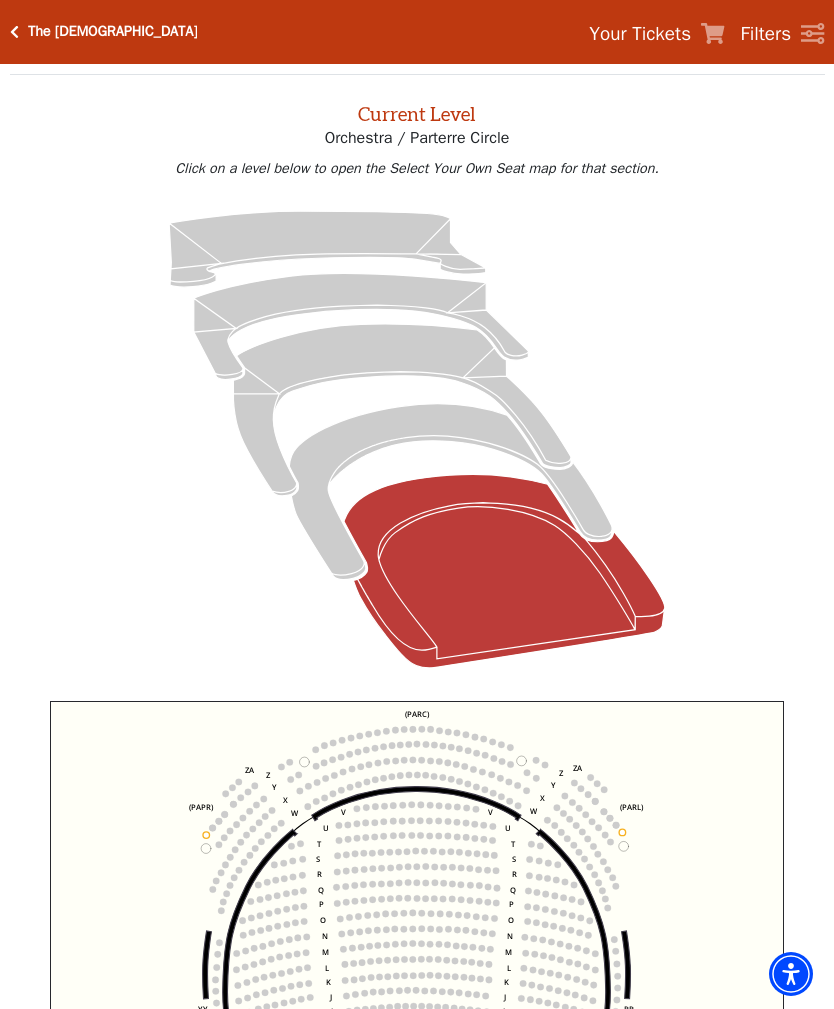scroll, scrollTop: 76, scrollLeft: 0, axis: vertical 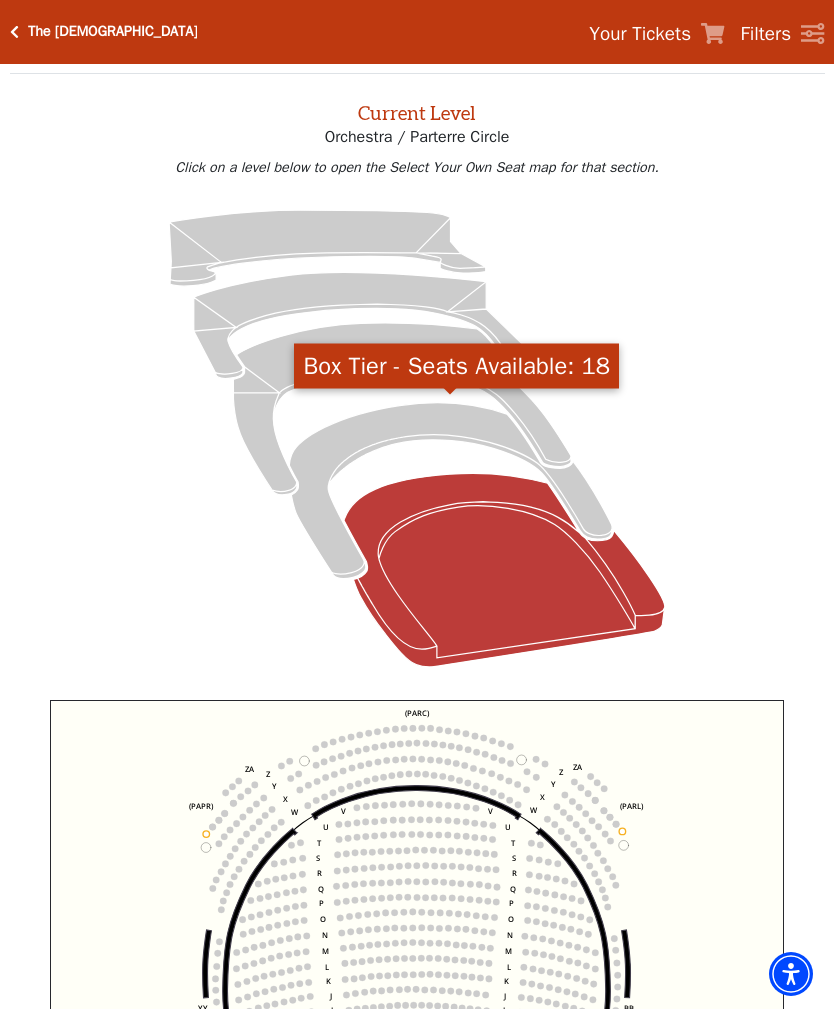 click 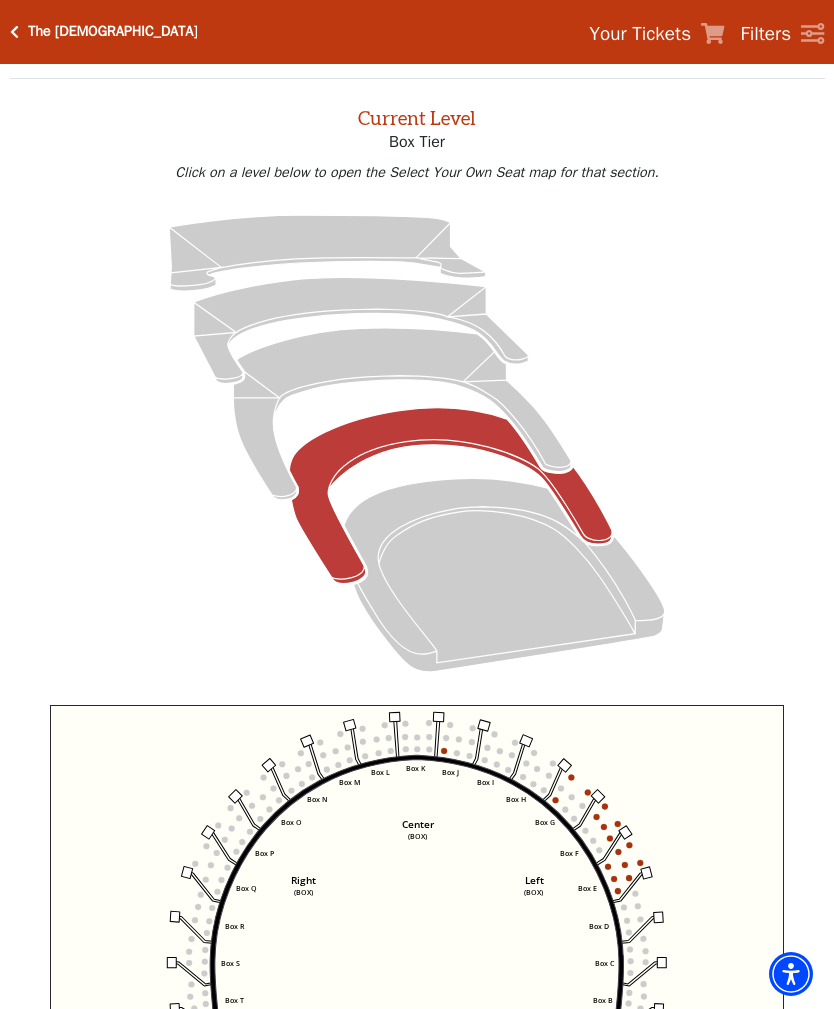 scroll, scrollTop: 76, scrollLeft: 0, axis: vertical 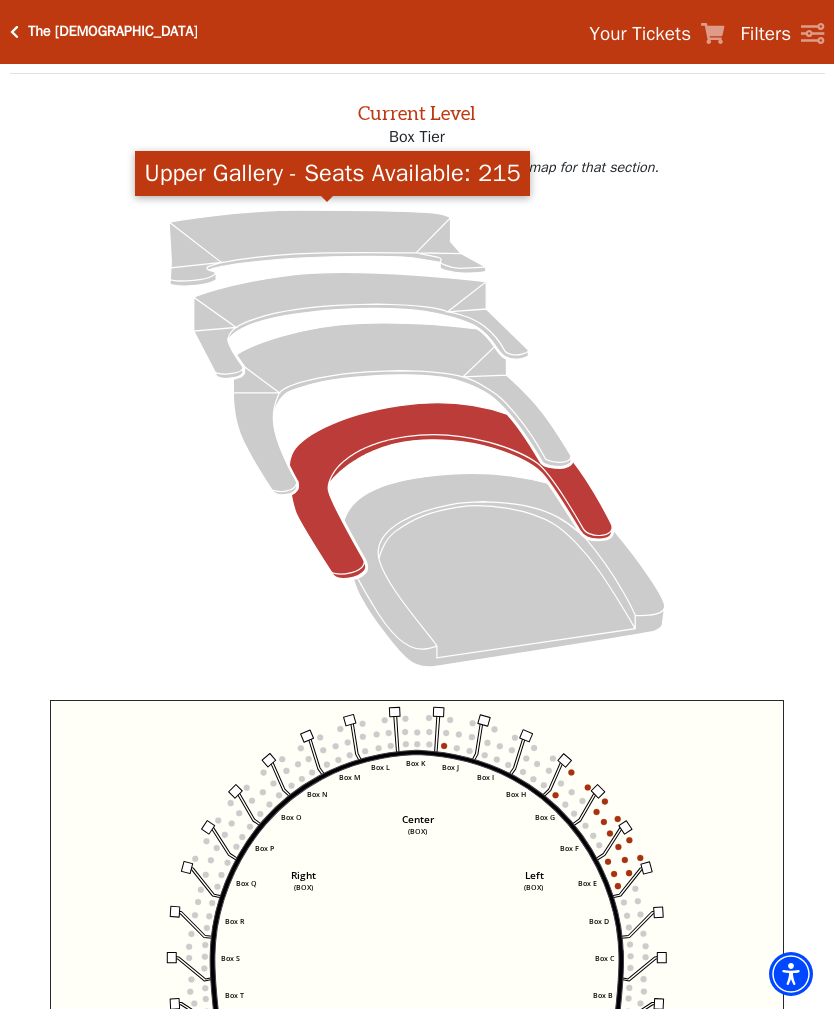 click 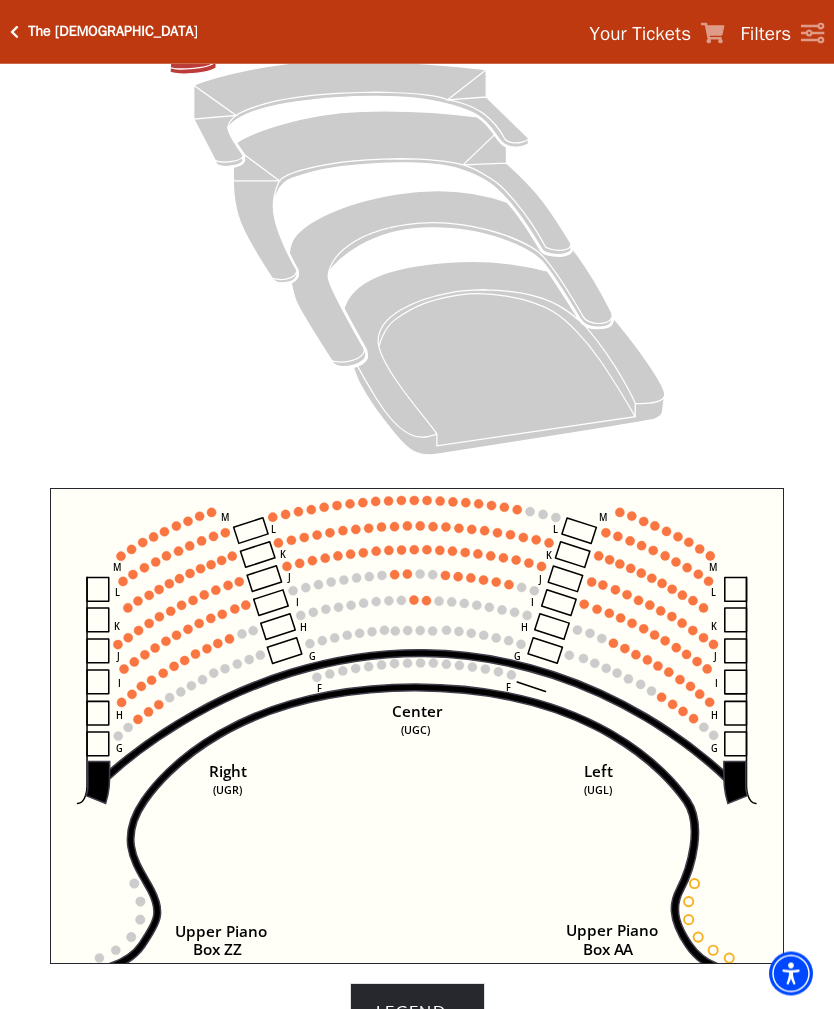 scroll, scrollTop: 288, scrollLeft: 0, axis: vertical 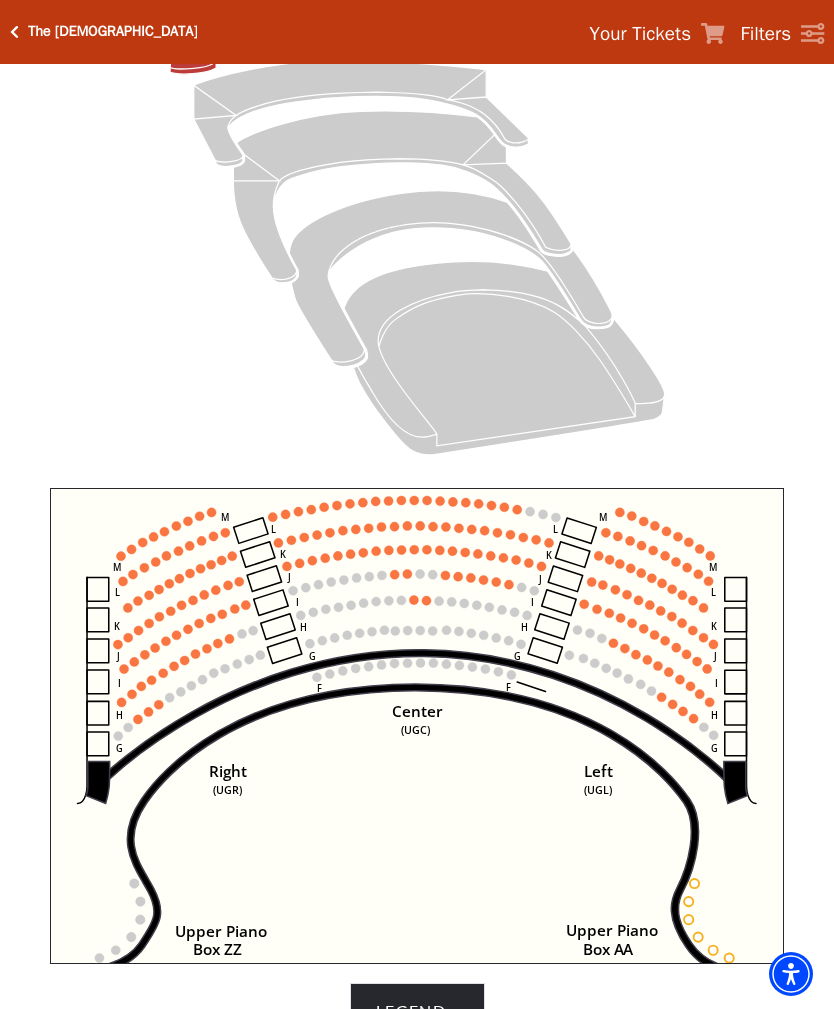 click 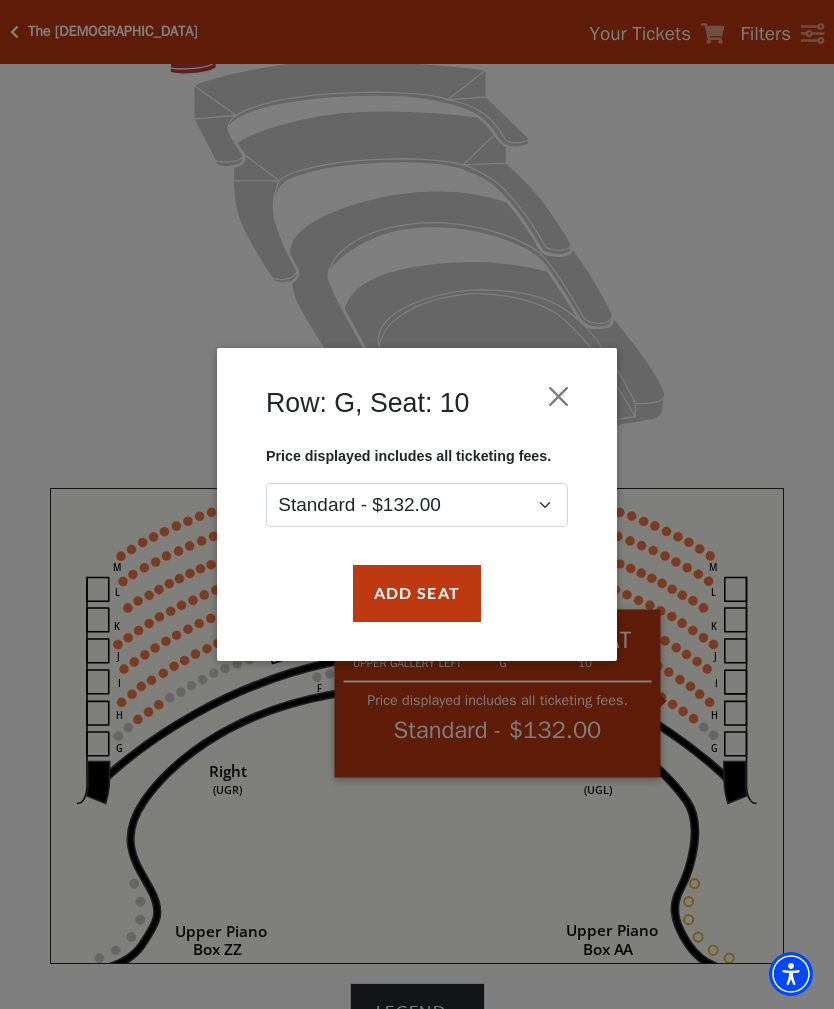 click on "Row: G, Seat: 10
Price displayed includes all ticketing fees.
Standard - $132.00
Add Seat" at bounding box center [417, 504] 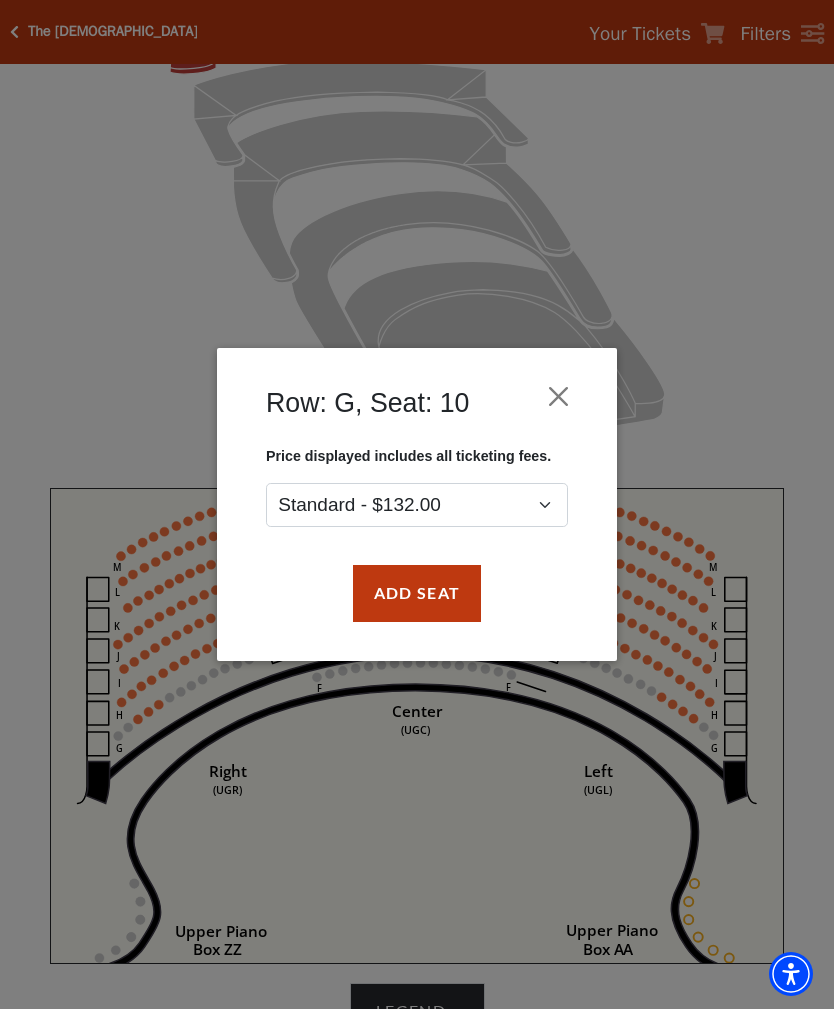 click at bounding box center [559, 397] 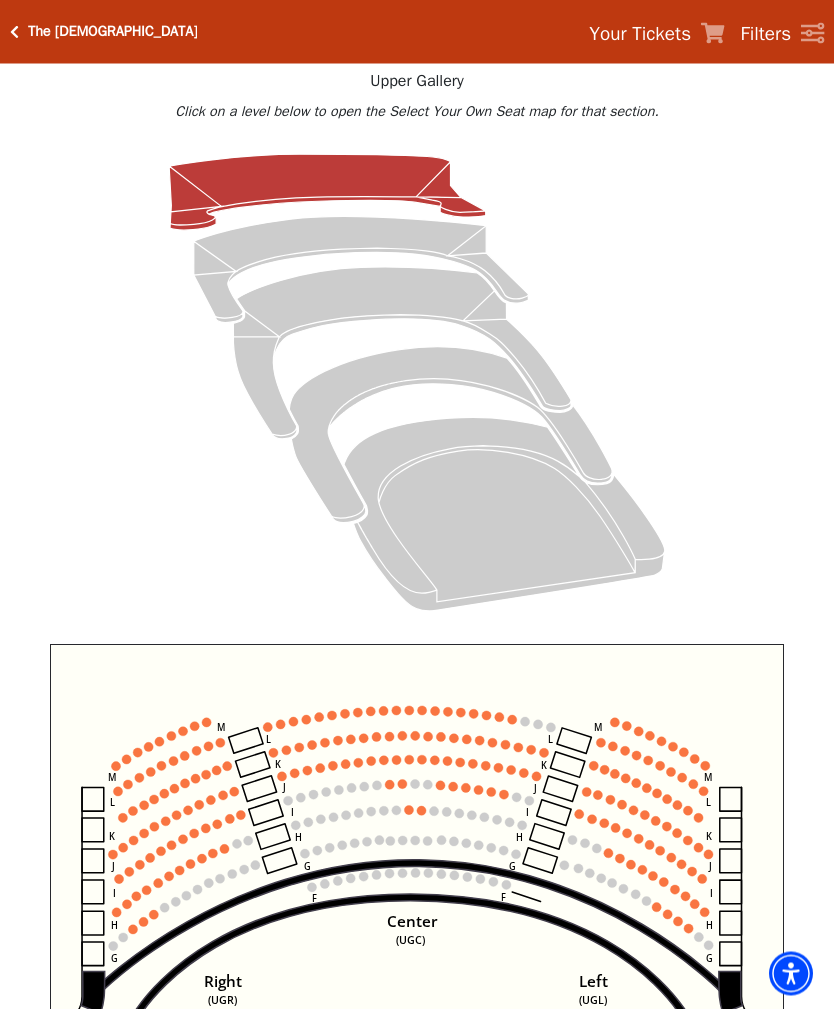 scroll, scrollTop: 0, scrollLeft: 0, axis: both 